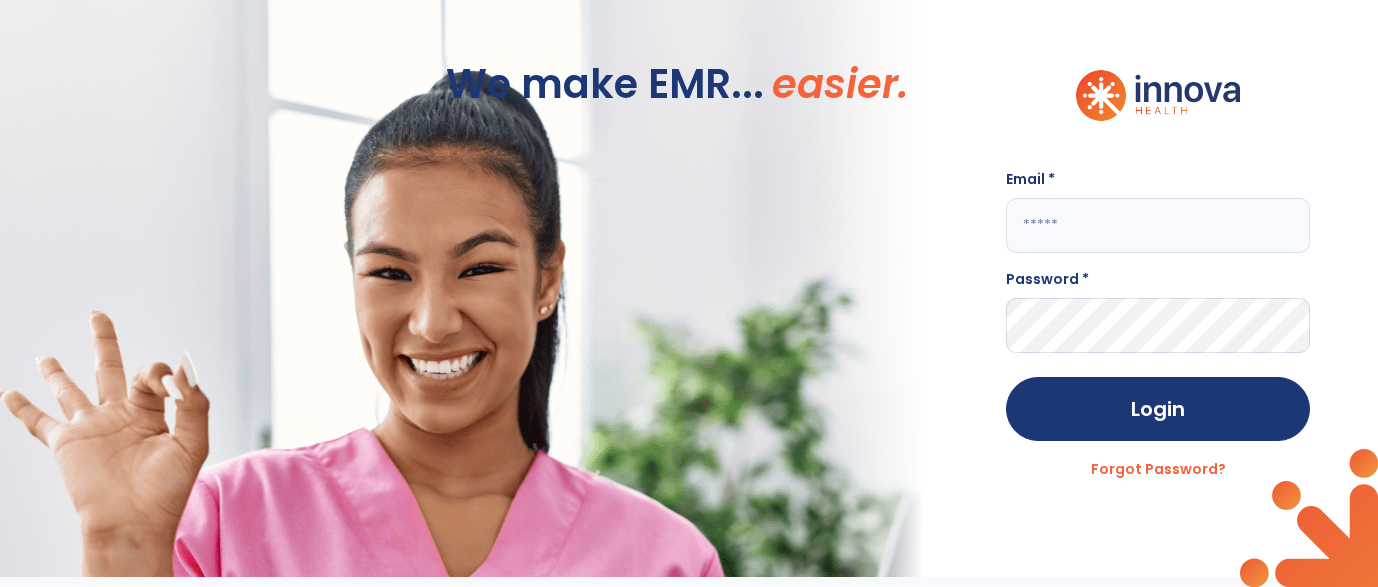 scroll, scrollTop: 0, scrollLeft: 0, axis: both 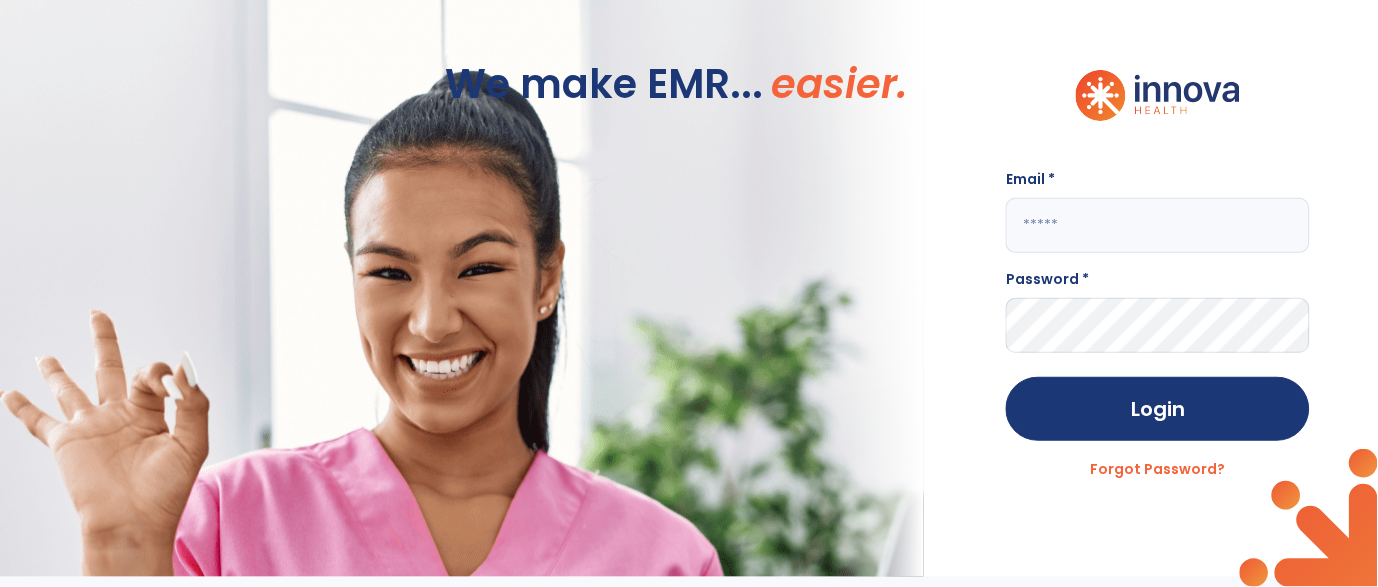 click on "Email *" 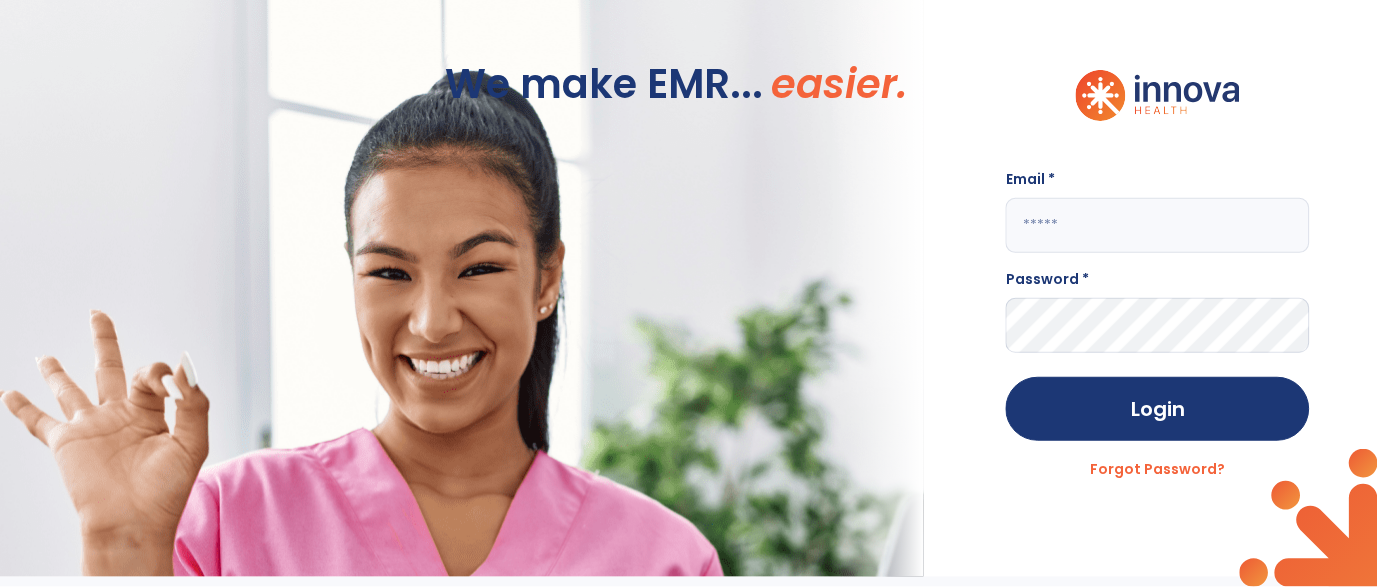 click 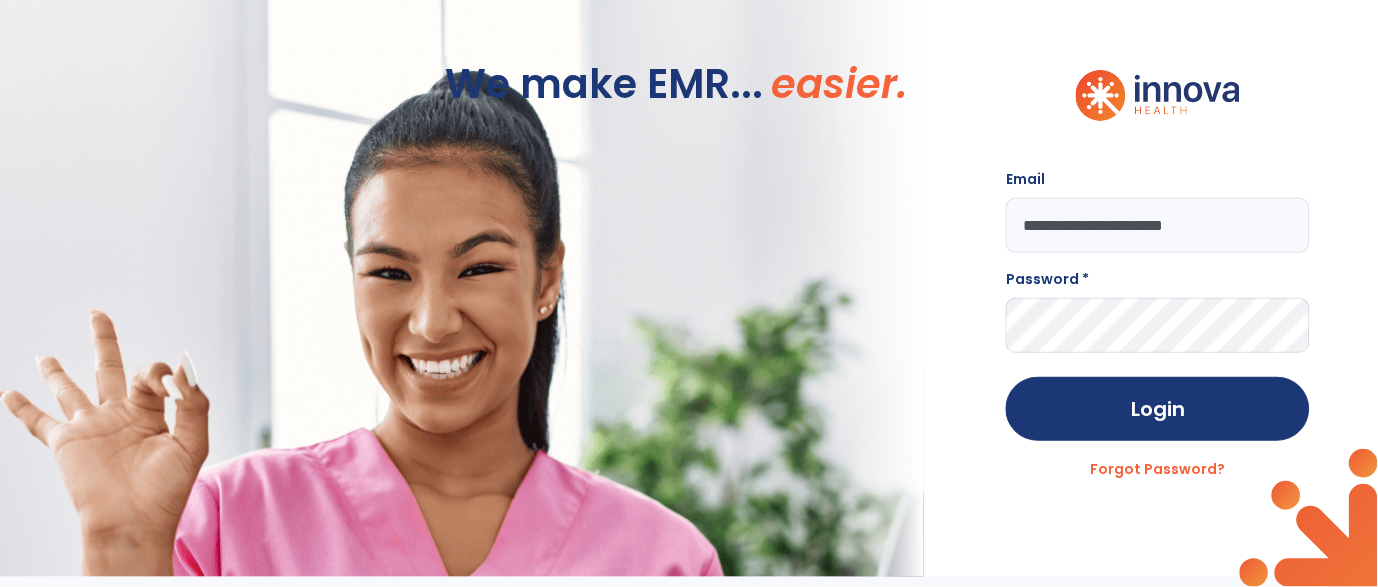 type on "**********" 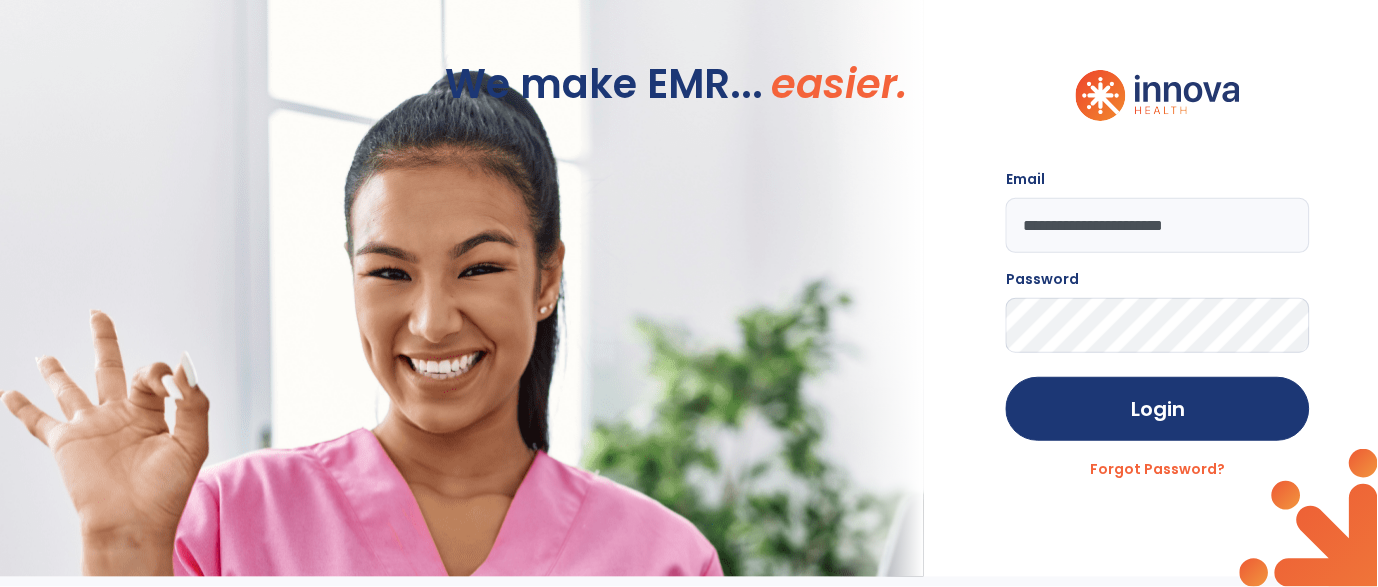 click on "Login" 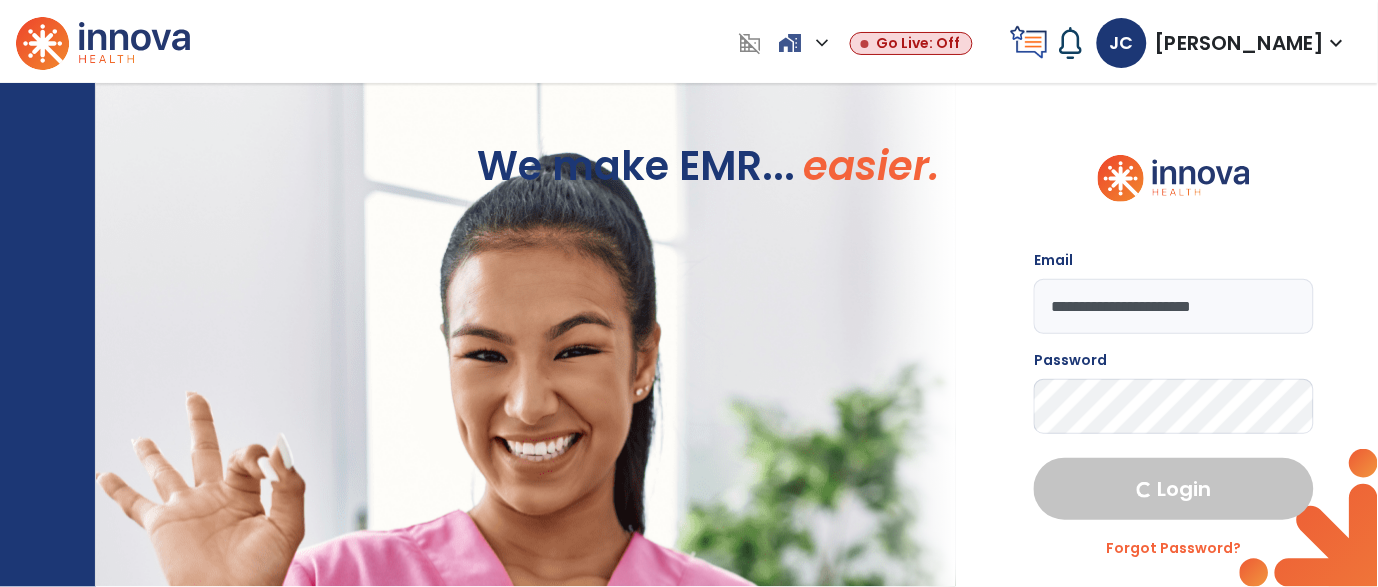 select on "***" 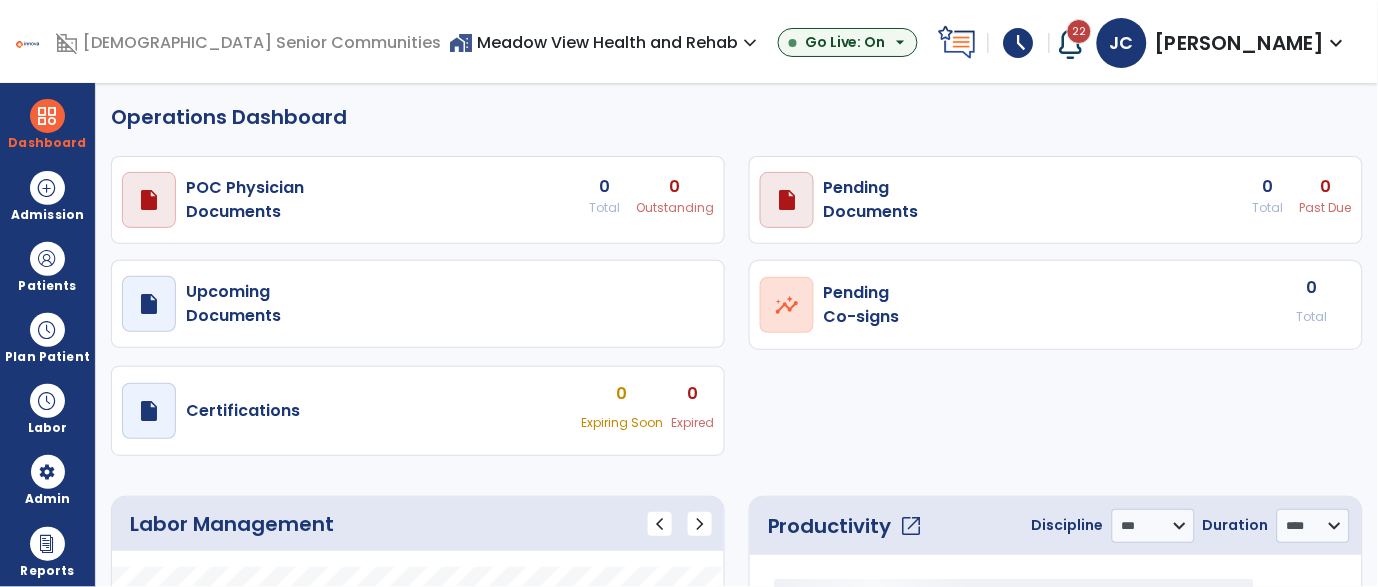 select on "***" 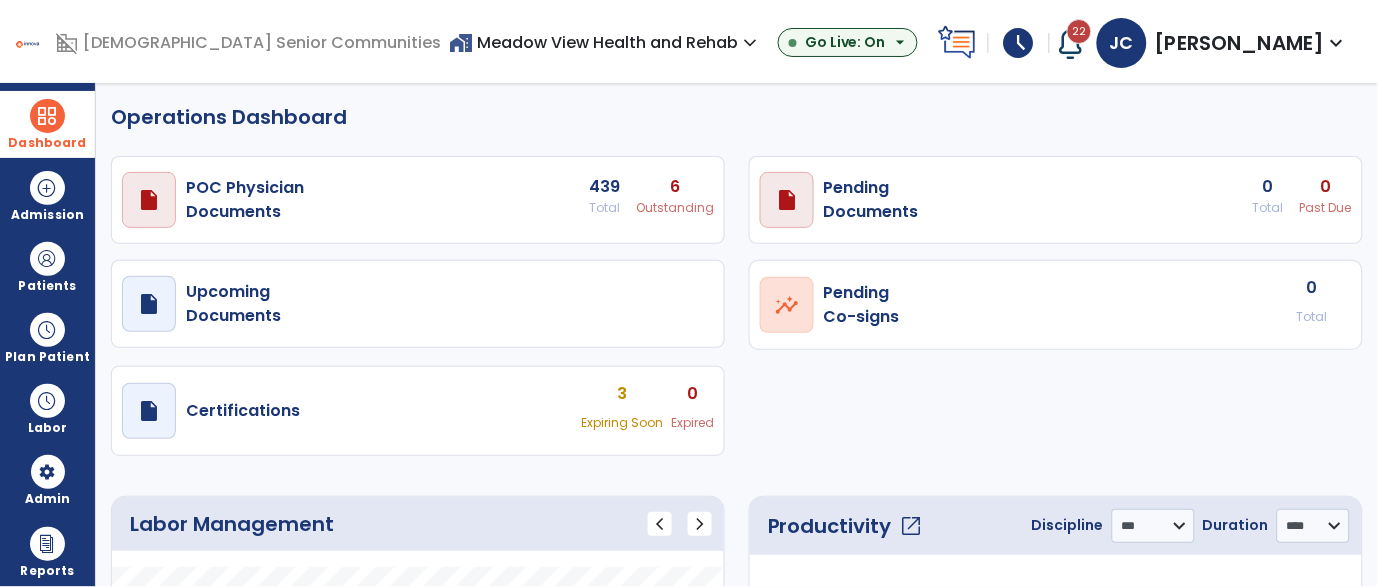 click on "Dashboard" at bounding box center [47, 124] 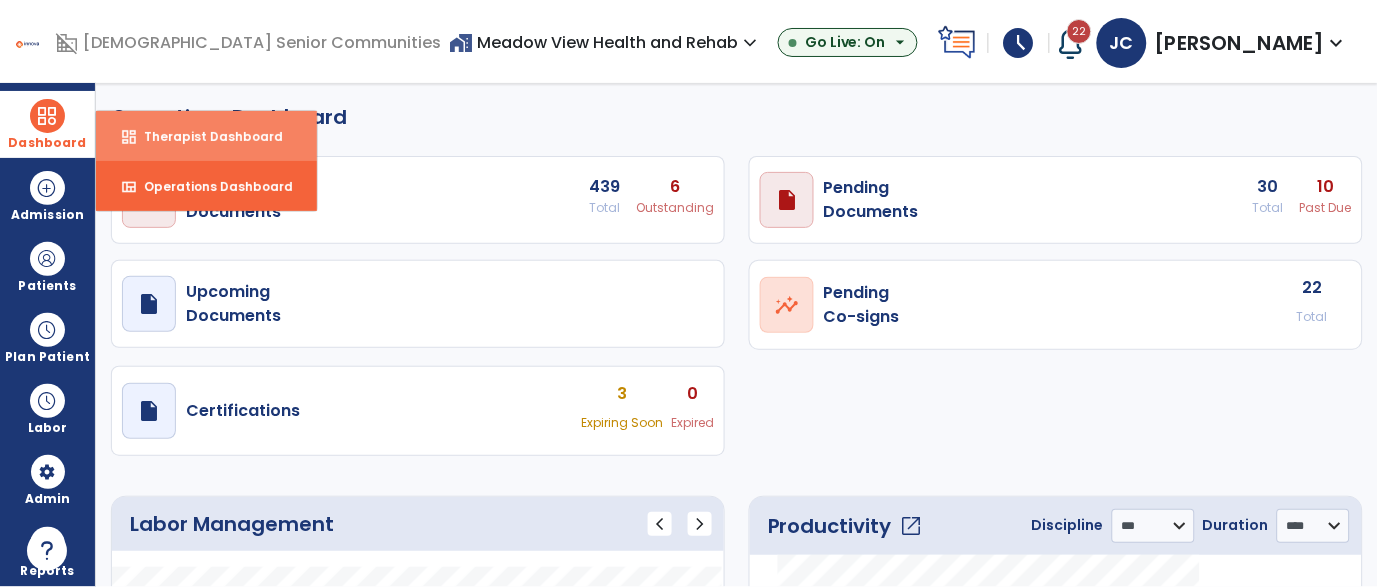 click on "dashboard  Therapist Dashboard" at bounding box center (206, 136) 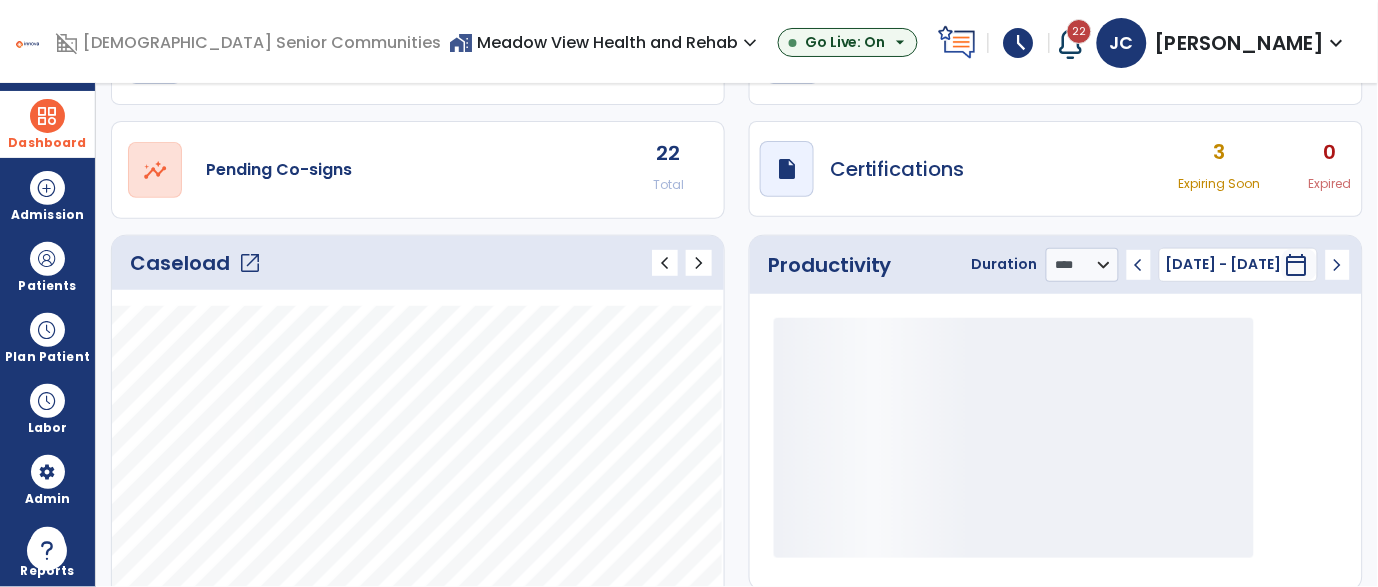 scroll, scrollTop: 197, scrollLeft: 0, axis: vertical 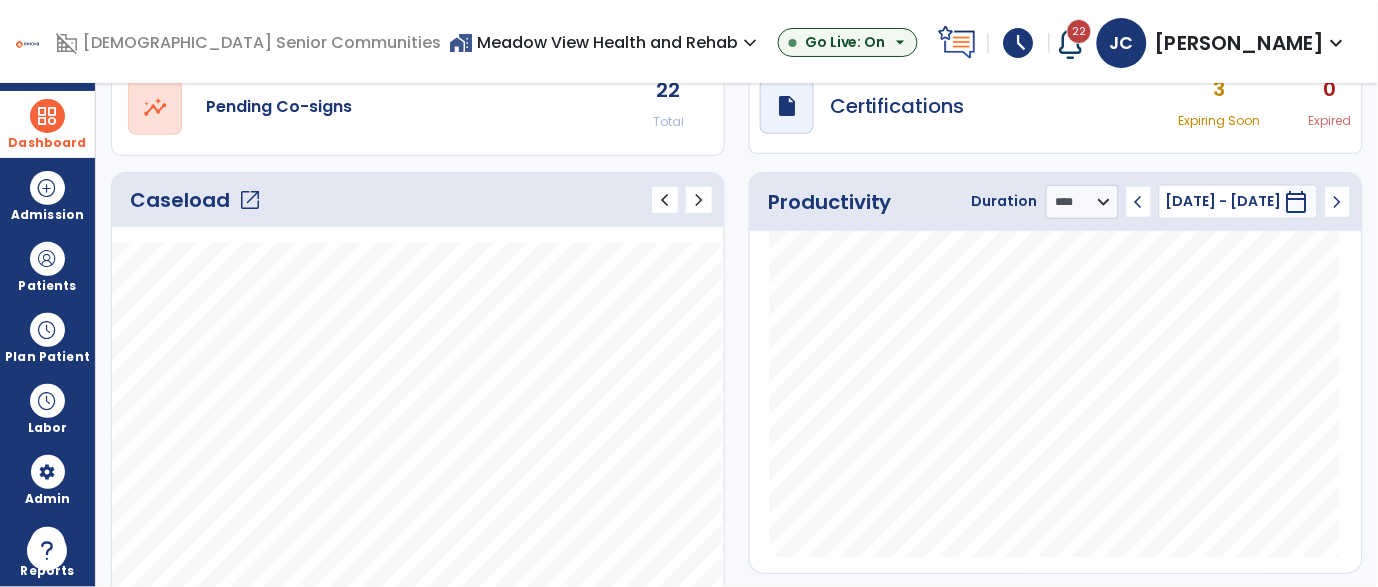 click on "open_in_new" 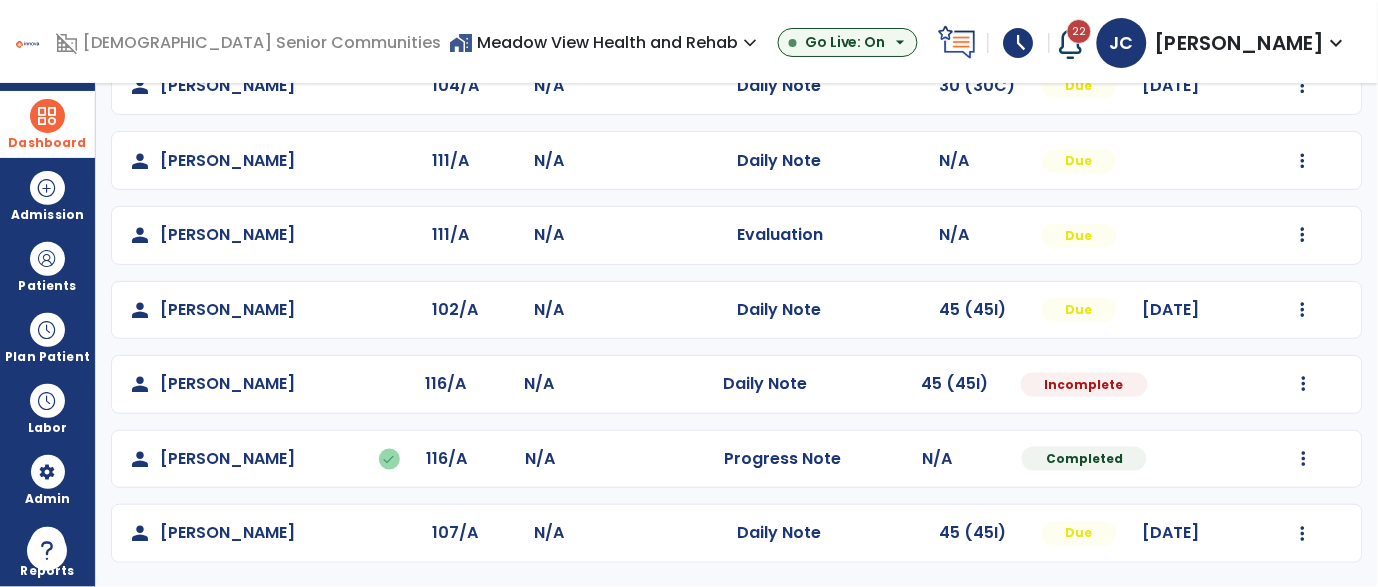scroll, scrollTop: 351, scrollLeft: 0, axis: vertical 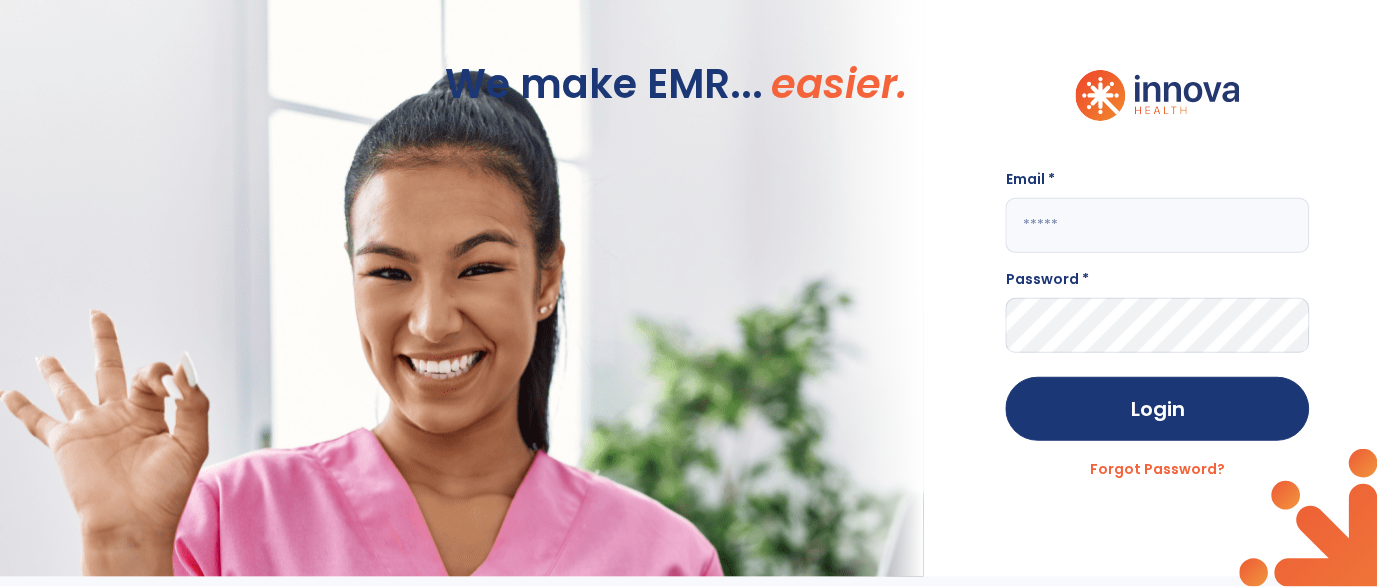 click 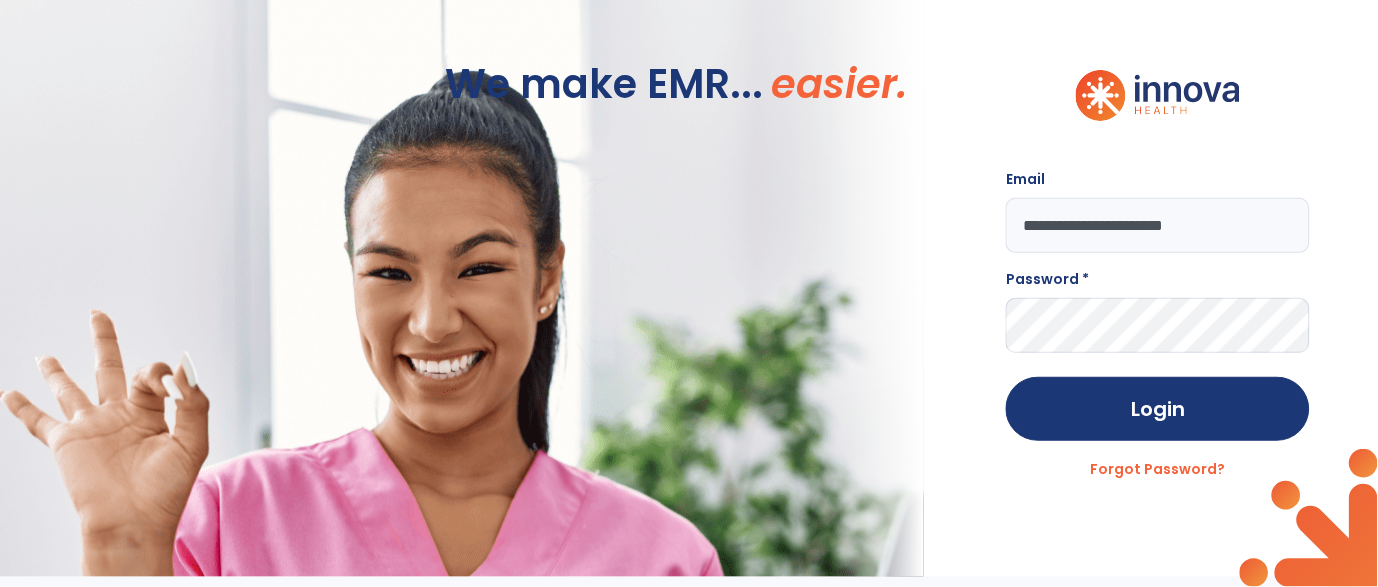 type on "**********" 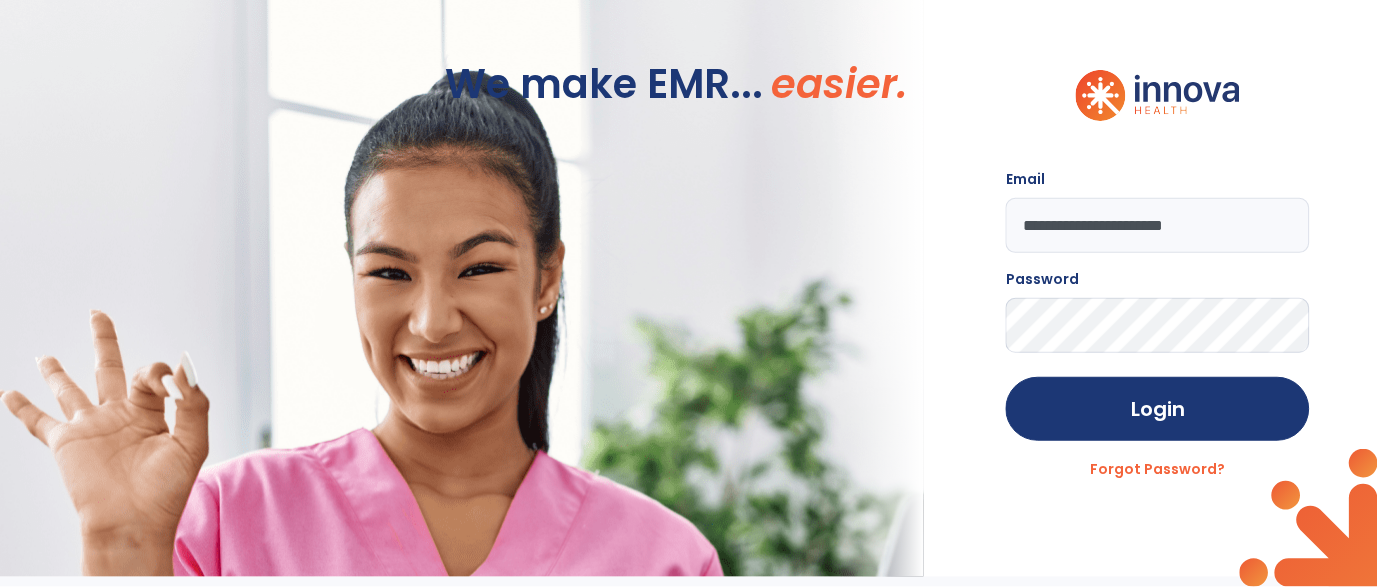 click on "Login" 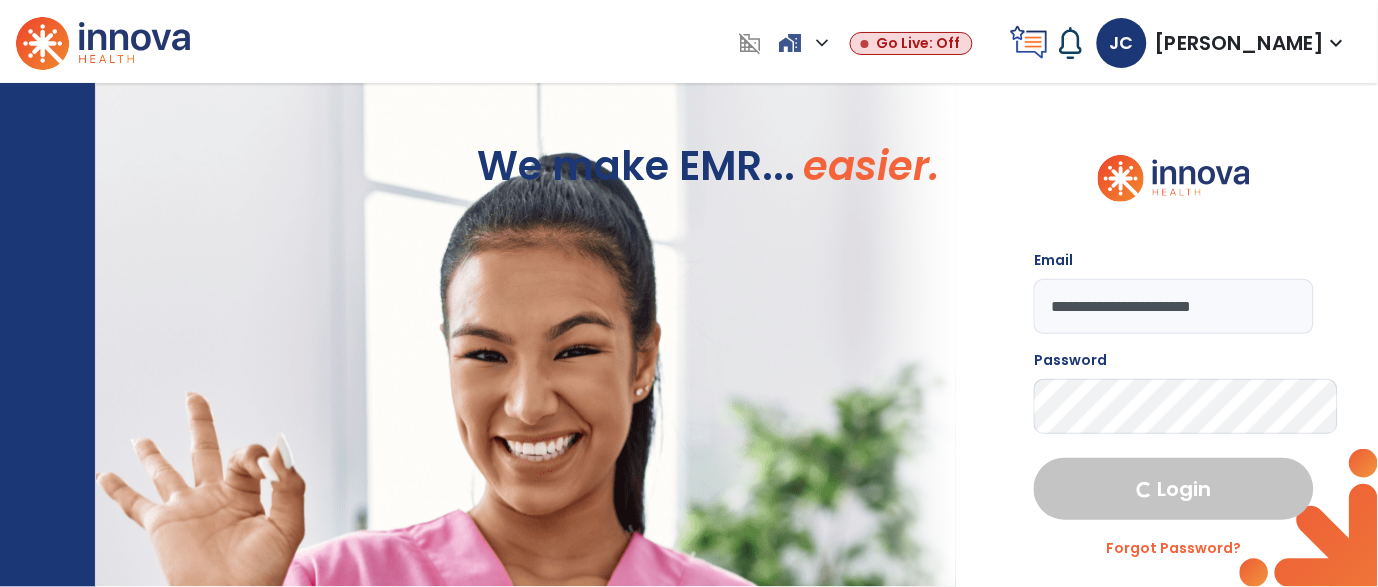 select on "***" 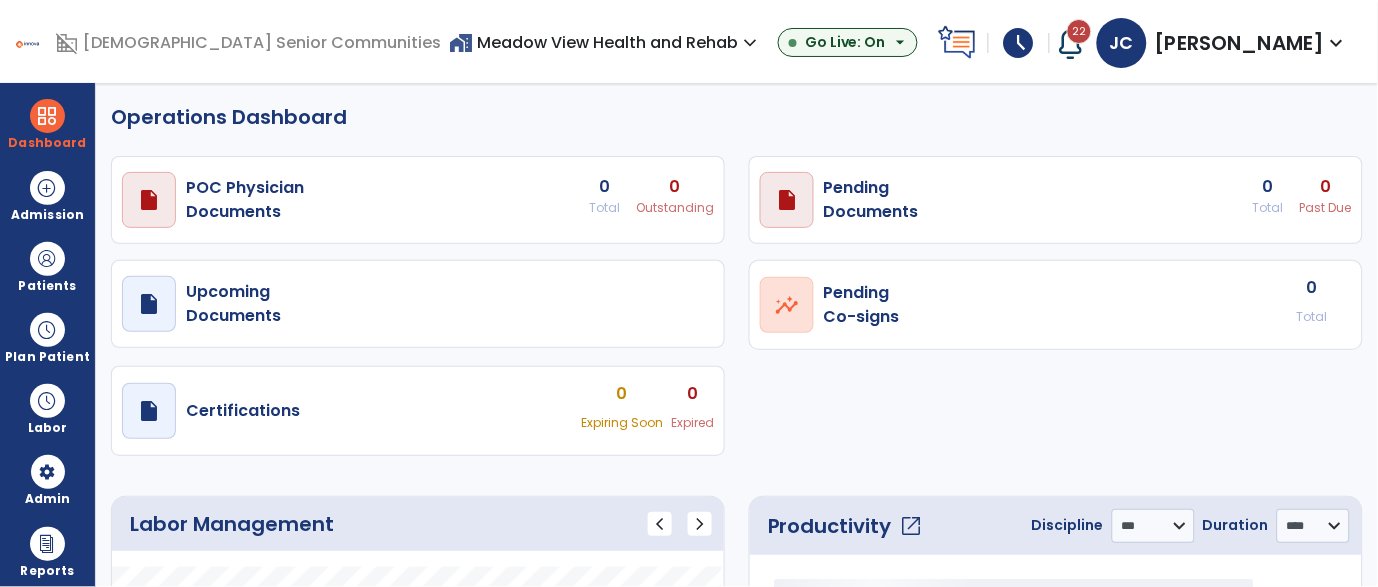 select on "***" 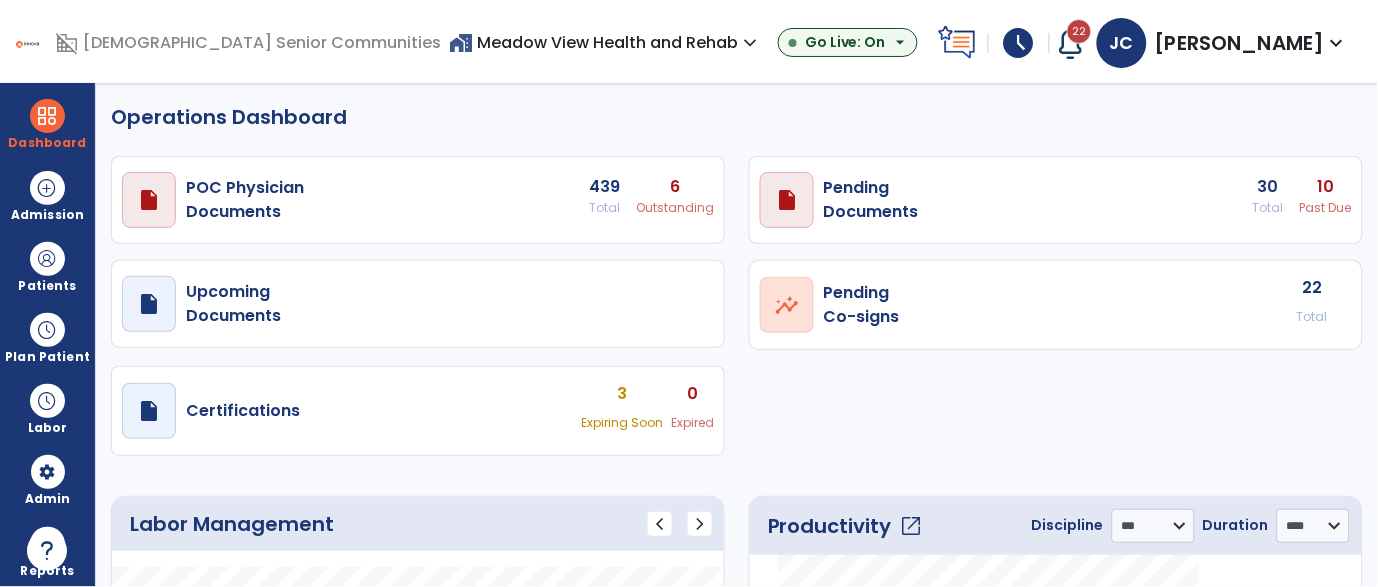 click on "Dashboard  dashboard  Therapist Dashboard  view_quilt  Operations Dashboard Admission Patients  format_list_bulleted  Patient List  space_dashboard  Patient Board  insert_chart  PDPM Board Plan Patient  event_note  Planner  content_paste_go  Scheduler  content_paste_go  Whiteboard Labor  content_paste_go  Timecards  content_paste_go  Labor Management Admin  attach_money  Payors  manage_accounts  Users  group  Roles Reports  export_notes  Billing Exports  note_alt  EOM Report  event_note  Minutes By Payor  sticky_note_2  PBJ Report  inbox_customize  Service Log  playlist_add_check  Triple Check Report  Operations Dashboard   draft   open_in_new  POC Physician  Documents 439 Total 6 Outstanding  draft   open_in_new  Pending   Documents 30 Total 10 Past Due  draft   open_in_new  Upcoming   Documents  open_in_new  Pending   Co-signs  22 Total  draft   open_in_new  Certifications 3 Expiring Soon 0 Expired Labor Management chevron_left chevron_right" at bounding box center (689, 293) 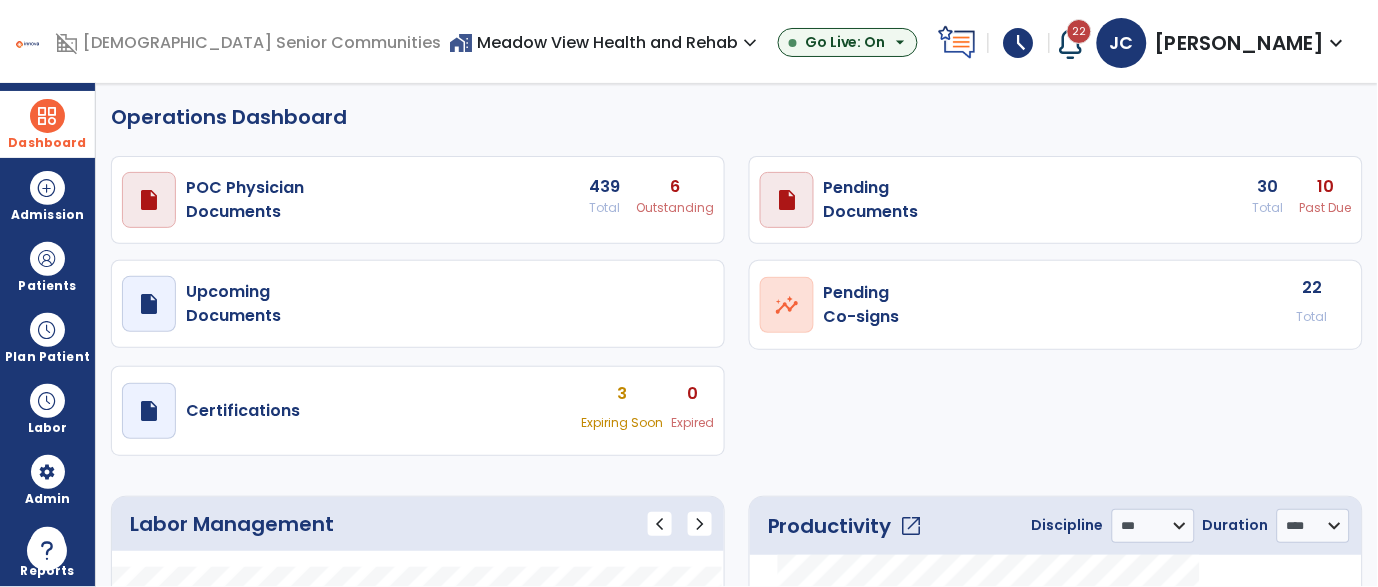 click at bounding box center [47, 116] 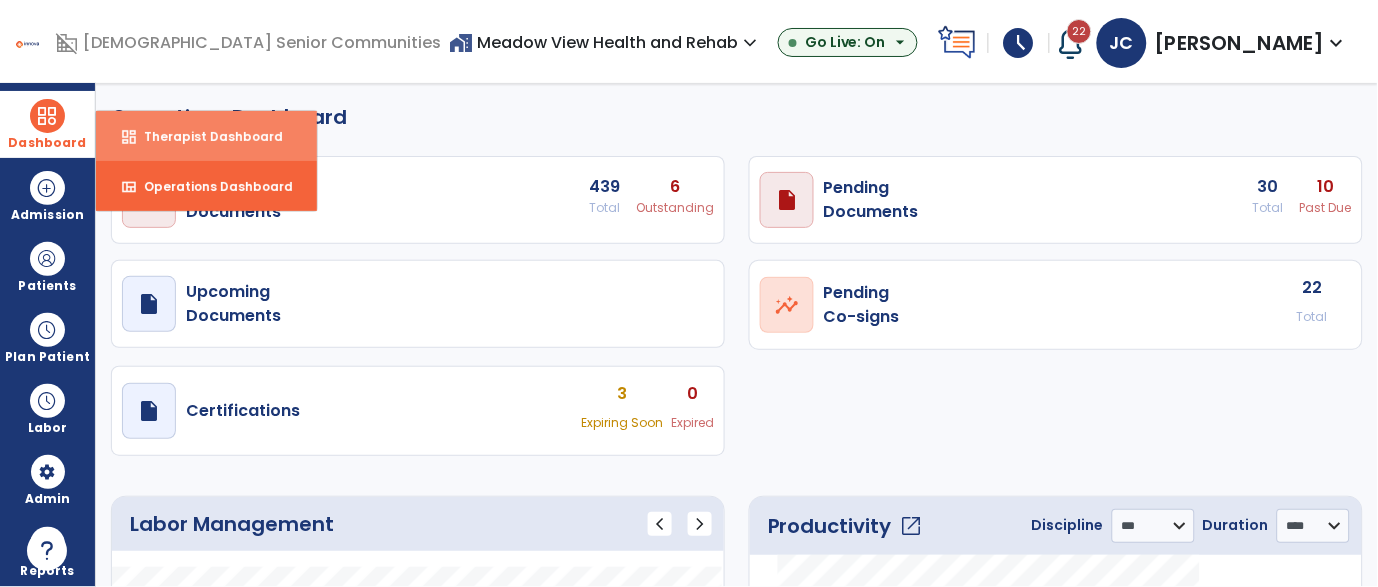 click on "Therapist Dashboard" at bounding box center [205, 136] 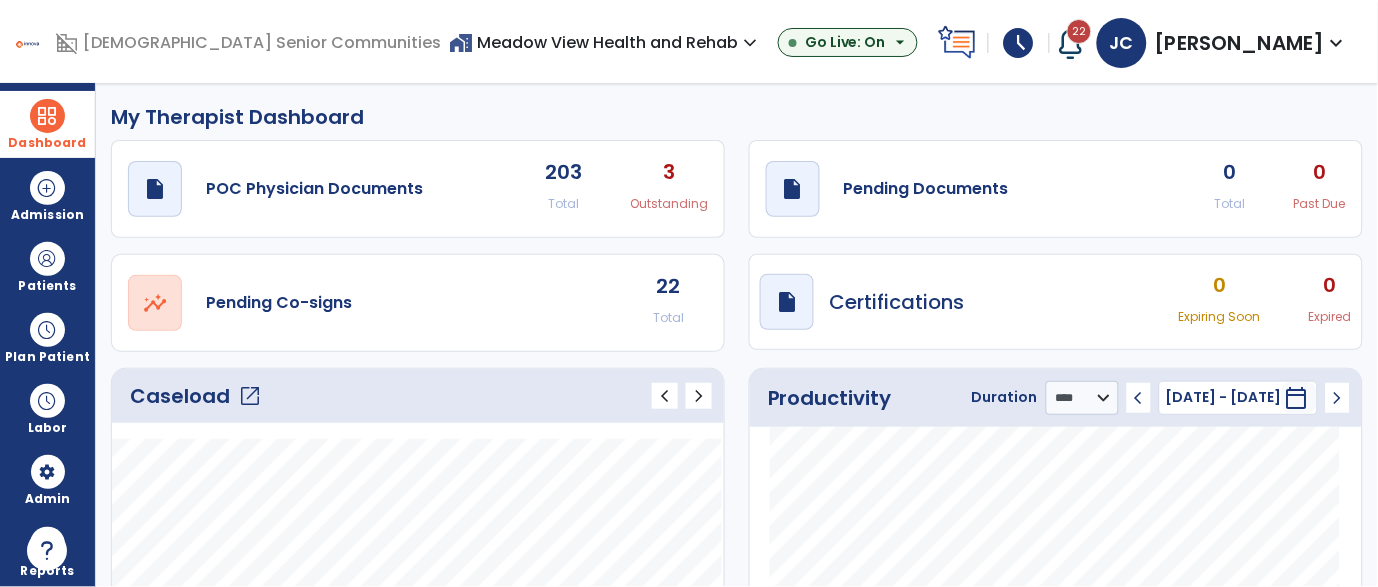 scroll, scrollTop: 35, scrollLeft: 0, axis: vertical 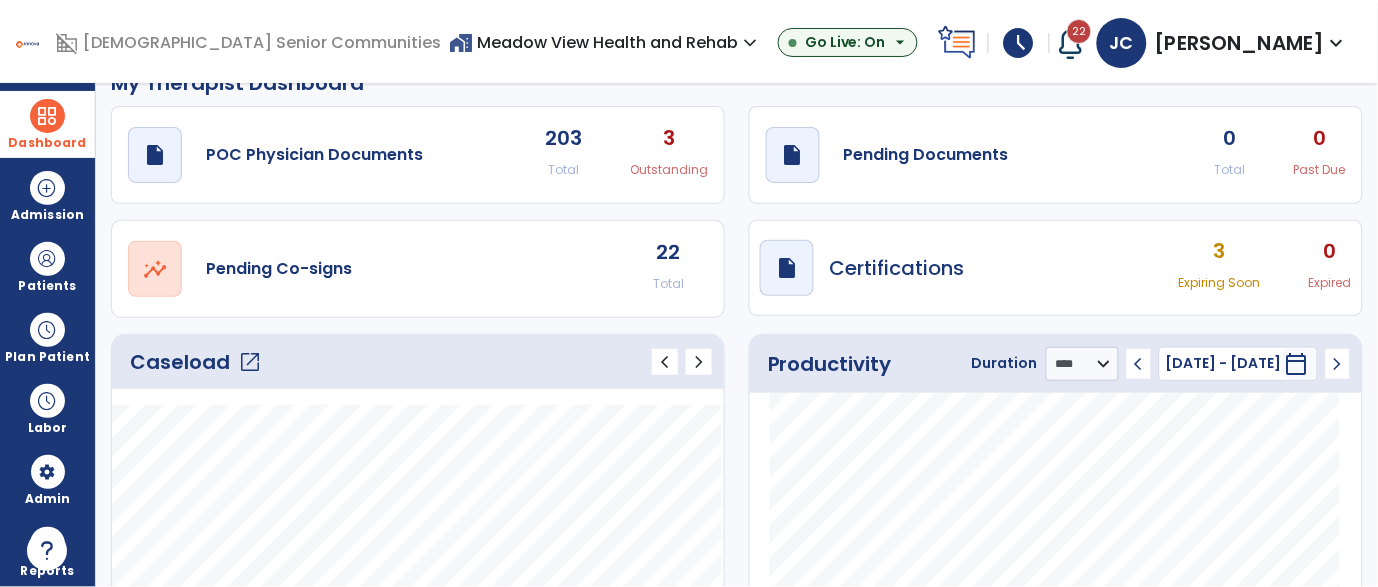 click on "open_in_new" 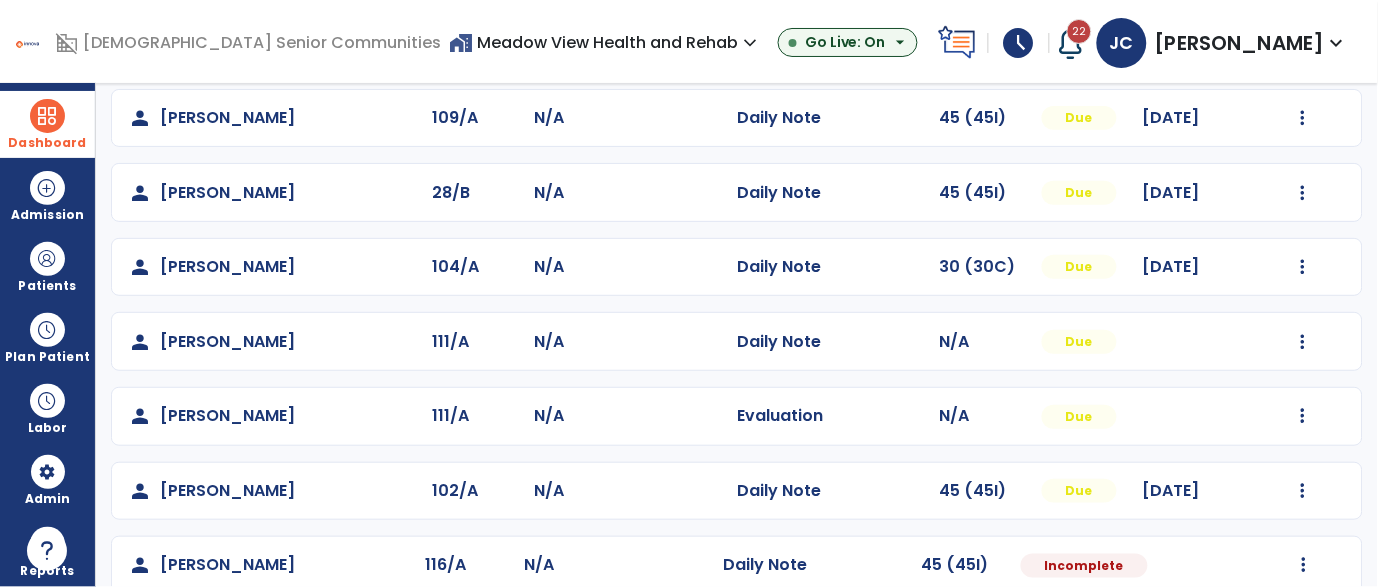 scroll, scrollTop: 351, scrollLeft: 0, axis: vertical 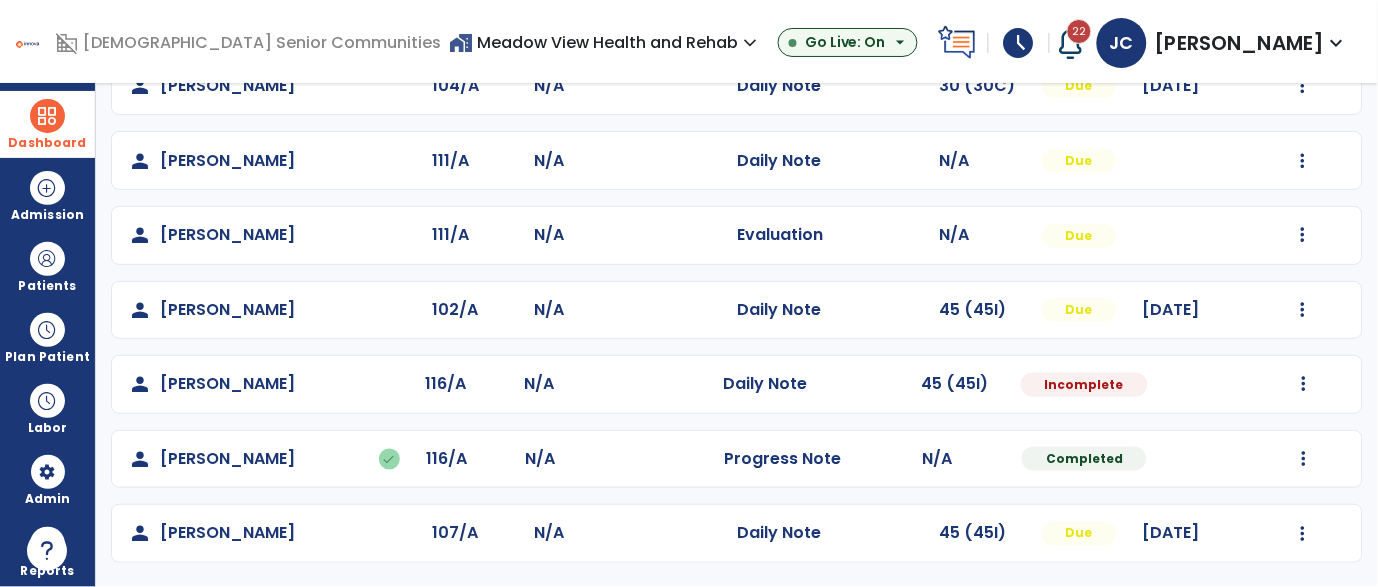 click on "Mark Visit As Complete   Reset Note   Open Document   G + C Mins" 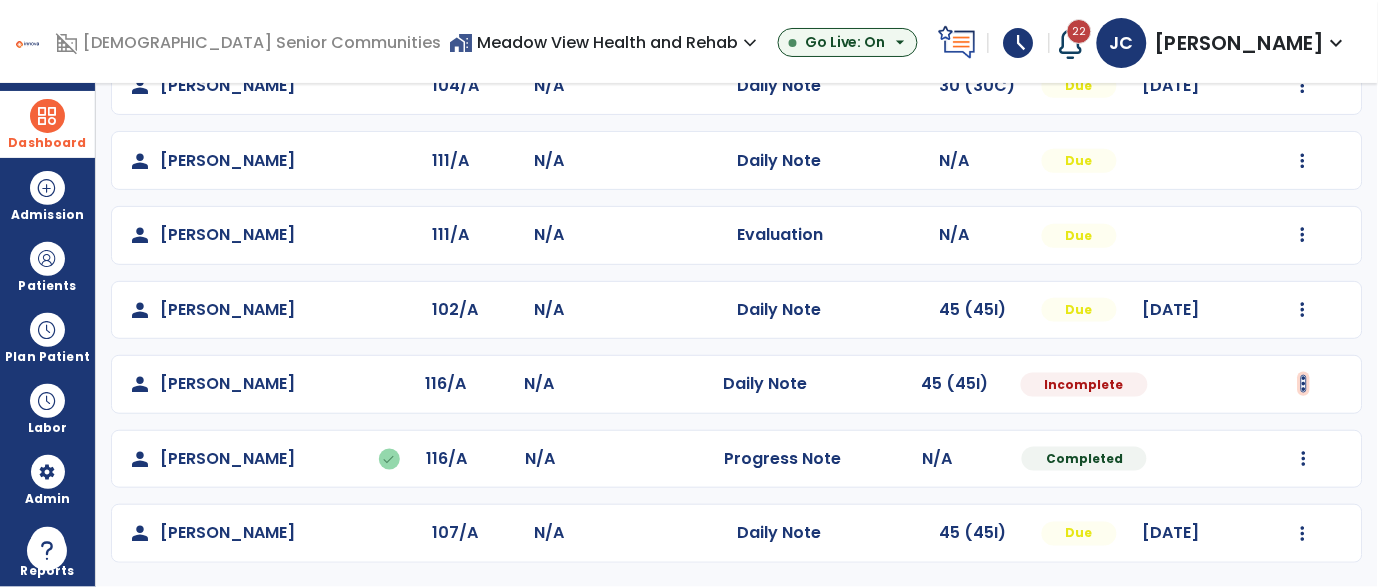 click at bounding box center (1303, -63) 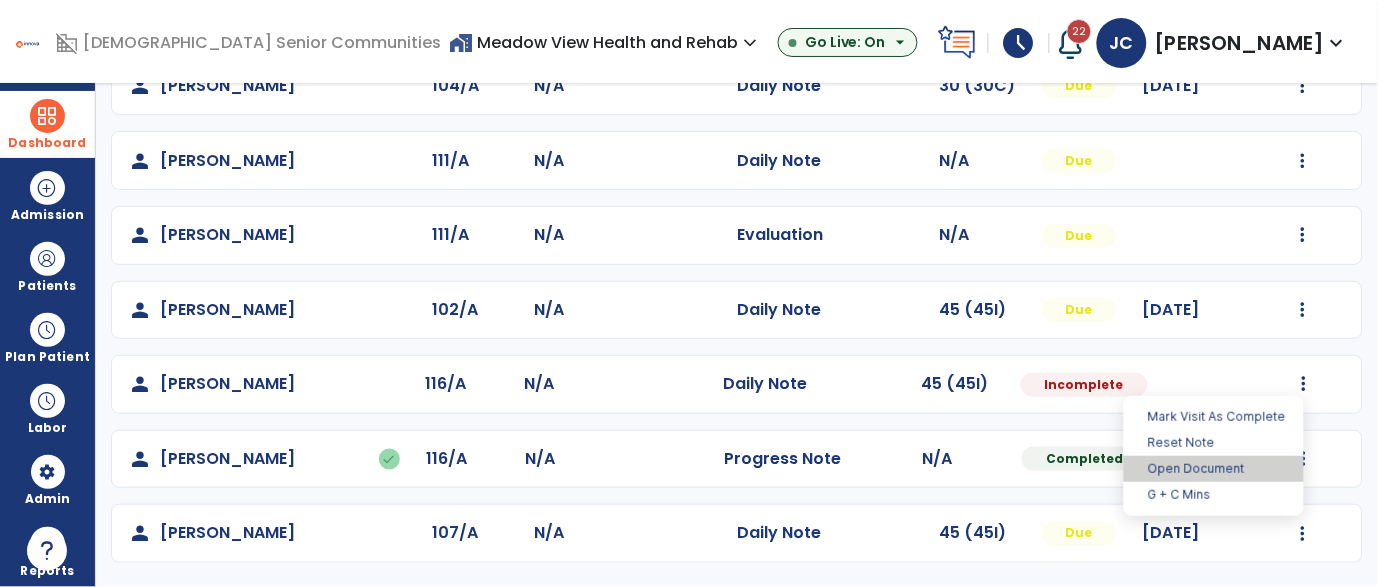 click on "Open Document" at bounding box center [1214, 469] 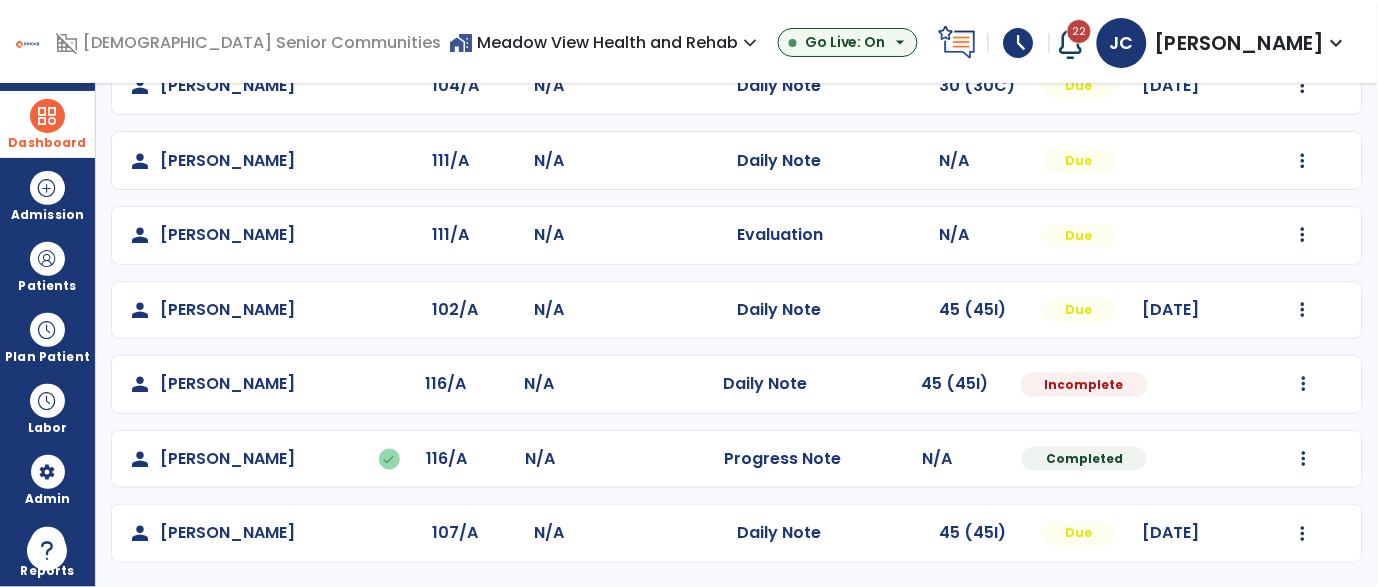 select on "*" 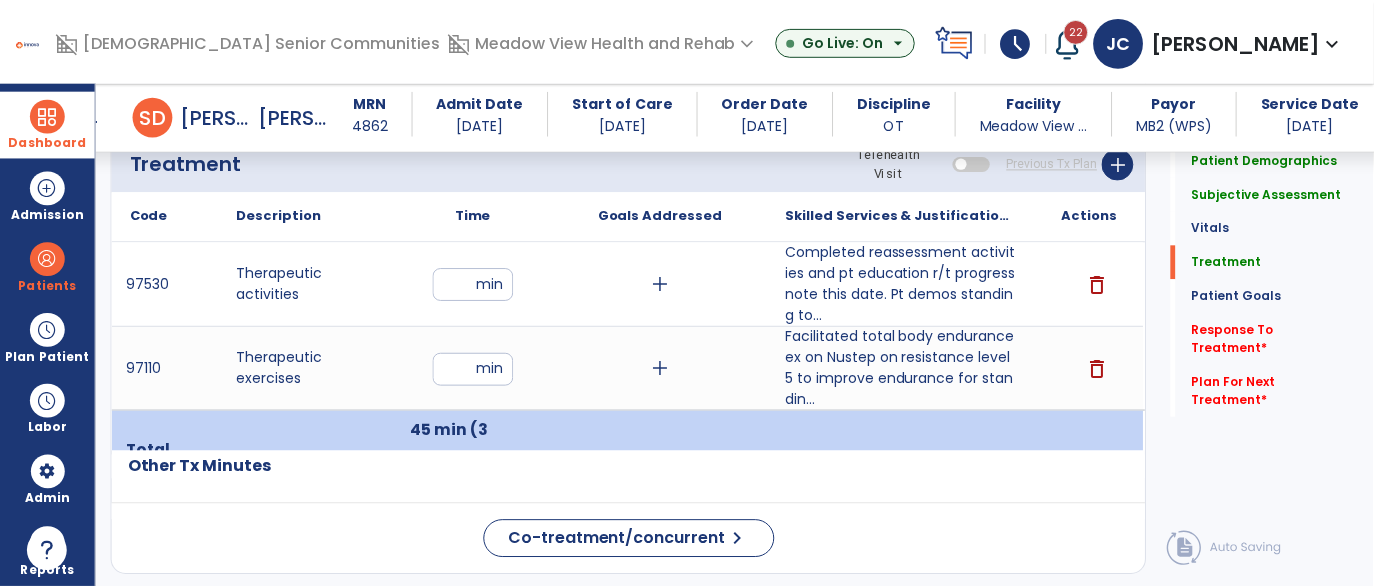 scroll, scrollTop: 1168, scrollLeft: 0, axis: vertical 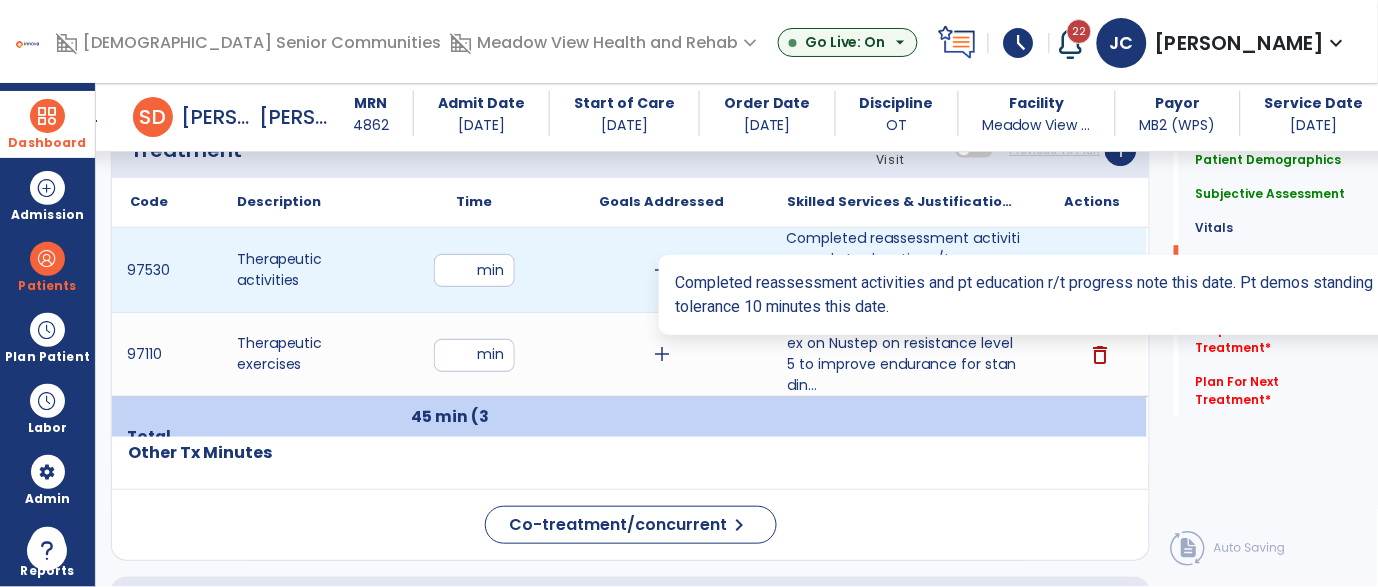 click on "Completed reassessment activities and pt education r/t progress note this date. Pt demos standing to..." at bounding box center [904, 270] 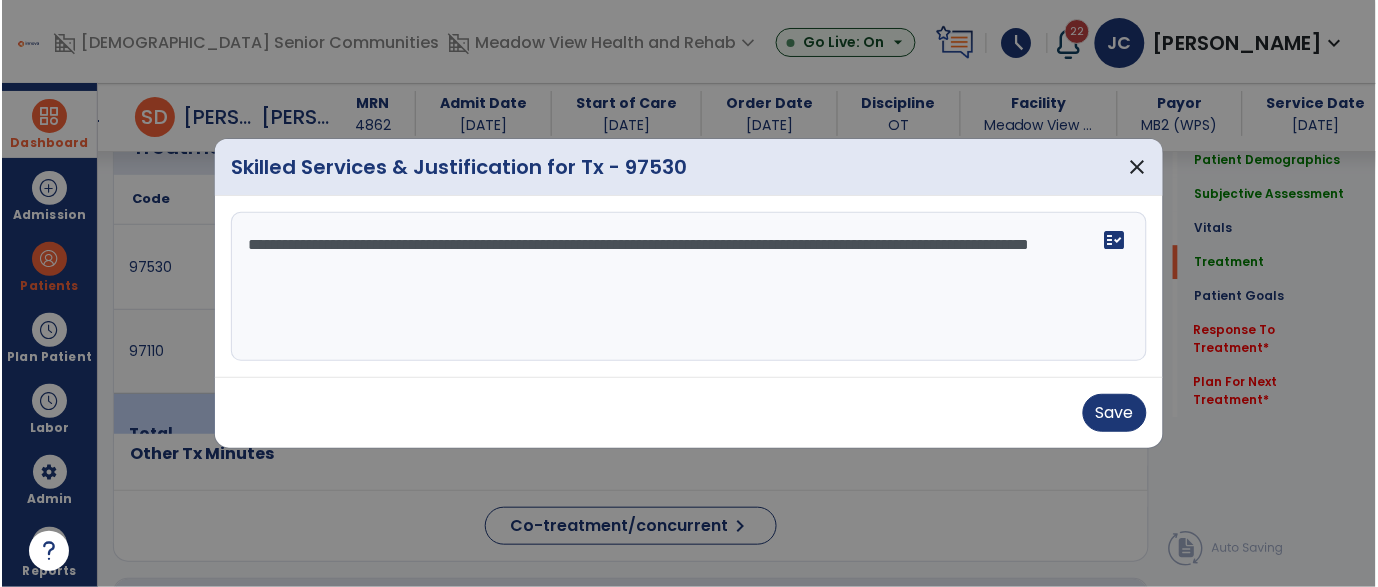 scroll, scrollTop: 1171, scrollLeft: 0, axis: vertical 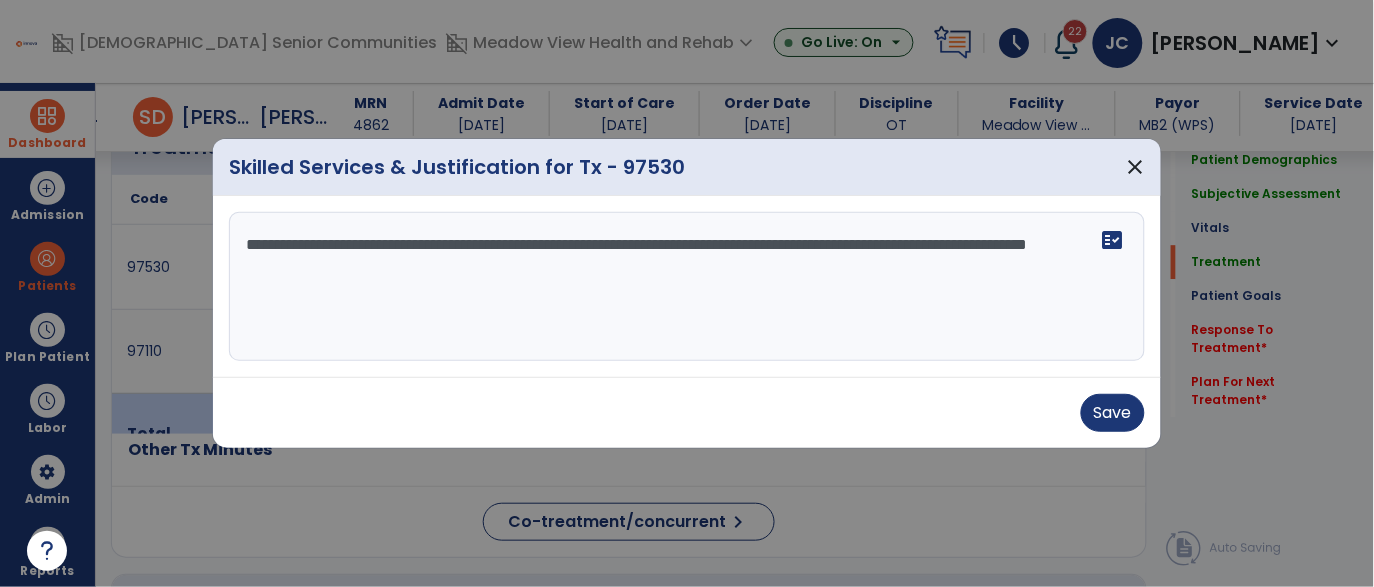 click on "**********" at bounding box center [687, 287] 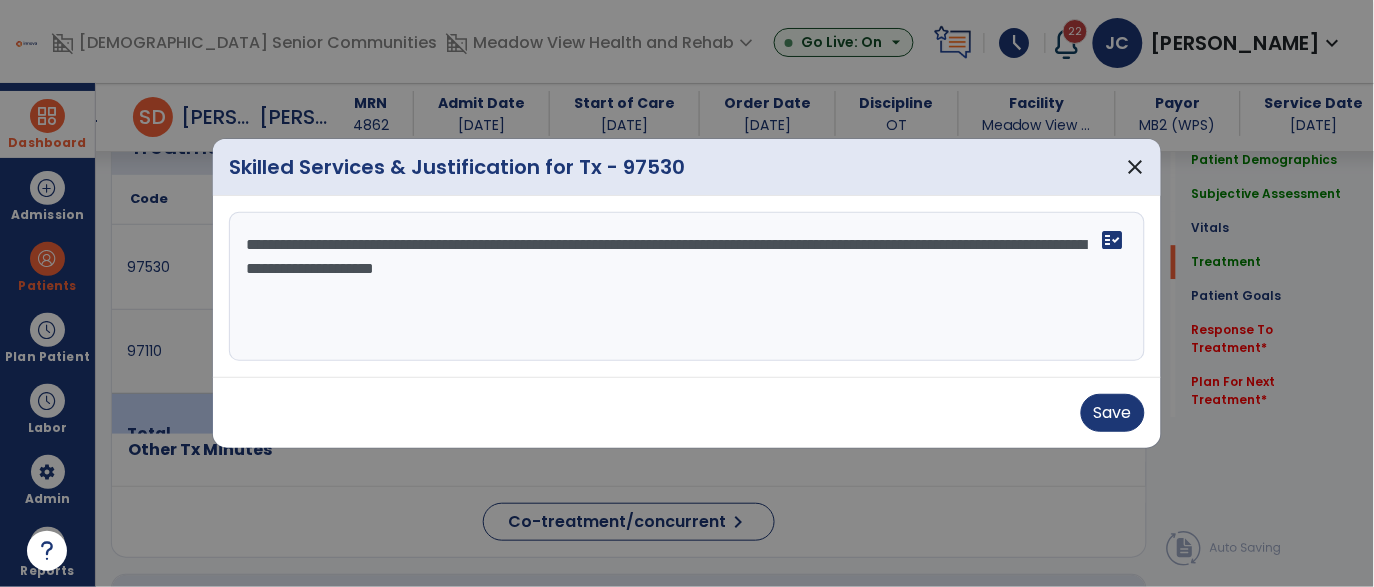click on "**********" at bounding box center (687, 287) 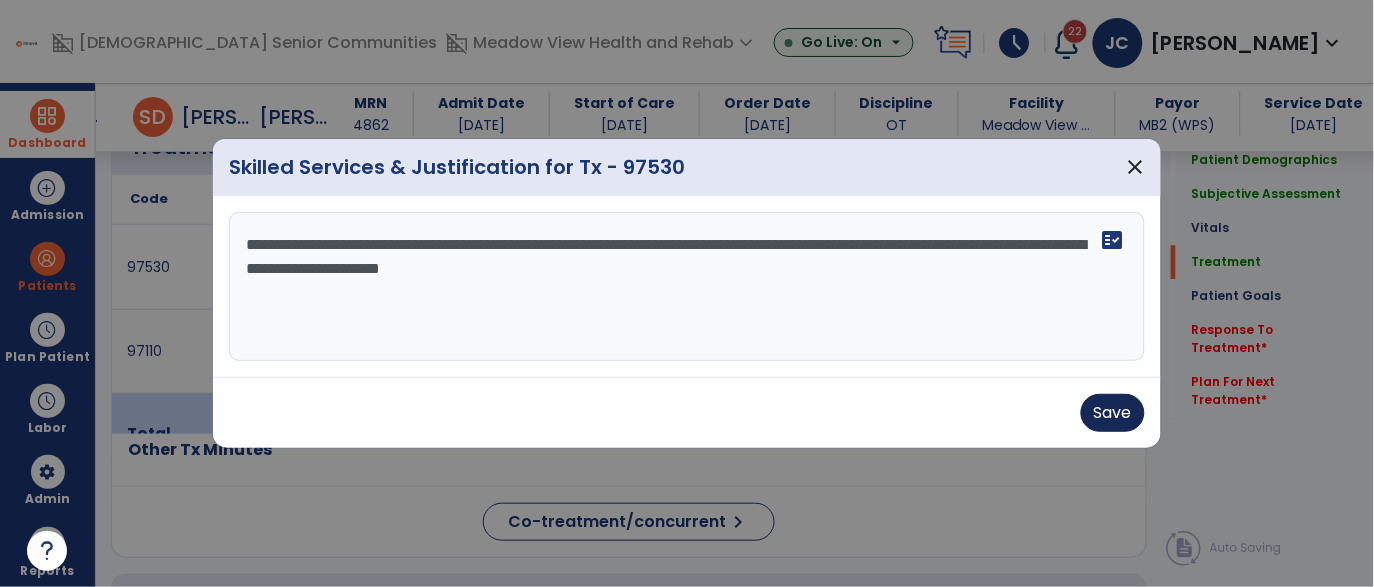 type on "**********" 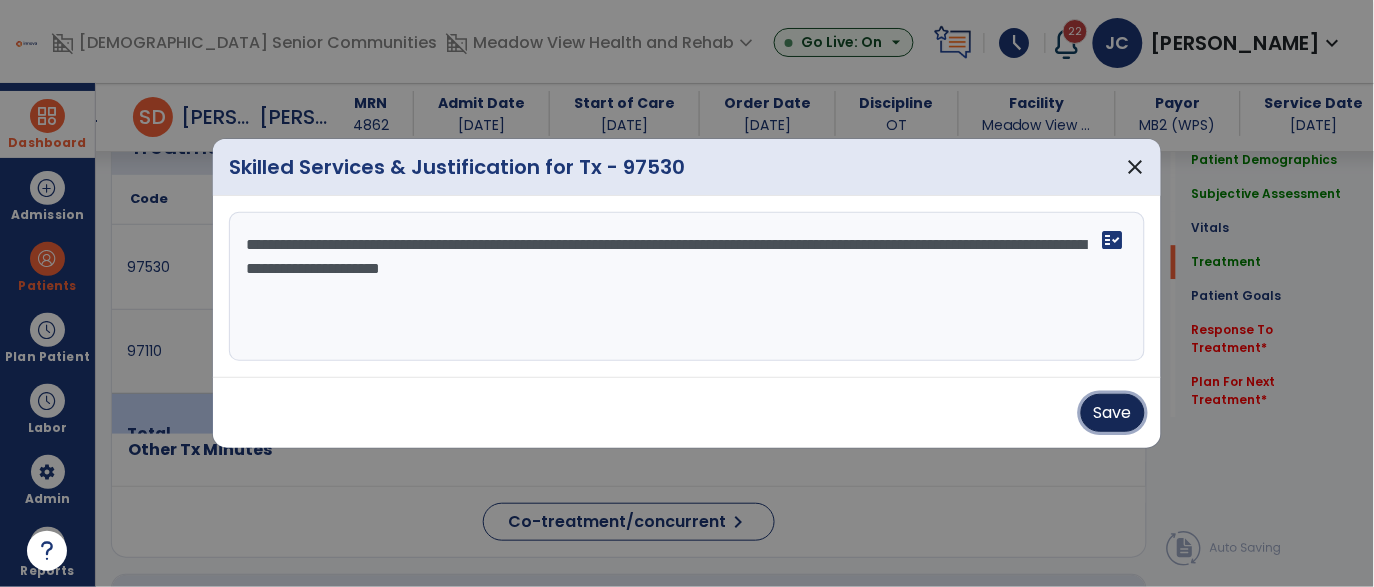 click on "Save" at bounding box center (1113, 413) 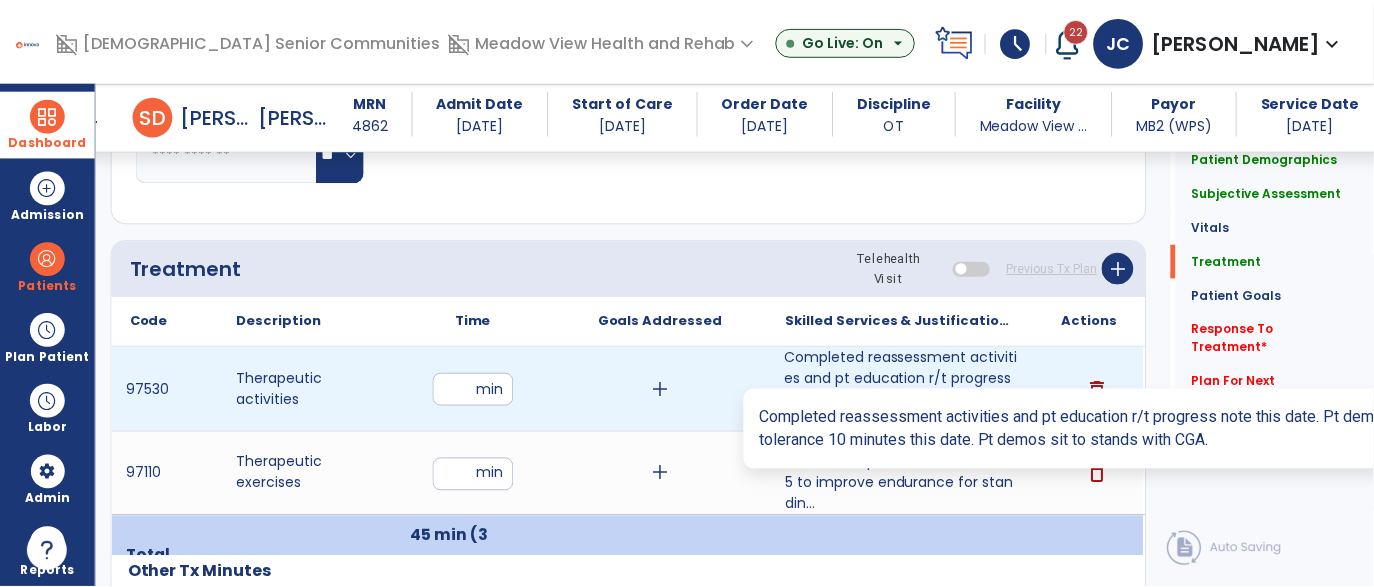 scroll, scrollTop: 1055, scrollLeft: 0, axis: vertical 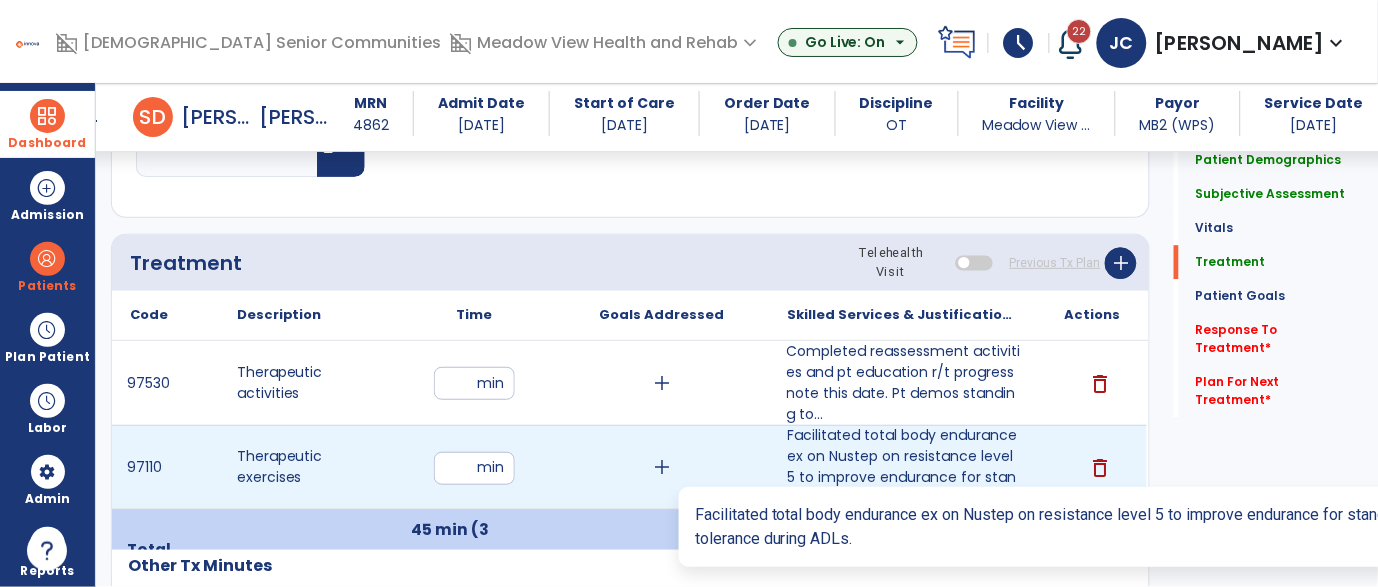 click on "Completed reassessment activities and pt education r/t progress note this date. Pt demos standing to..." at bounding box center [904, 383] 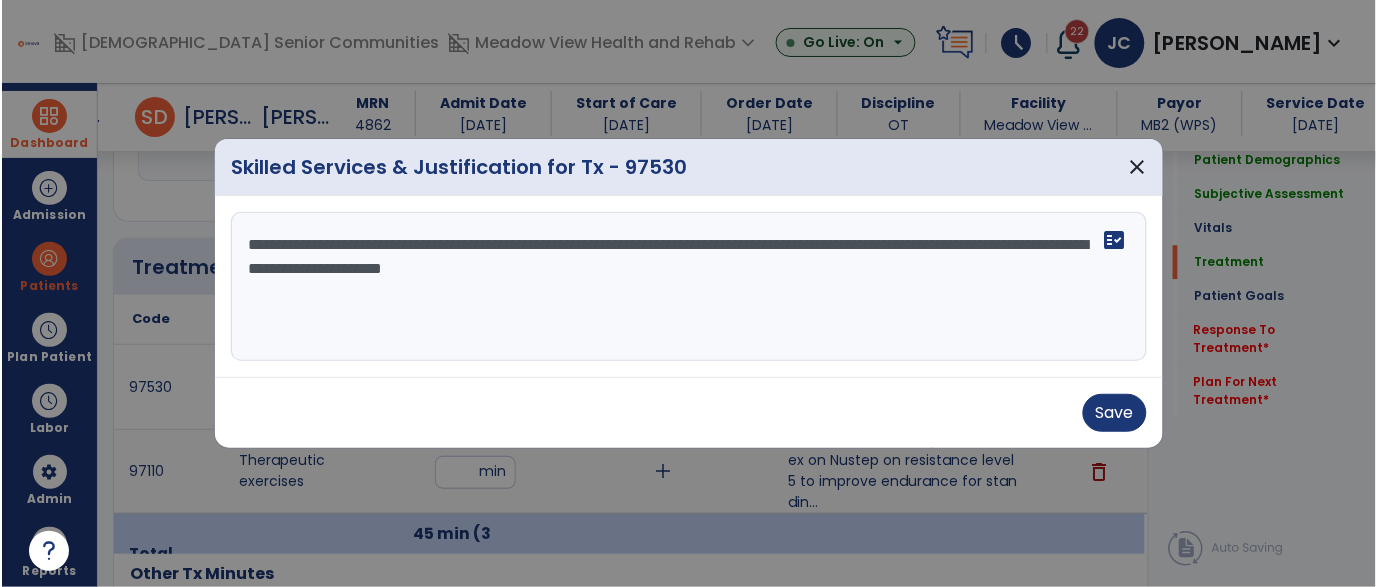 scroll, scrollTop: 1055, scrollLeft: 0, axis: vertical 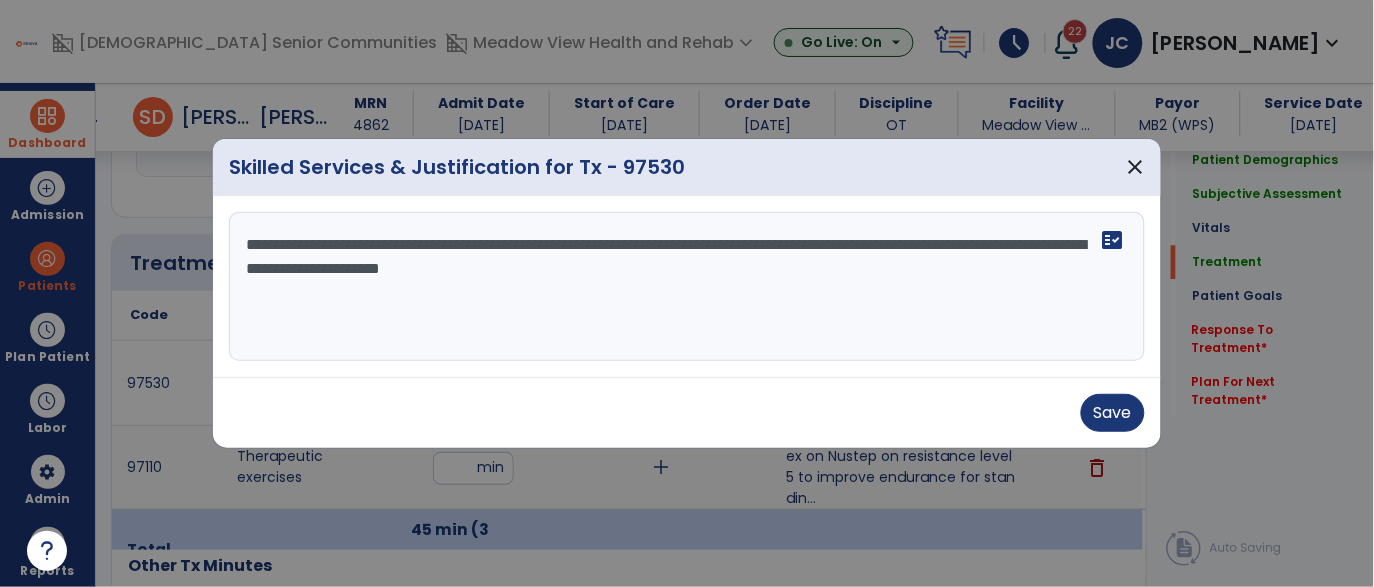 drag, startPoint x: 786, startPoint y: 277, endPoint x: 715, endPoint y: 285, distance: 71.44928 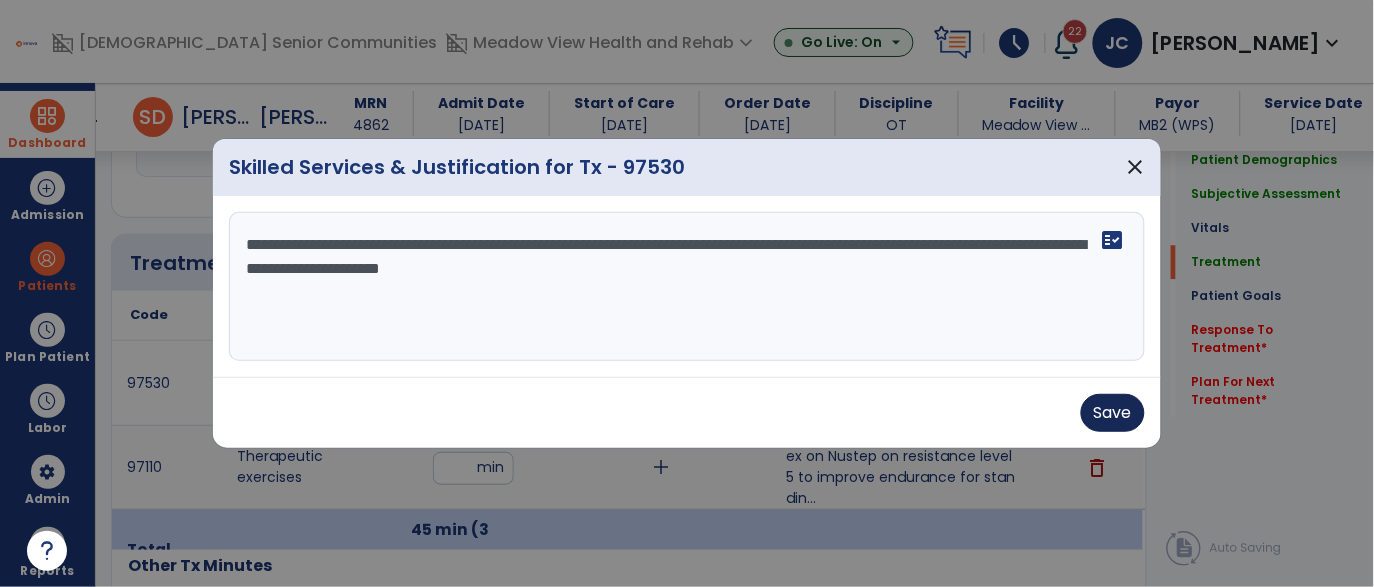 type on "**********" 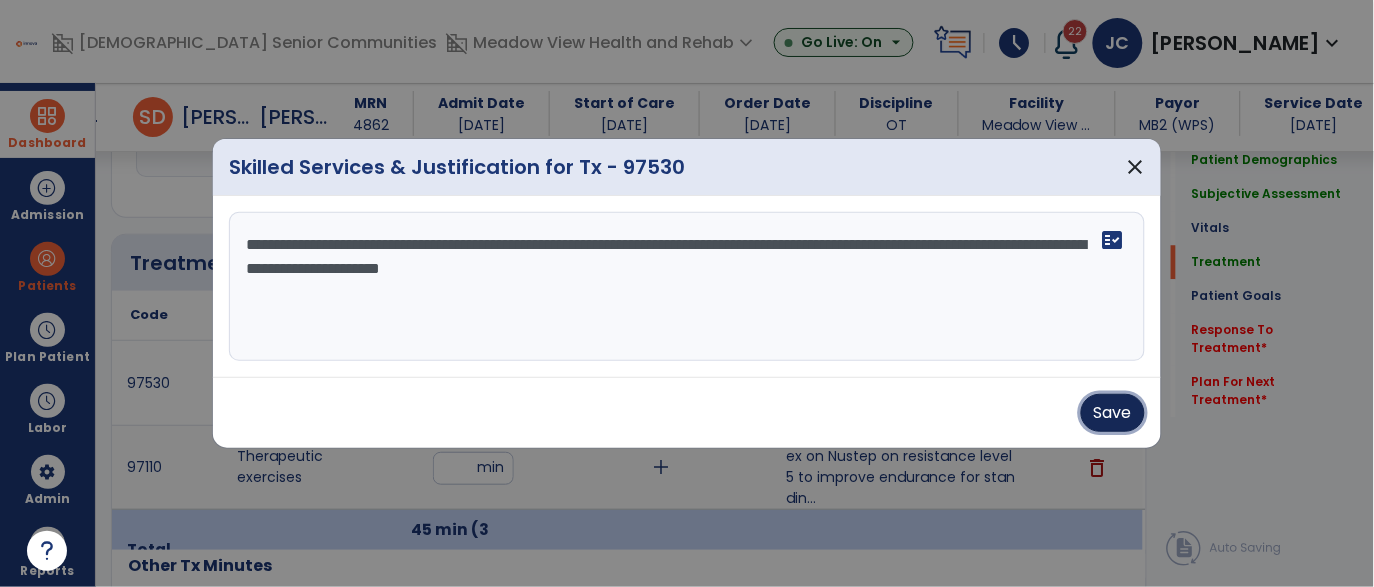 click on "Save" at bounding box center (1113, 413) 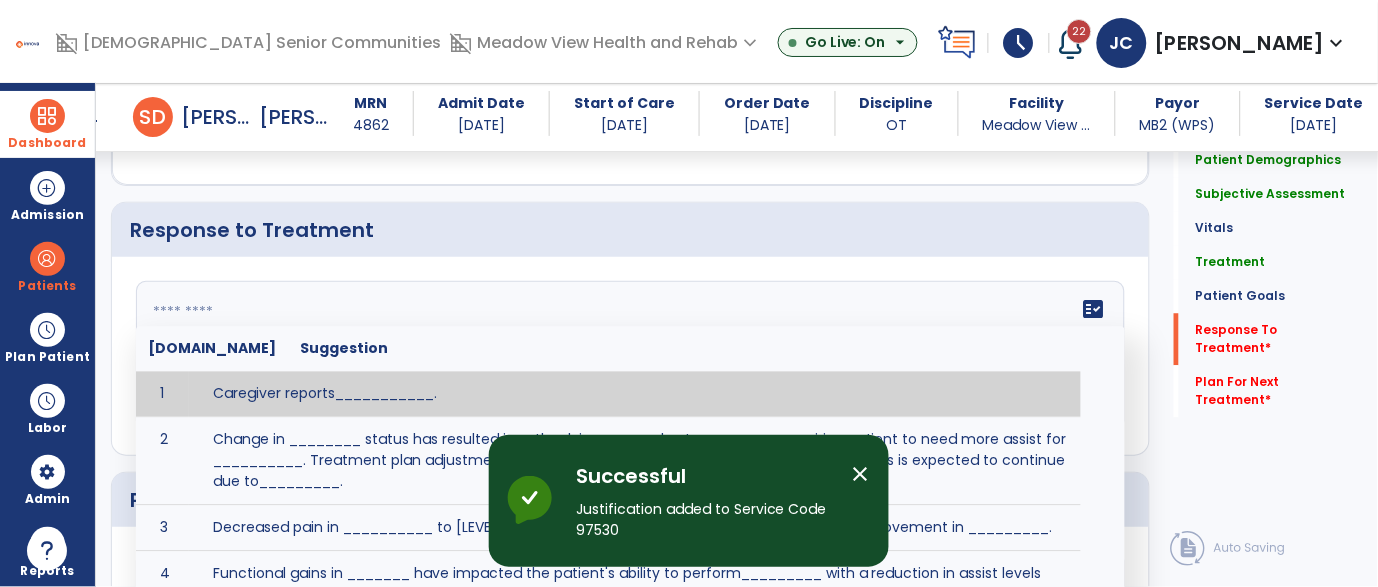 click on "fact_check  [DOMAIN_NAME] Suggestion 1 Caregiver reports___________. 2 Change in ________ status has resulted in setback in_______due to ________, requiring patient to need more assist for __________.   Treatment plan adjustments to be made include________.  Progress towards goals is expected to continue due to_________. 3 Decreased pain in __________ to [LEVEL] in response to [MODALITY/TREATMENT] allows for improvement in _________. 4 Functional gains in _______ have impacted the patient's ability to perform_________ with a reduction in assist levels to_________. 5 Functional progress this week has been significant due to__________. 6 Gains in ________ have improved the patient's ability to perform ______with decreased levels of assist to___________. 7 Improvement in ________allows patient to tolerate higher levels of challenges in_________. 8 Pain in [AREA] has decreased to [LEVEL] in response to [TREATMENT/MODALITY], allowing fore ease in completing__________. 9 10 11 12 13 14 15 16 17 18 19 20 21" 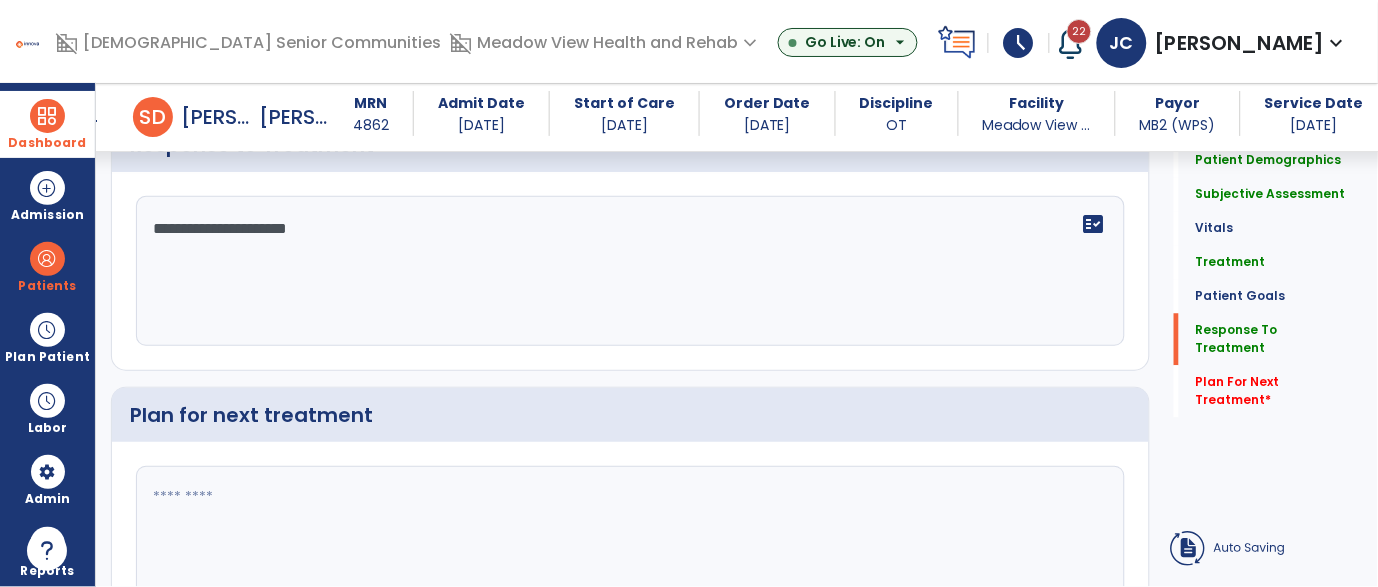 type on "**********" 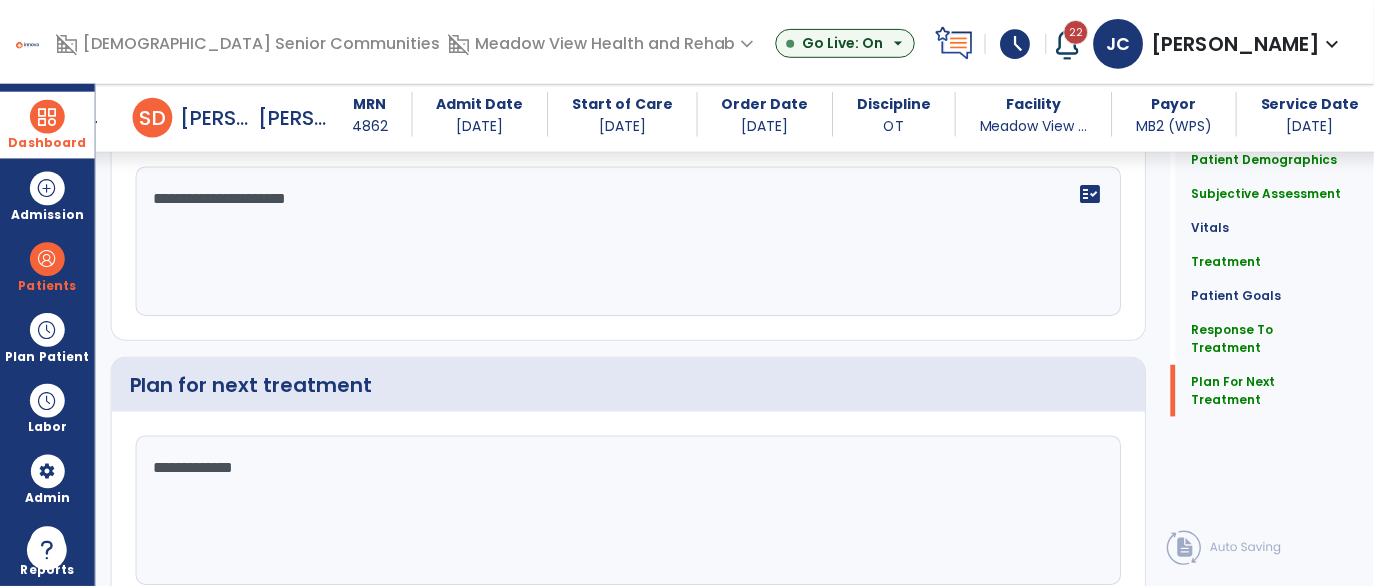 scroll, scrollTop: 2705, scrollLeft: 0, axis: vertical 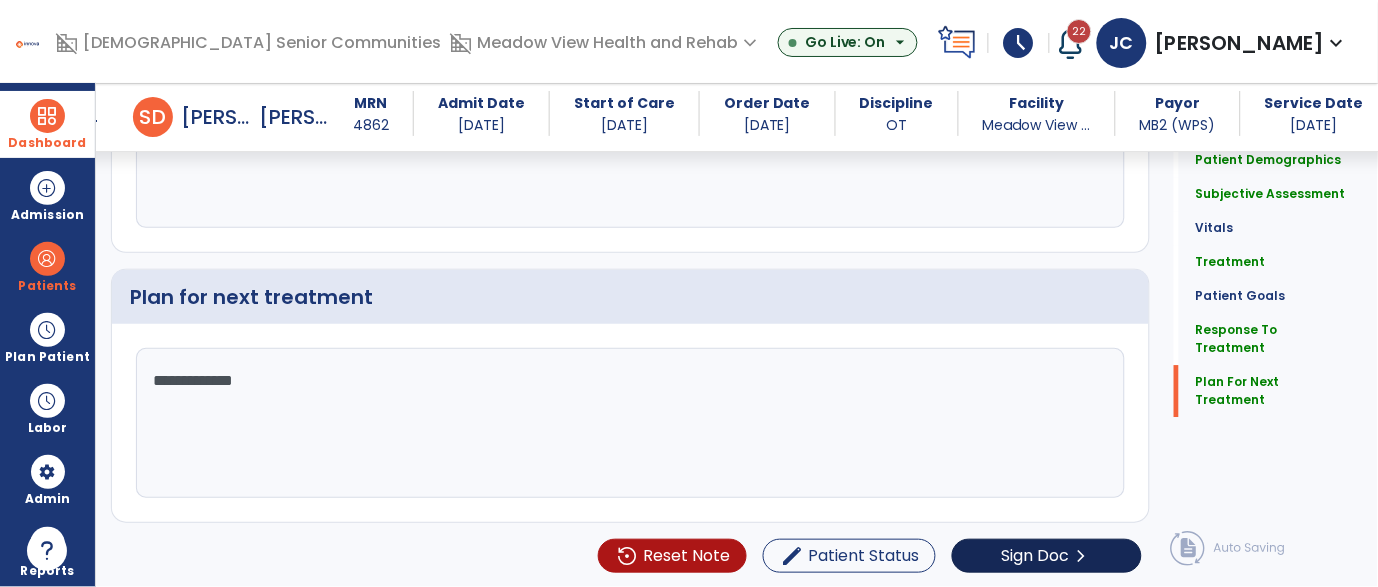 type on "**********" 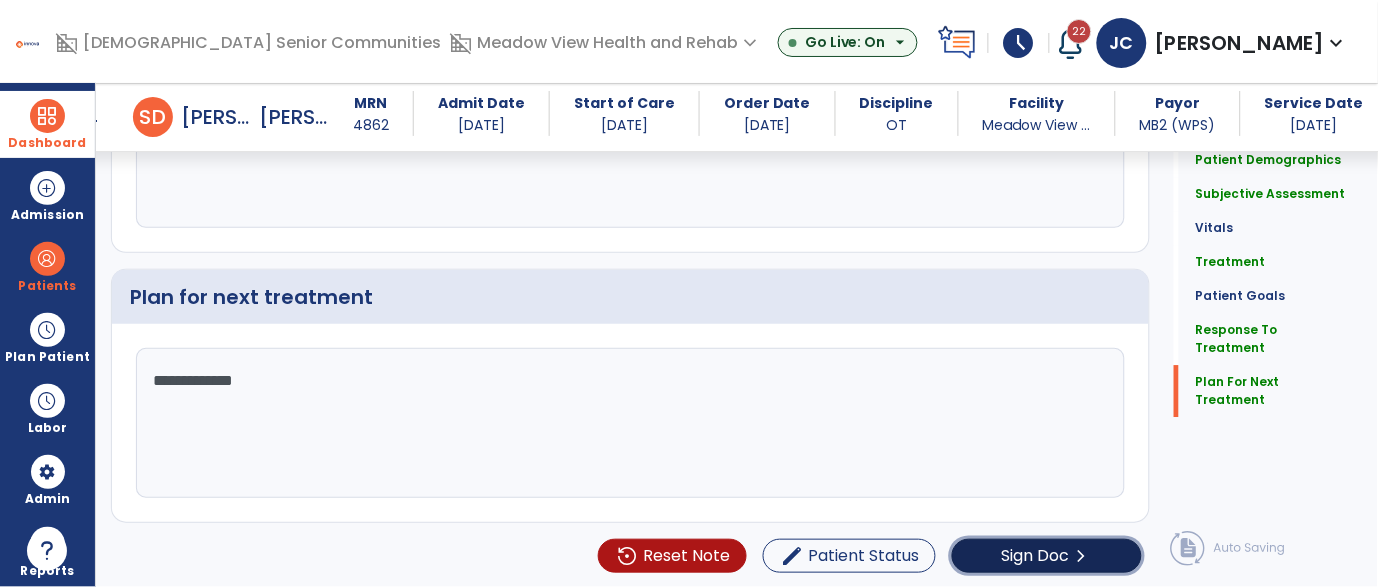click on "Sign Doc" 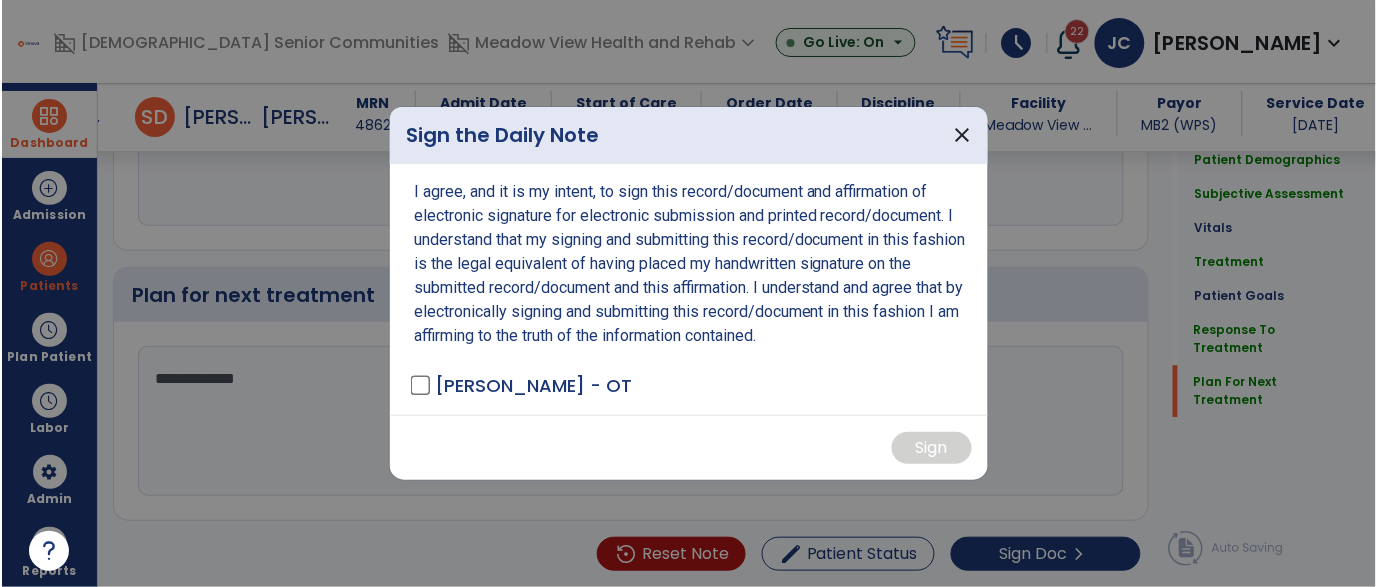 scroll, scrollTop: 2705, scrollLeft: 0, axis: vertical 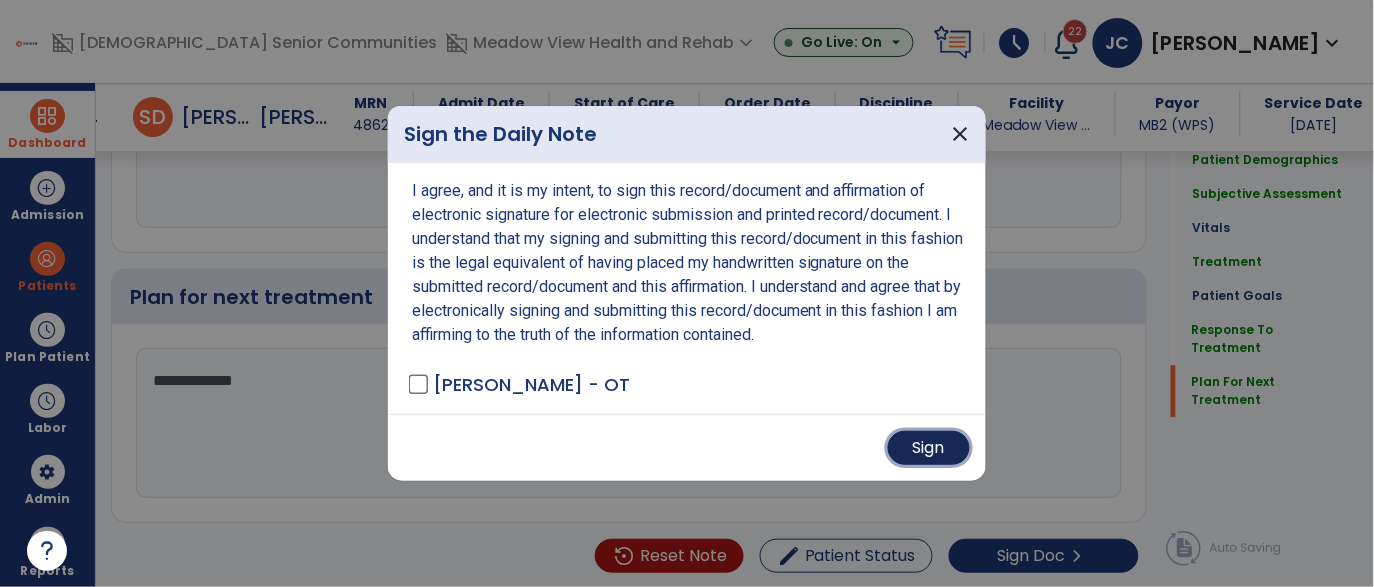 click on "Sign" at bounding box center (929, 448) 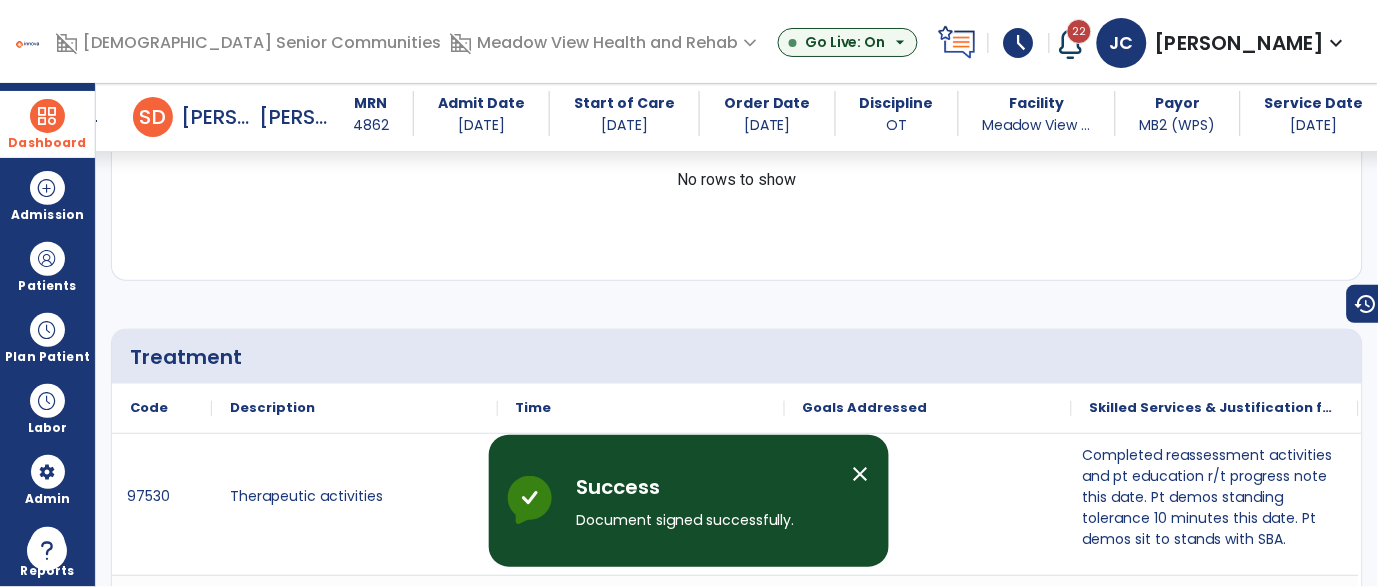 scroll, scrollTop: 138, scrollLeft: 0, axis: vertical 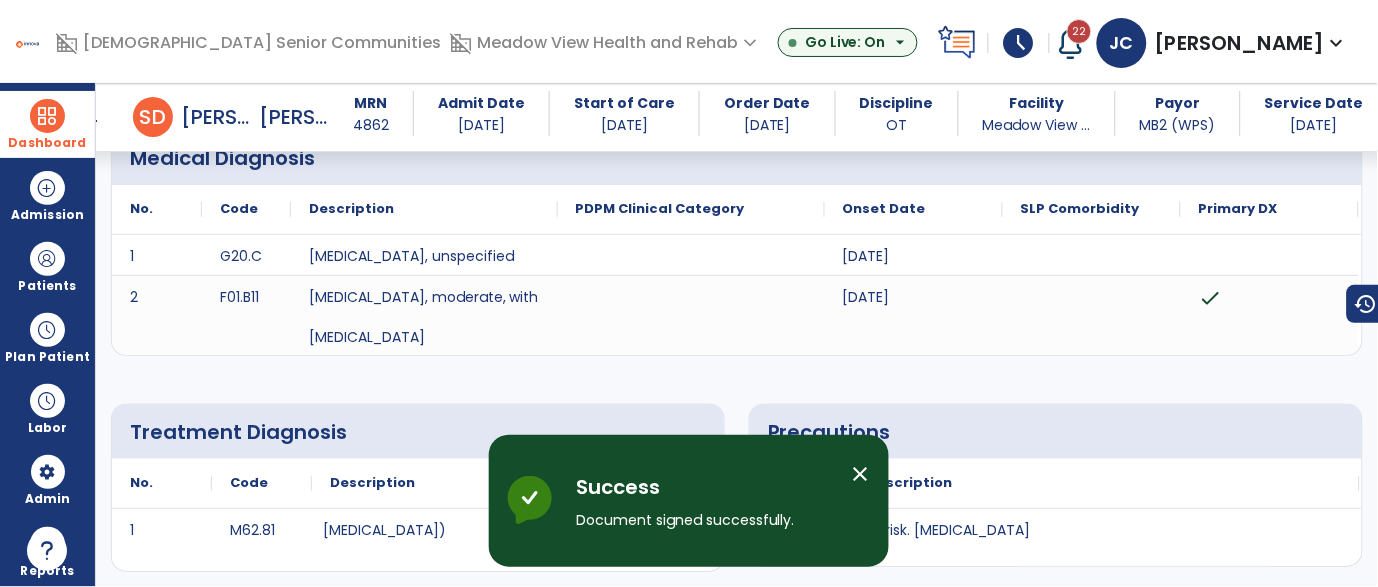 click on "Dashboard" at bounding box center (47, 124) 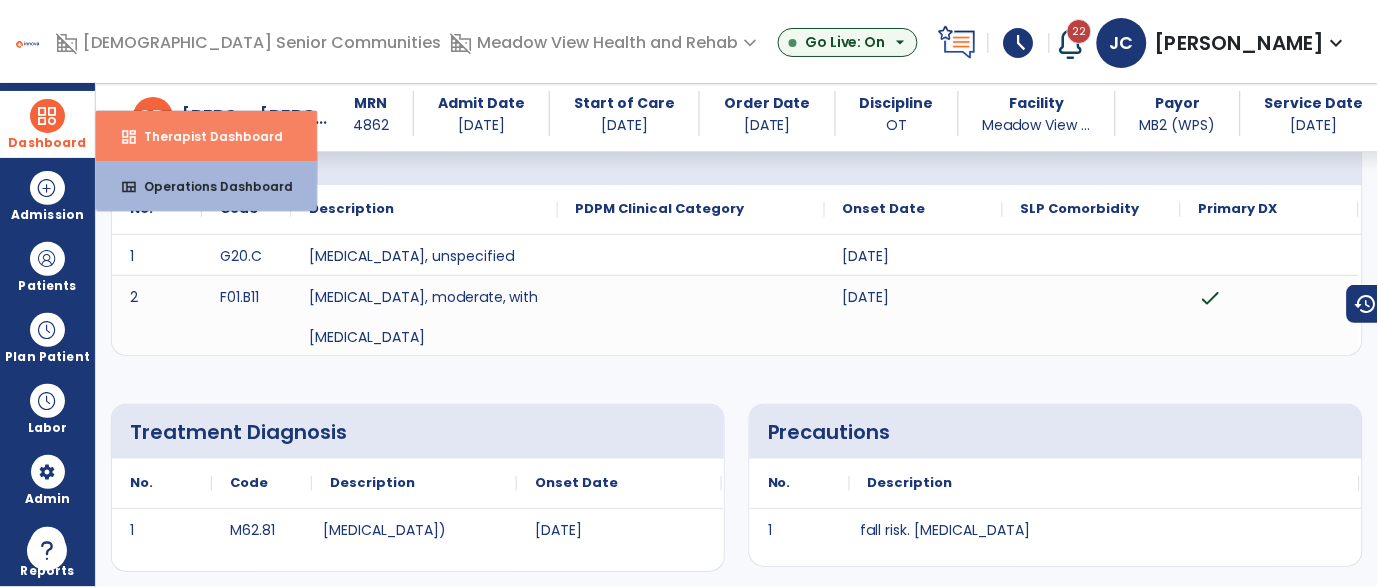 click on "dashboard  Therapist Dashboard" at bounding box center [206, 136] 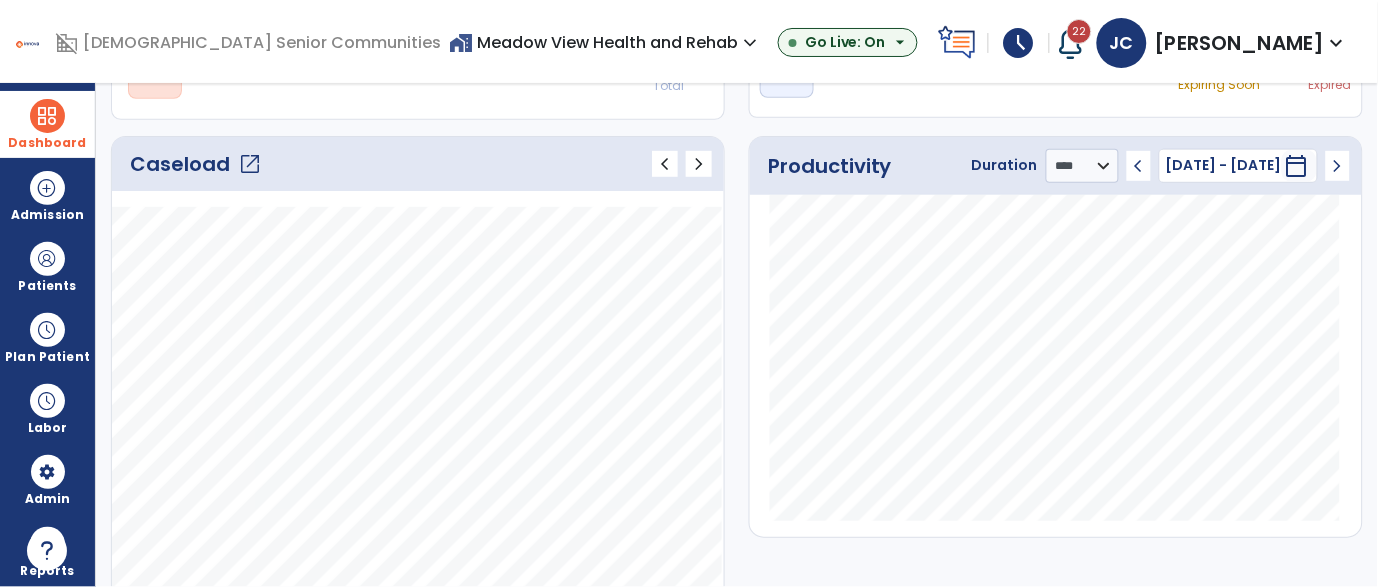 click on "open_in_new" 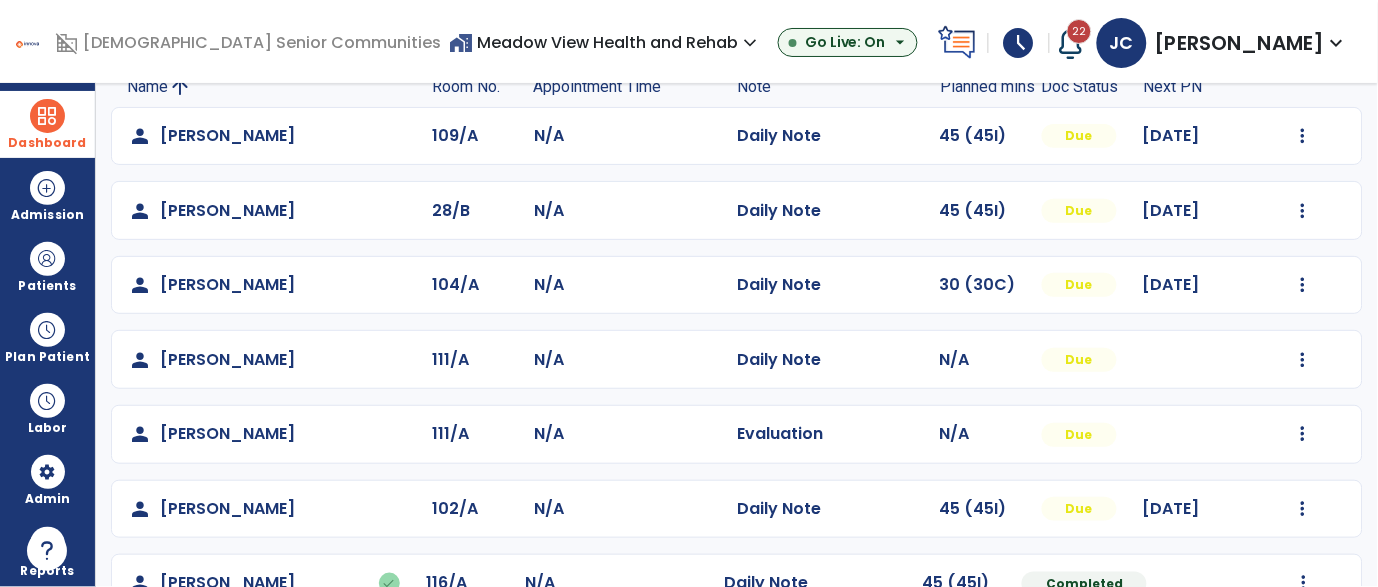 scroll, scrollTop: 351, scrollLeft: 0, axis: vertical 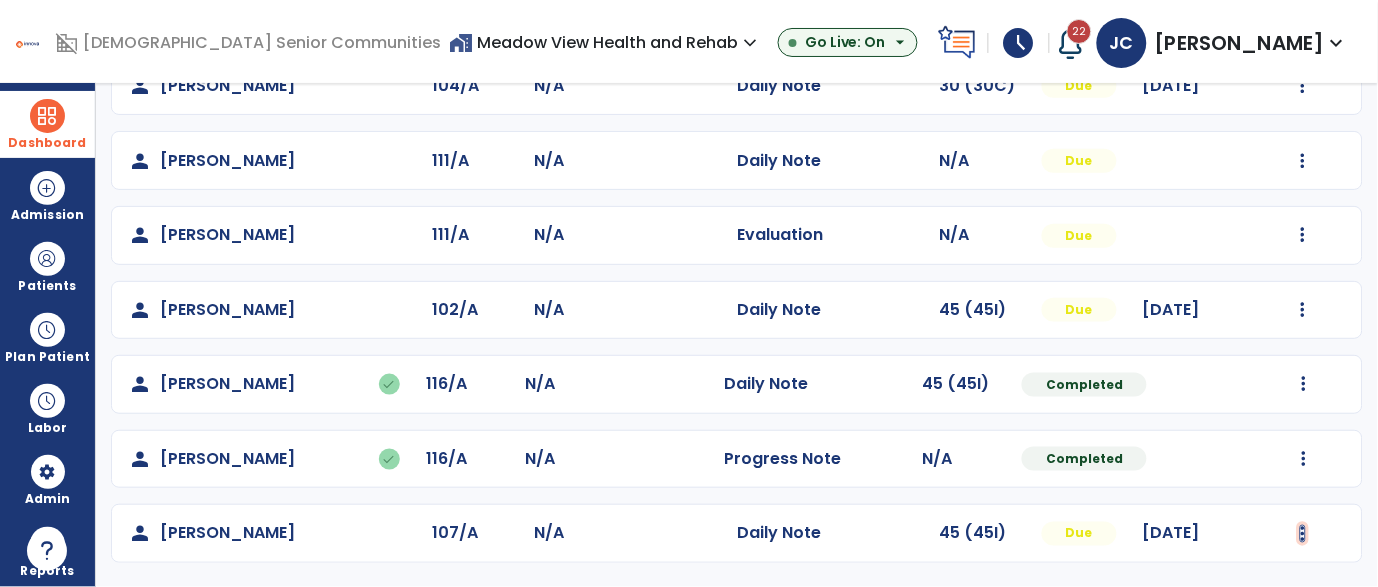 click at bounding box center [1303, -63] 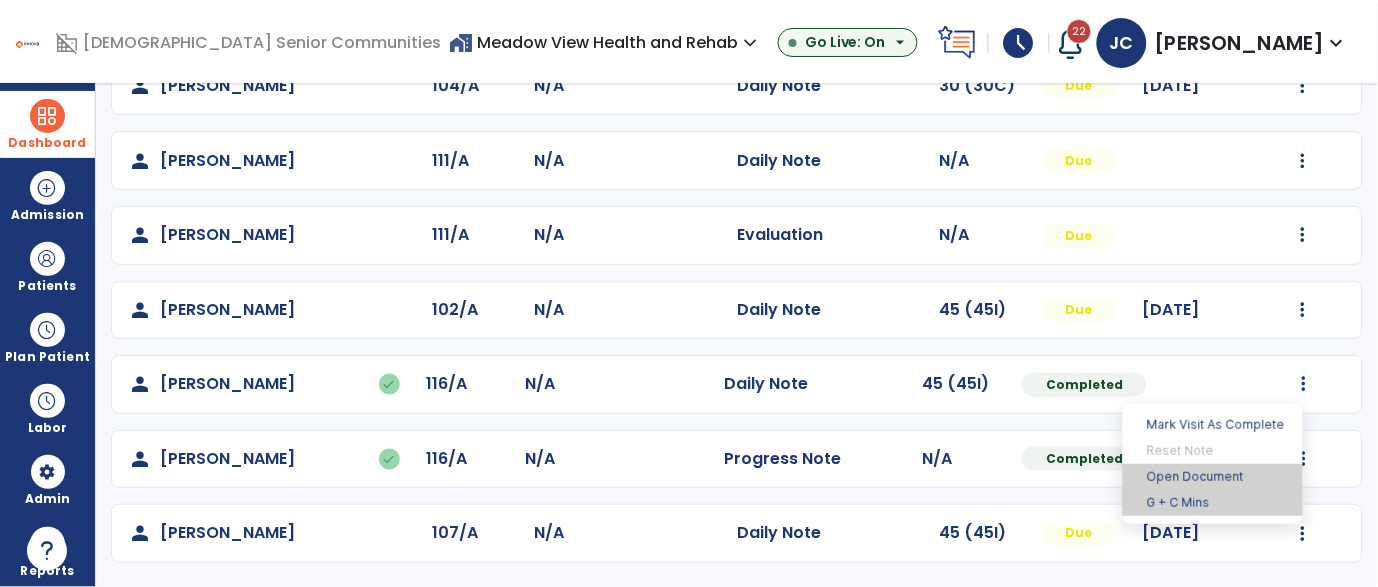 drag, startPoint x: 1214, startPoint y: 495, endPoint x: 1198, endPoint y: 473, distance: 27.202942 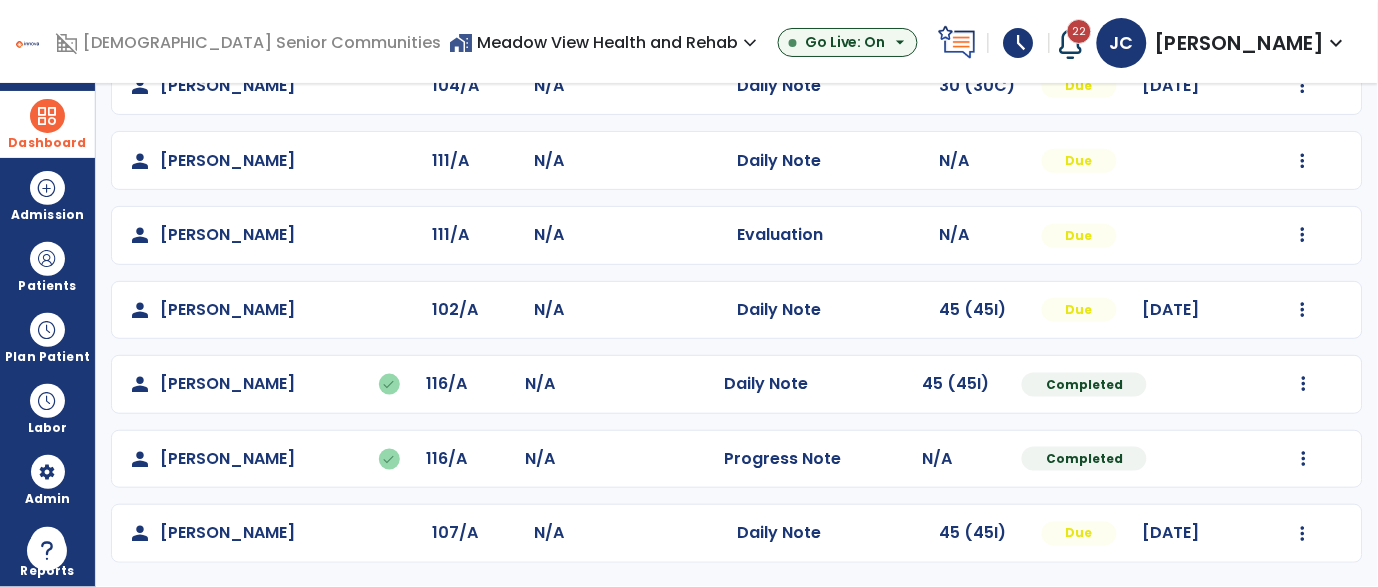 click on "person   [PERSON_NAME]   done  116/A N/A  Progress Note   N/A  Completed  Undo Visit Status   Reset Note   Open Document   G + C Mins" 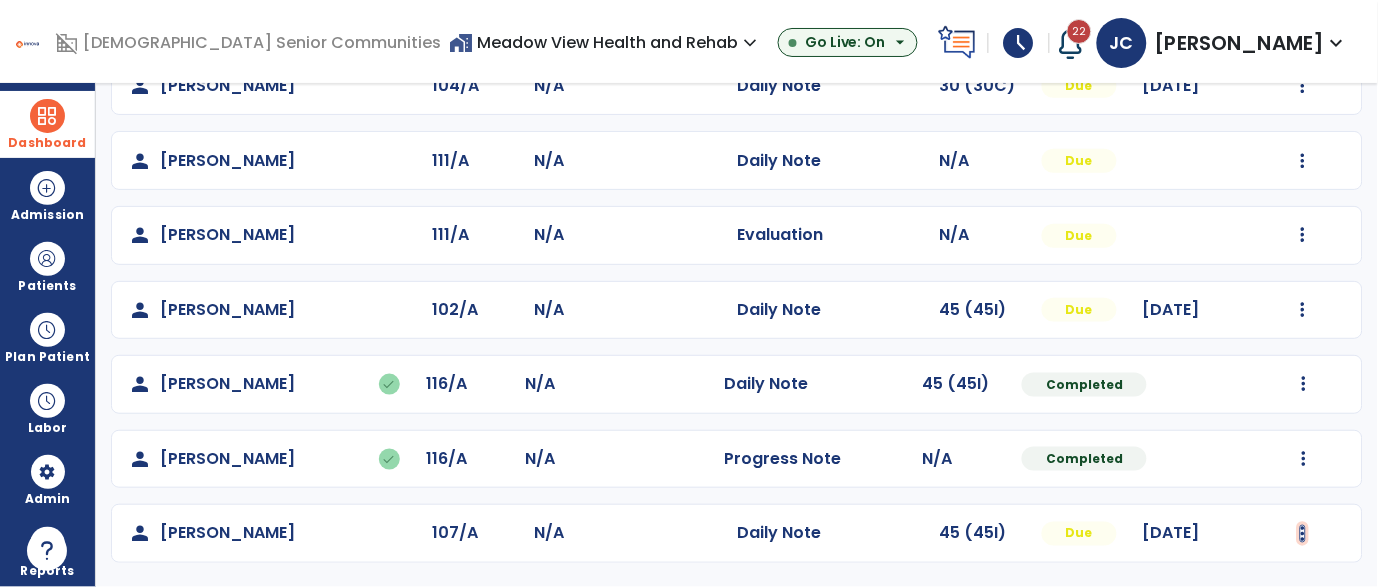 click at bounding box center [1303, 534] 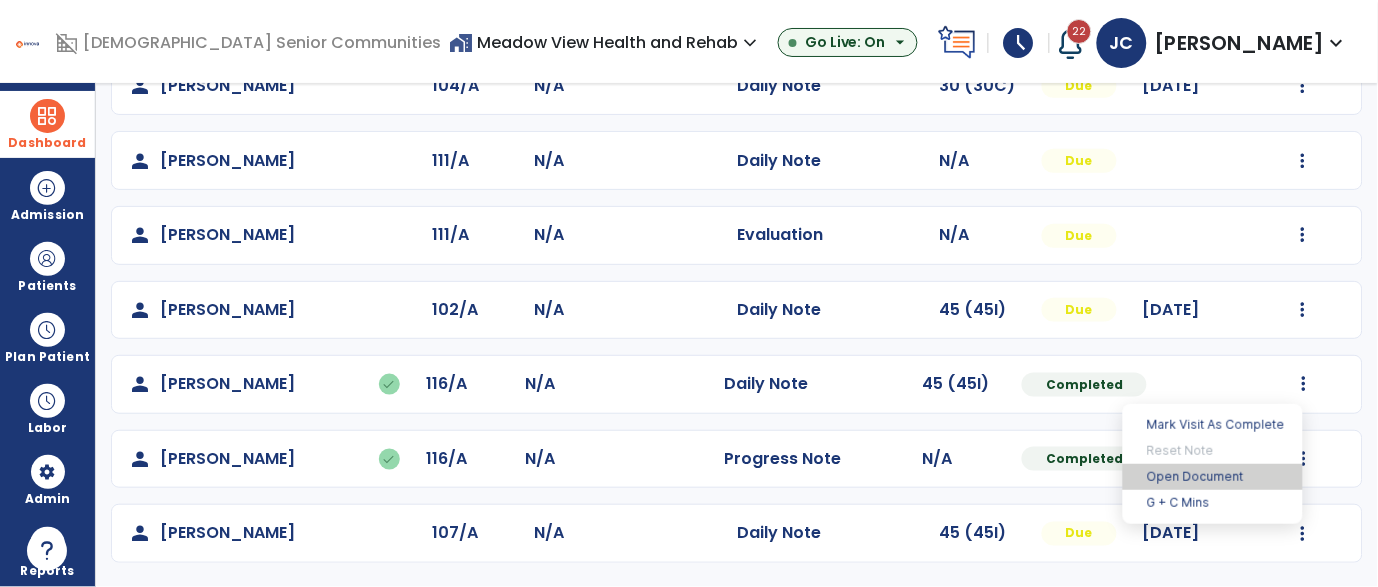 click on "Open Document" at bounding box center (1213, 477) 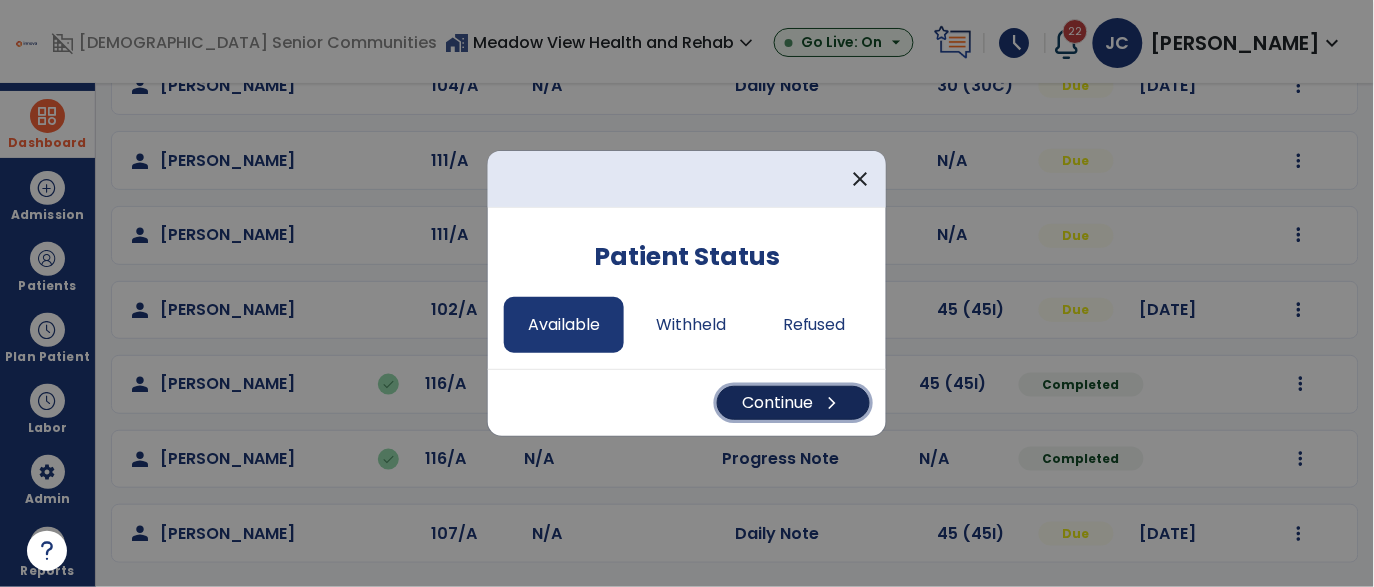 click on "Continue   chevron_right" at bounding box center [793, 403] 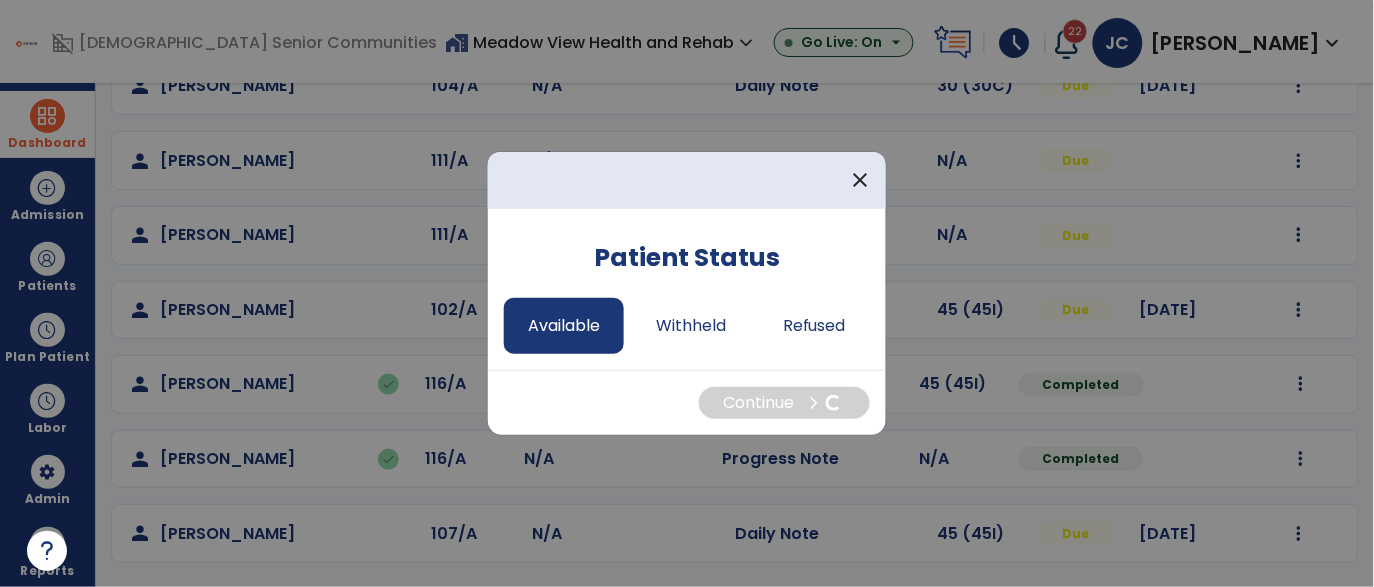 select on "*" 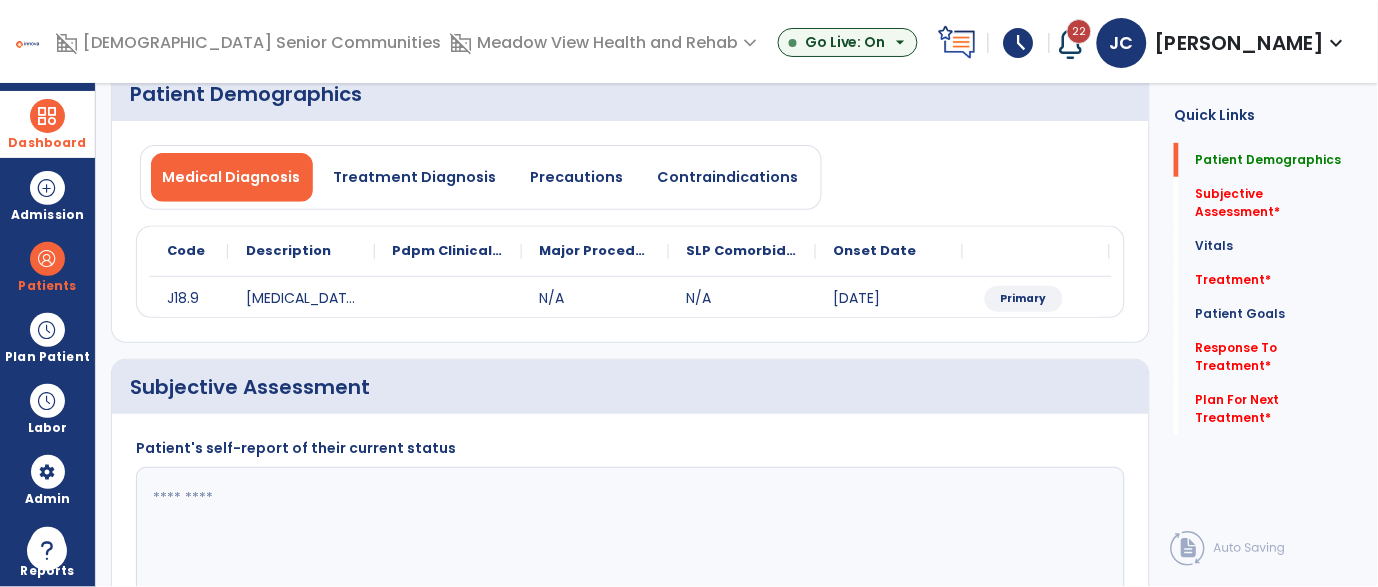 scroll, scrollTop: 0, scrollLeft: 0, axis: both 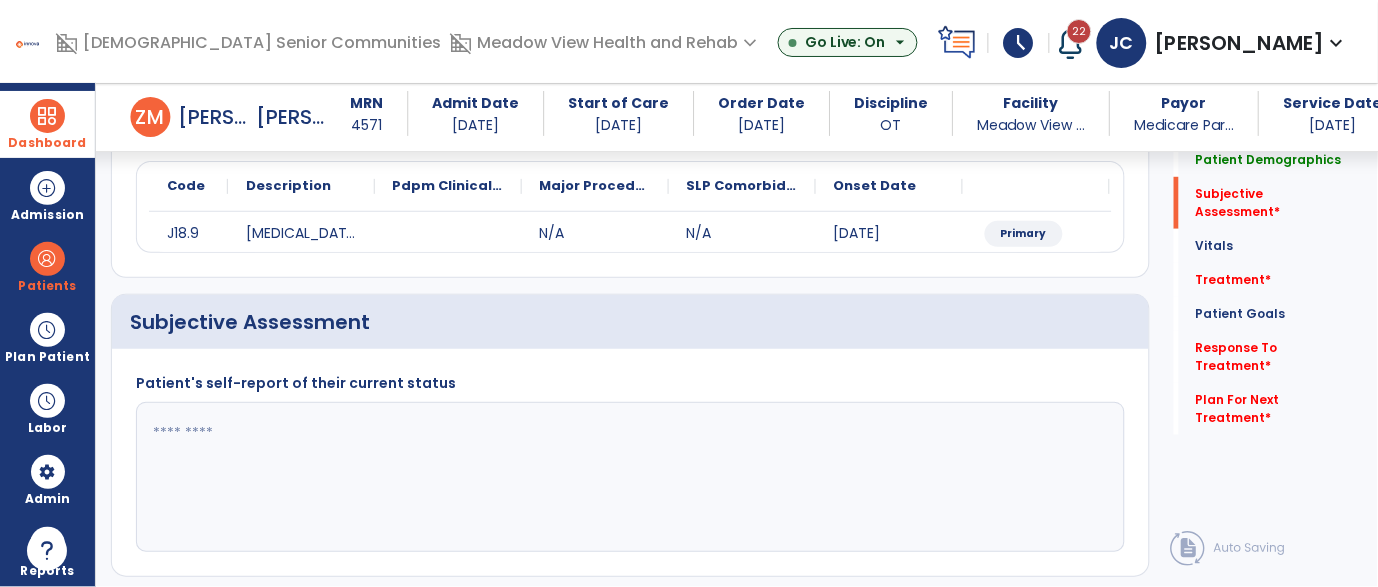 click 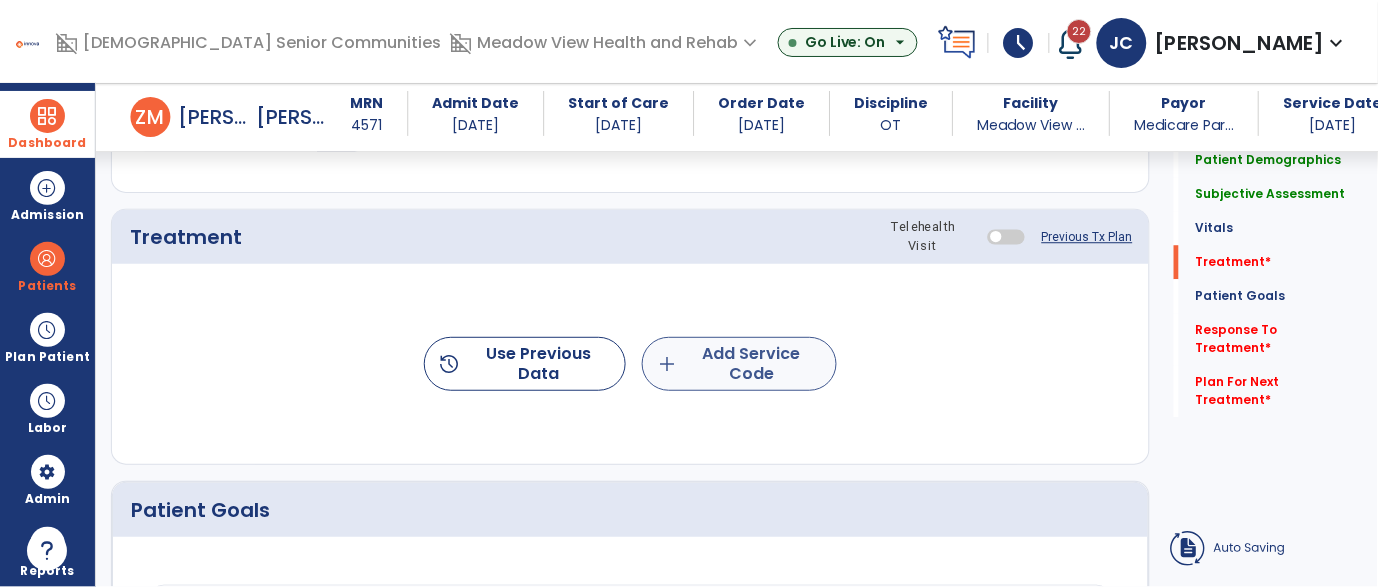 type on "****" 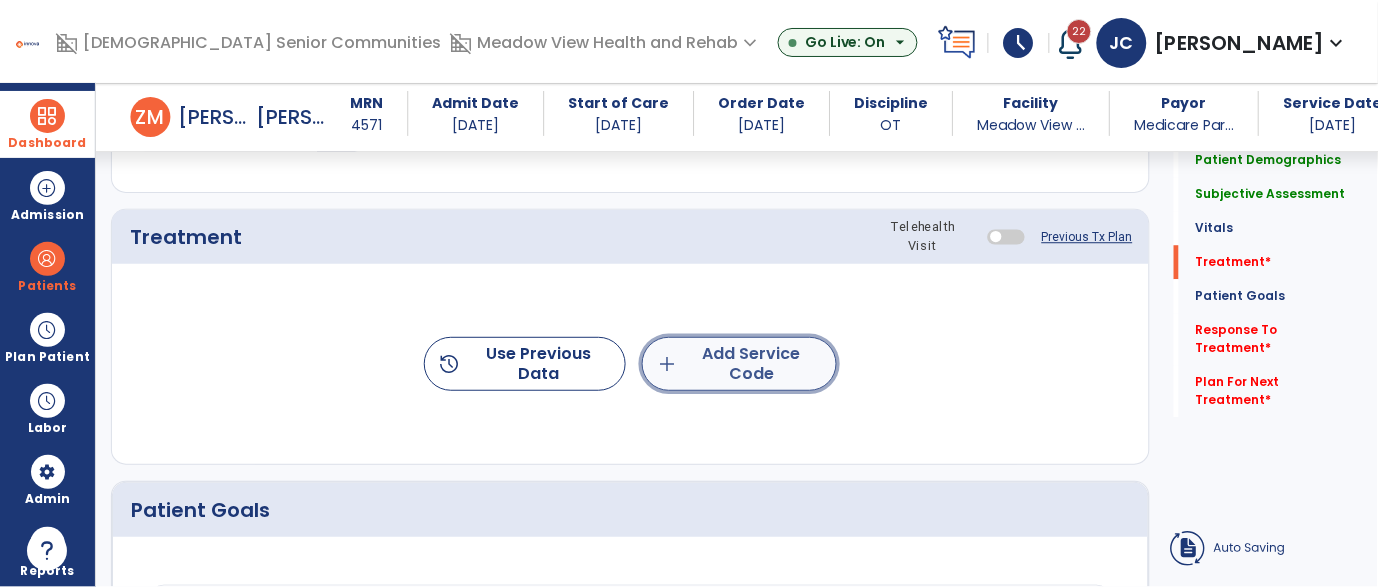 click on "add  Add Service Code" 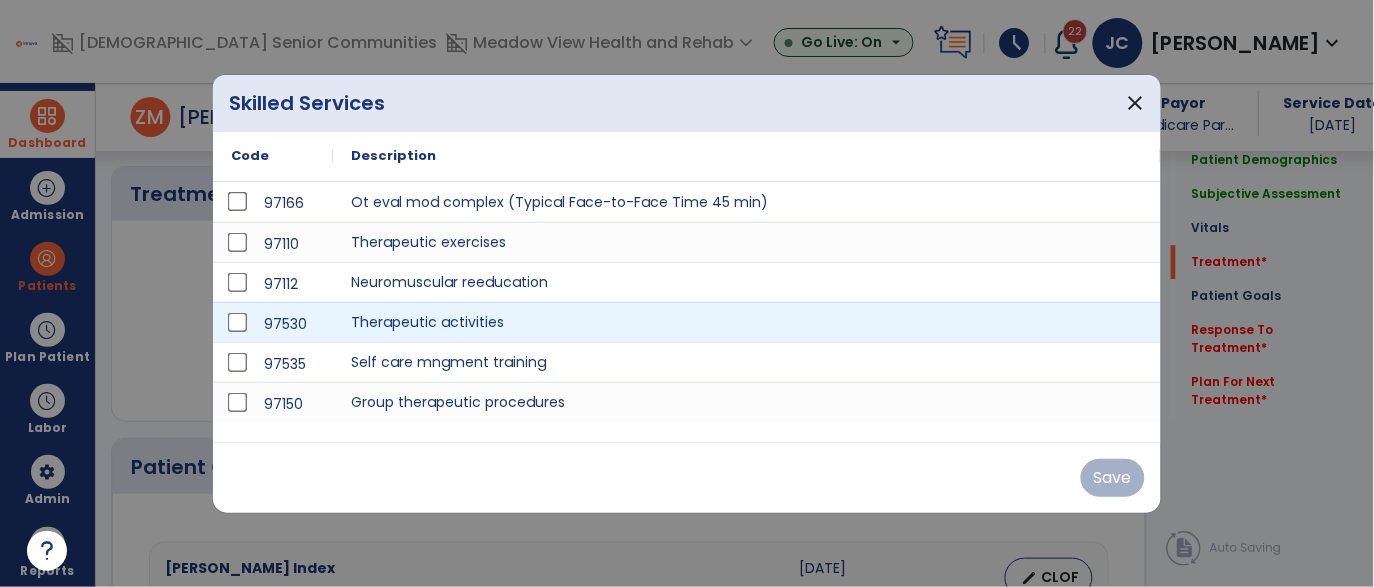 scroll, scrollTop: 1079, scrollLeft: 0, axis: vertical 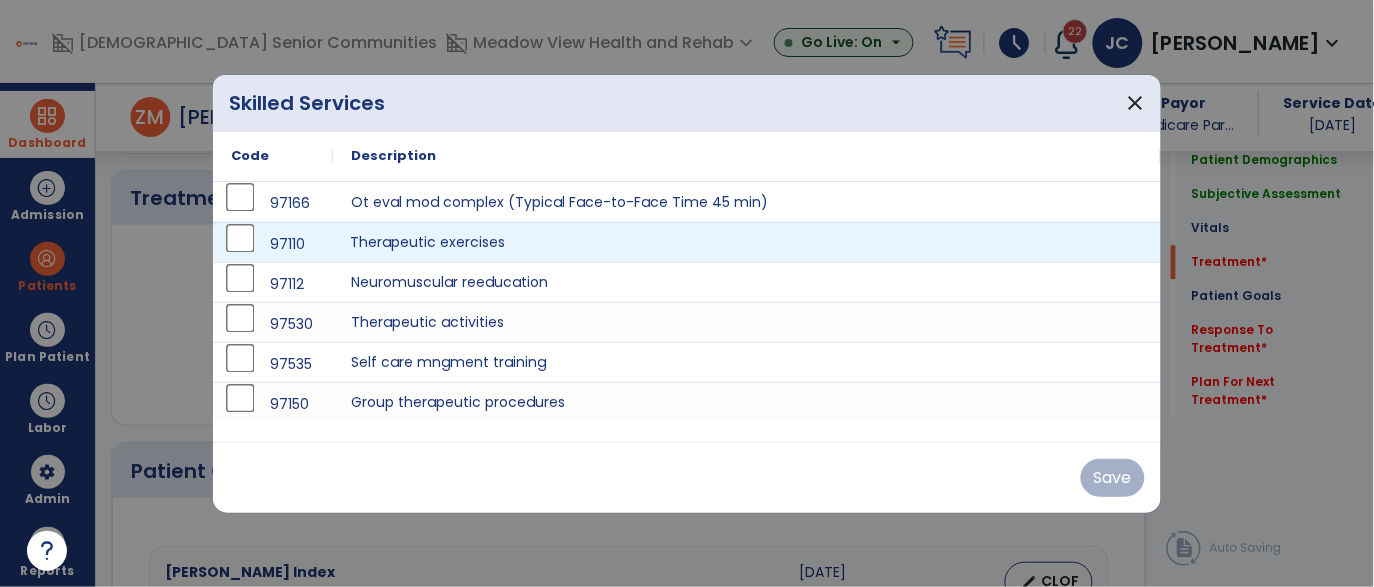 click on "Therapeutic exercises" at bounding box center (747, 242) 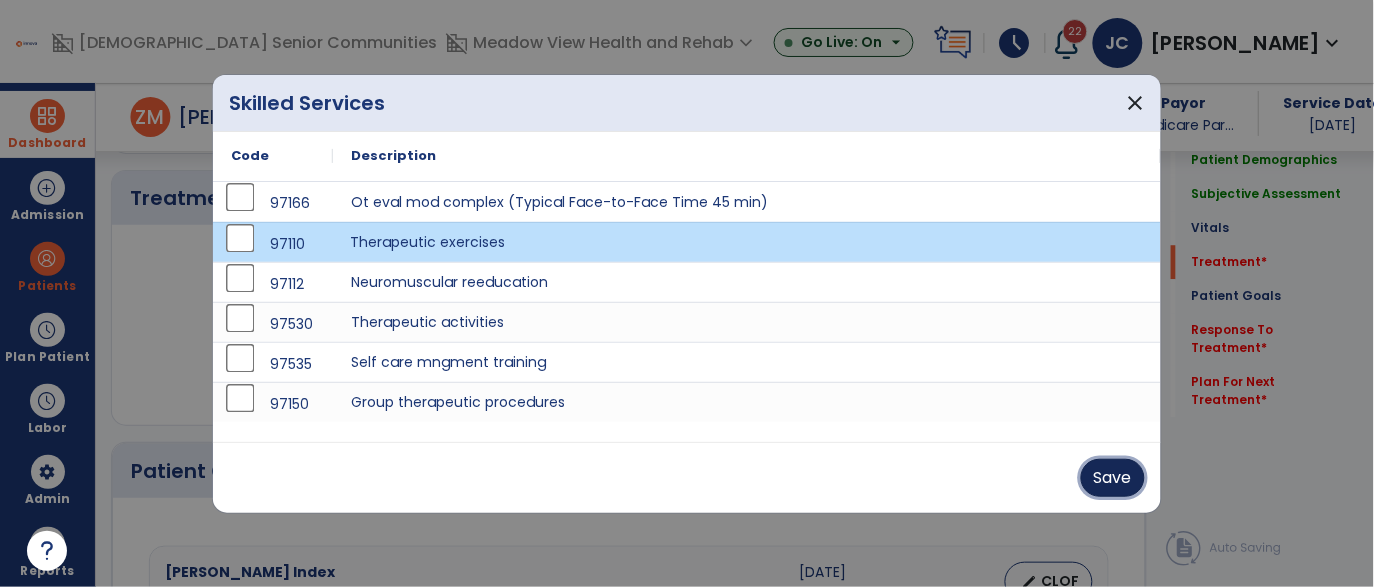 click on "Save" at bounding box center (1113, 478) 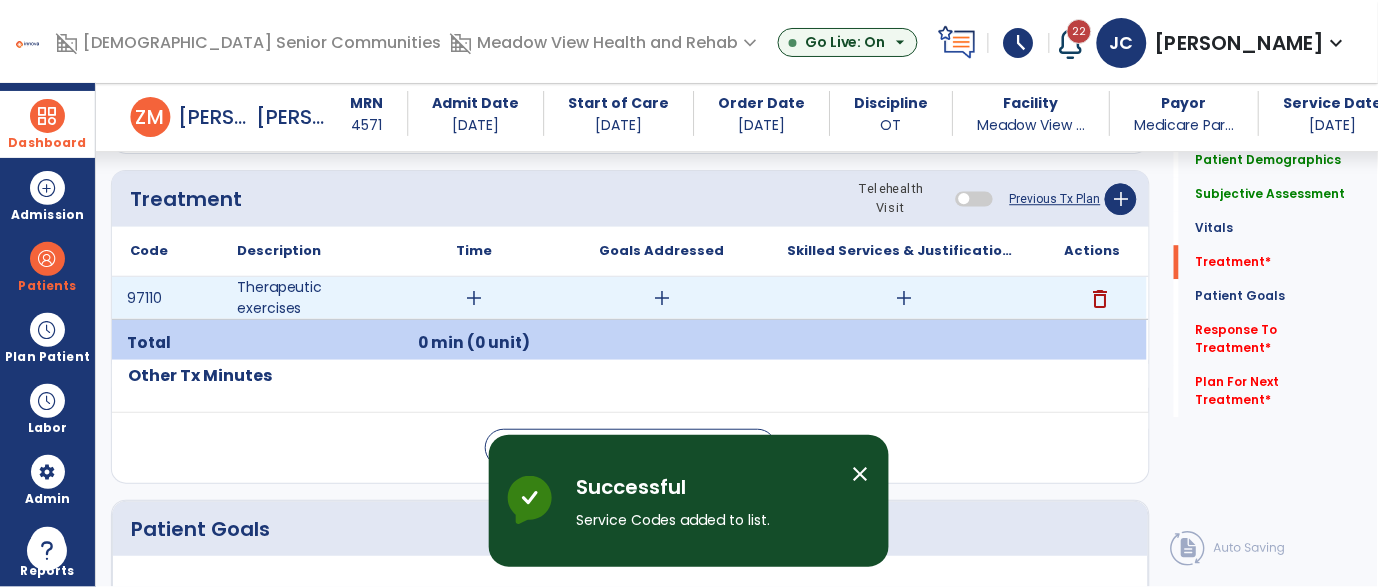 click on "add" at bounding box center [474, 298] 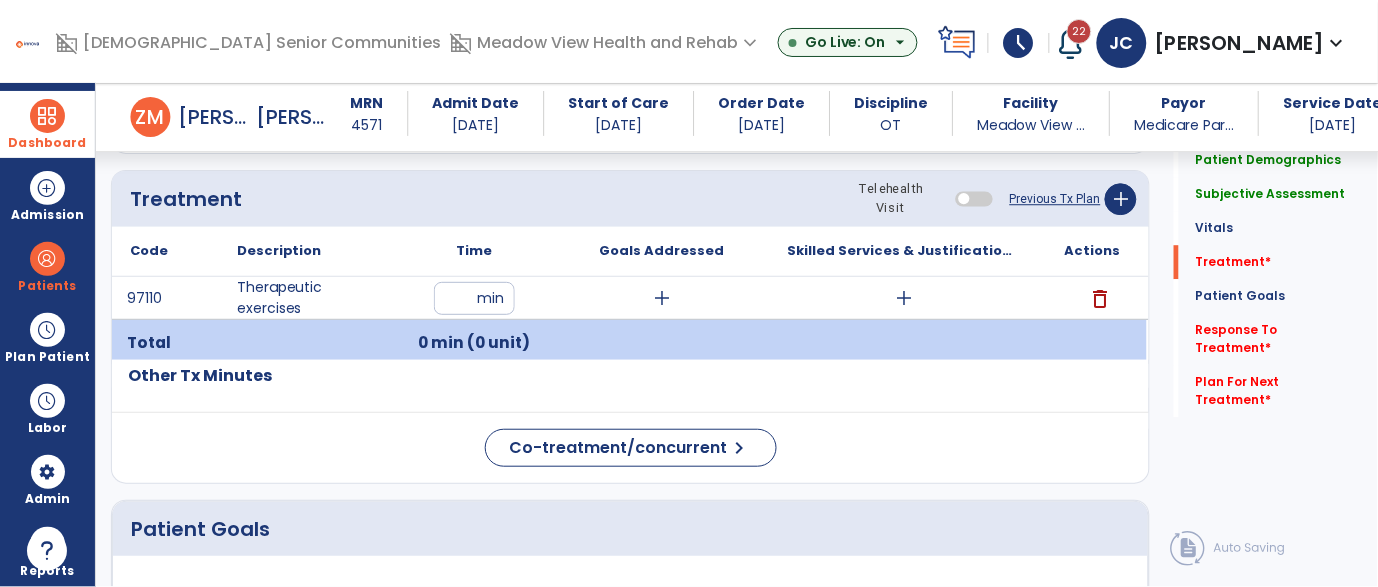 type on "**" 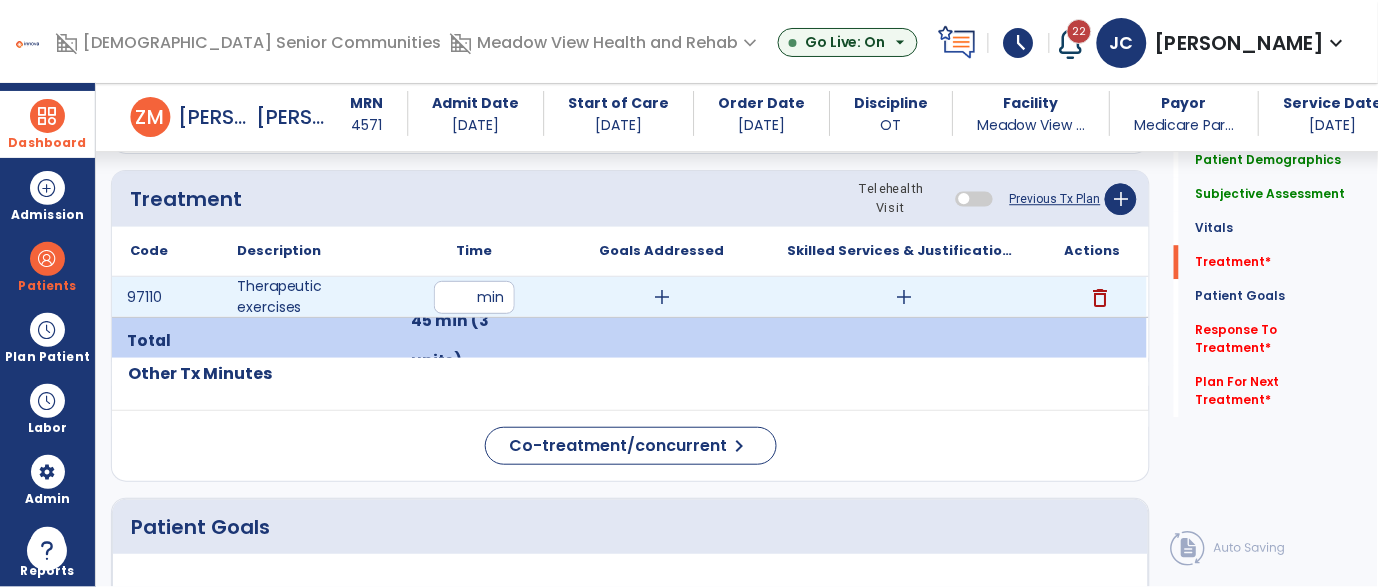 click on "add" at bounding box center (904, 297) 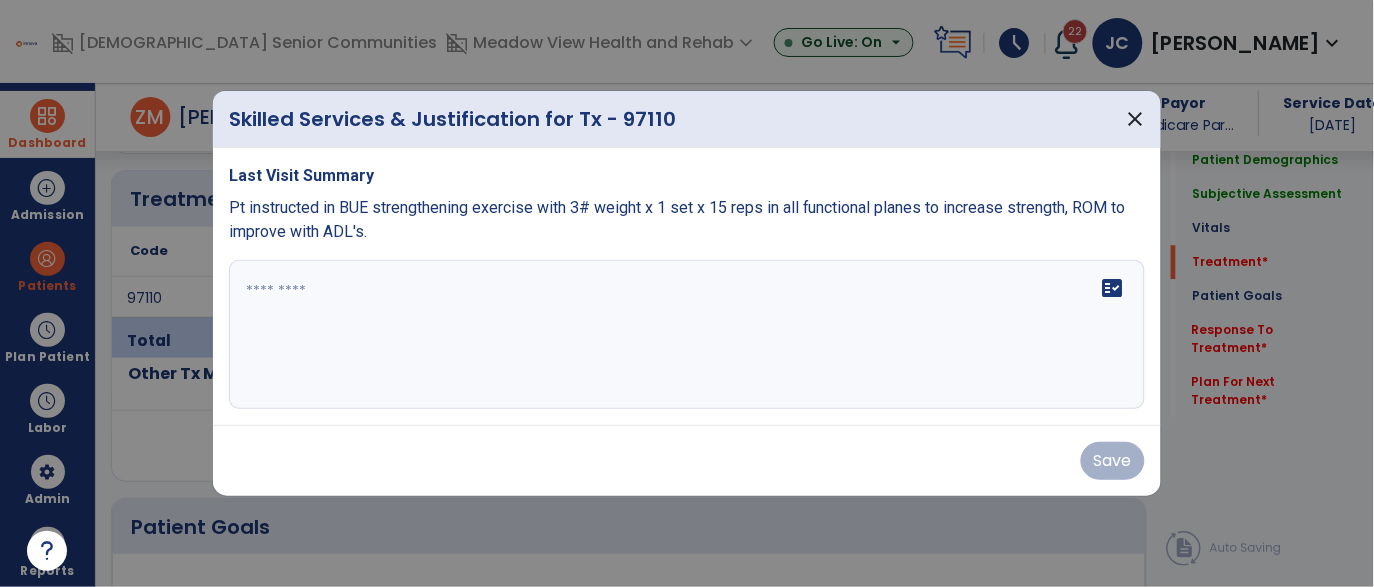 click at bounding box center [687, 335] 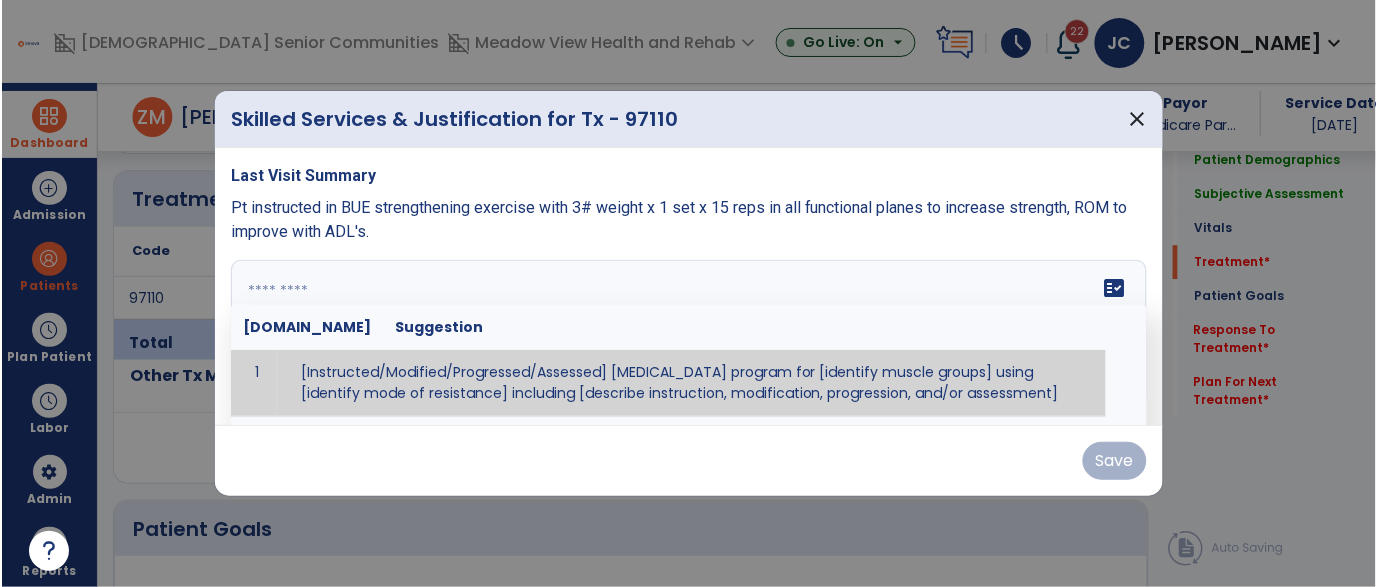 scroll, scrollTop: 1079, scrollLeft: 0, axis: vertical 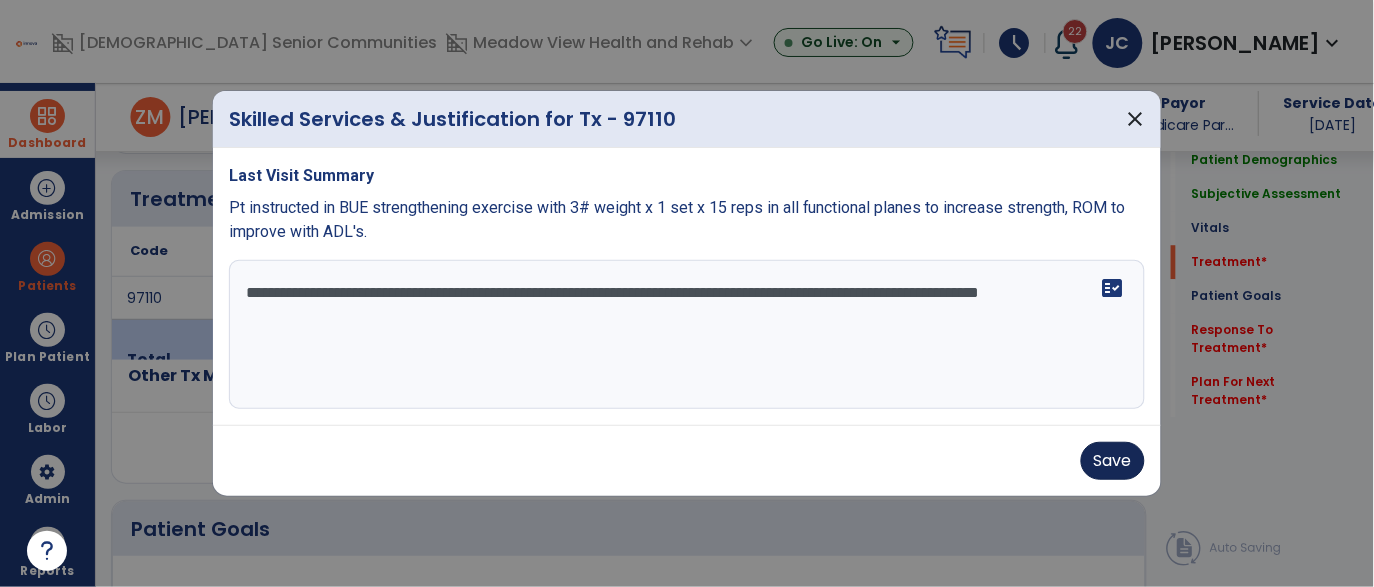type on "**********" 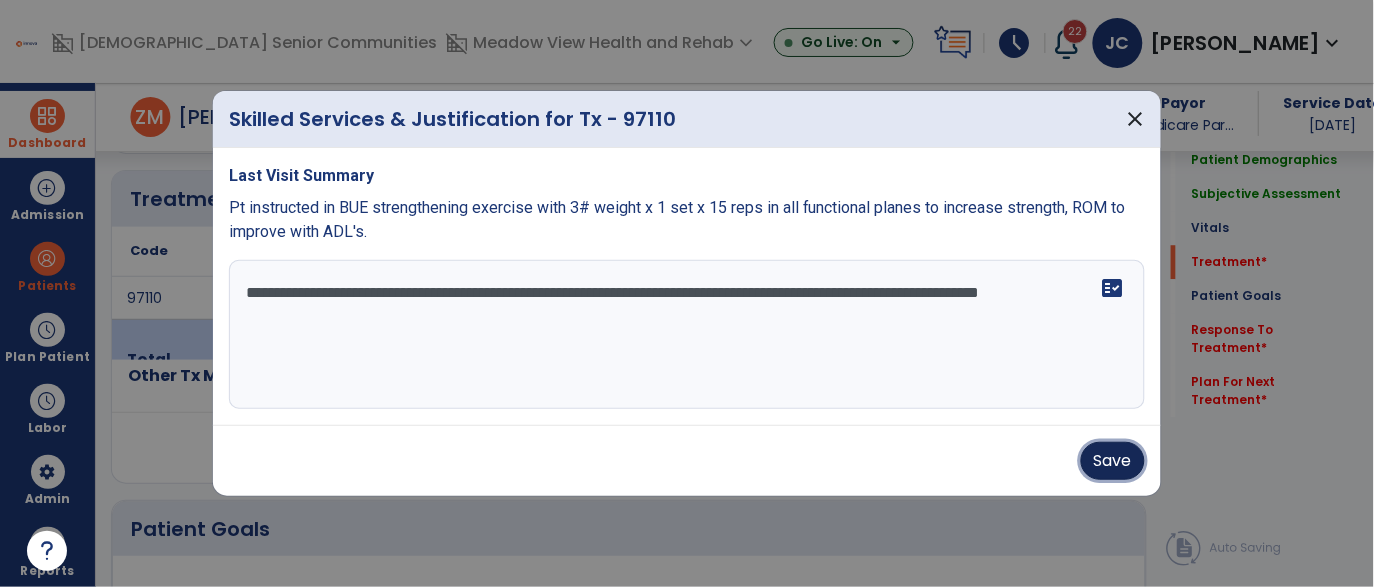 click on "Save" at bounding box center (1113, 461) 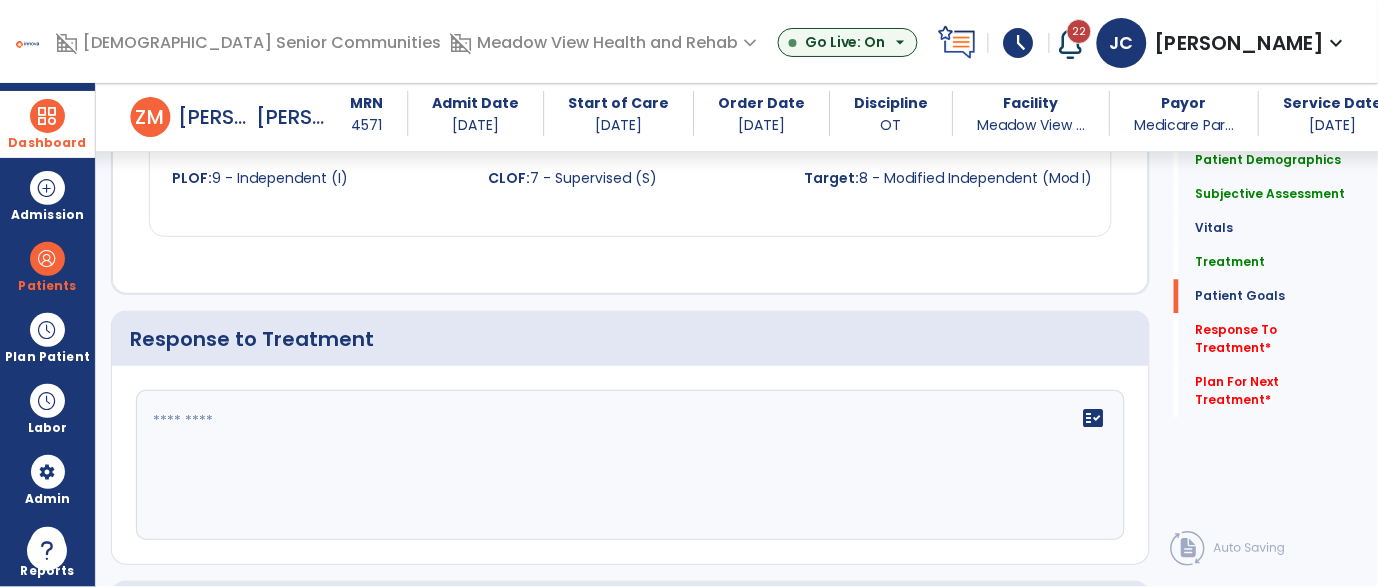 scroll, scrollTop: 2439, scrollLeft: 0, axis: vertical 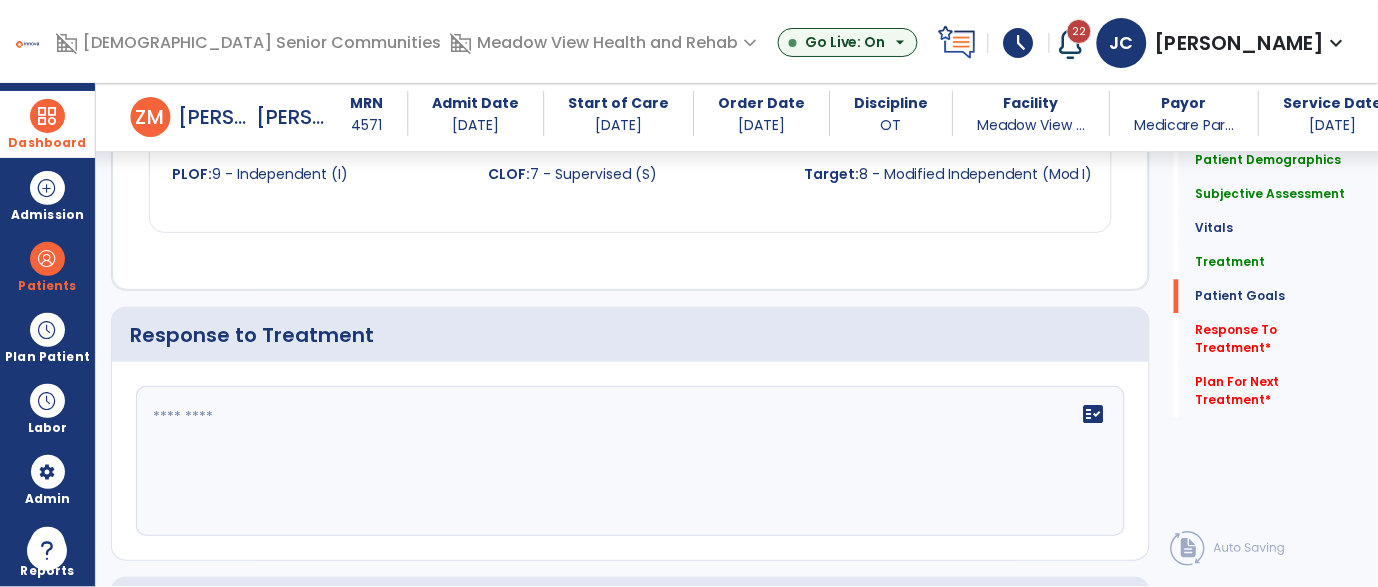 click 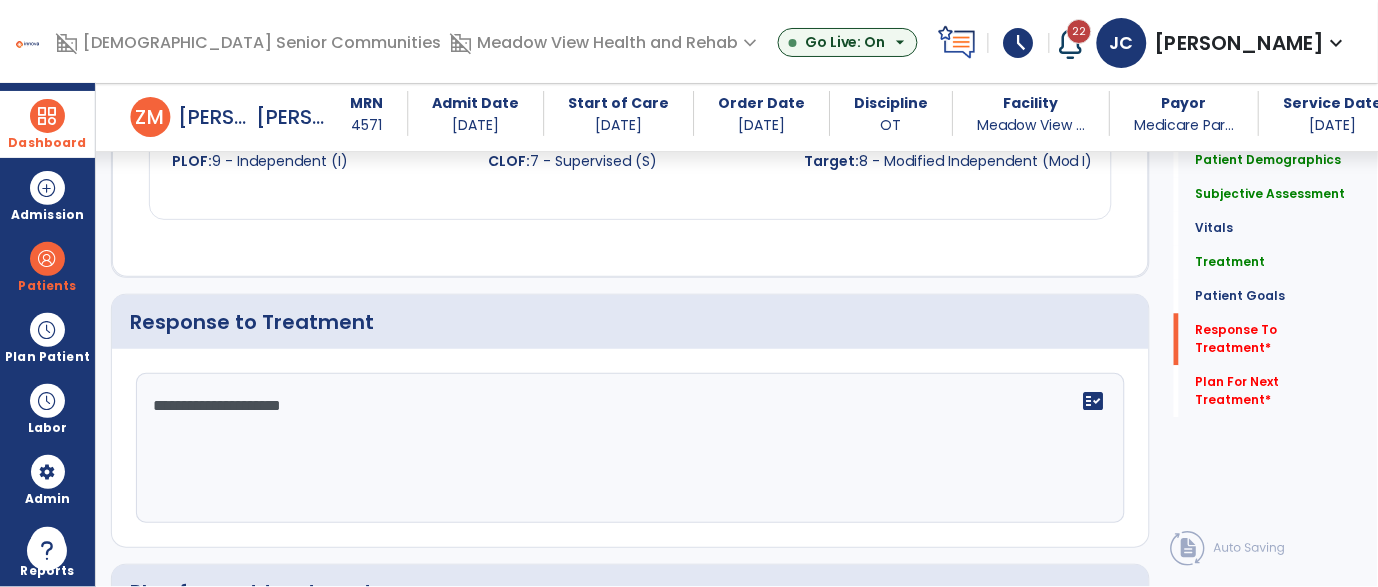 scroll, scrollTop: 2666, scrollLeft: 0, axis: vertical 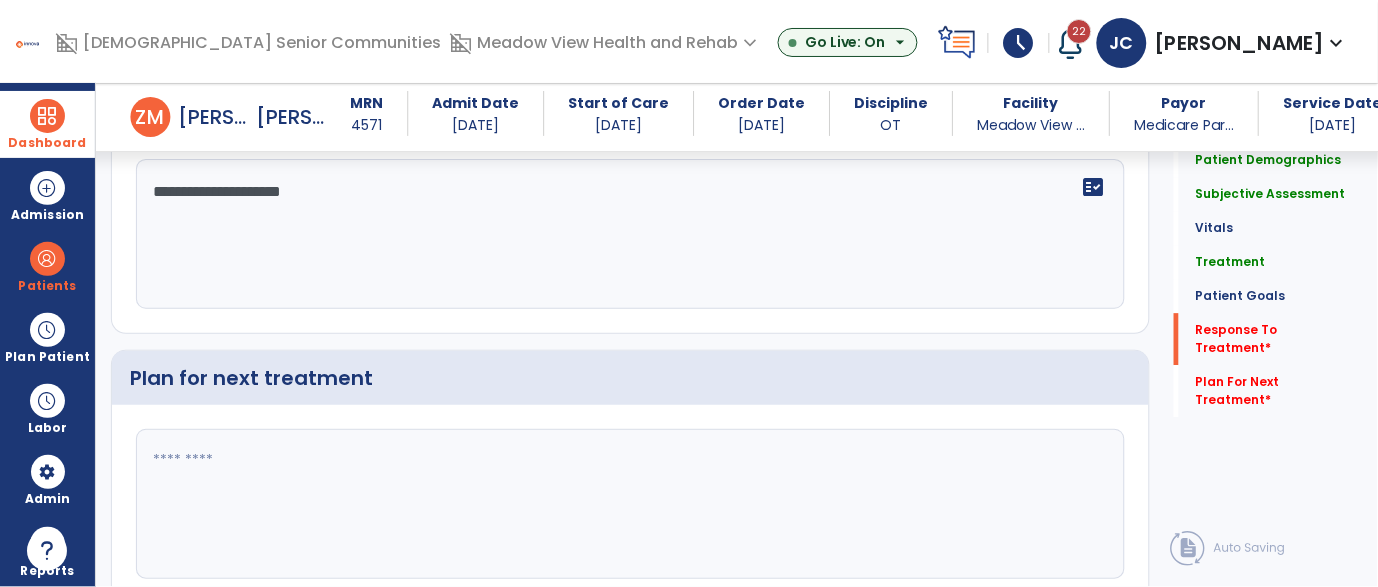 type on "**********" 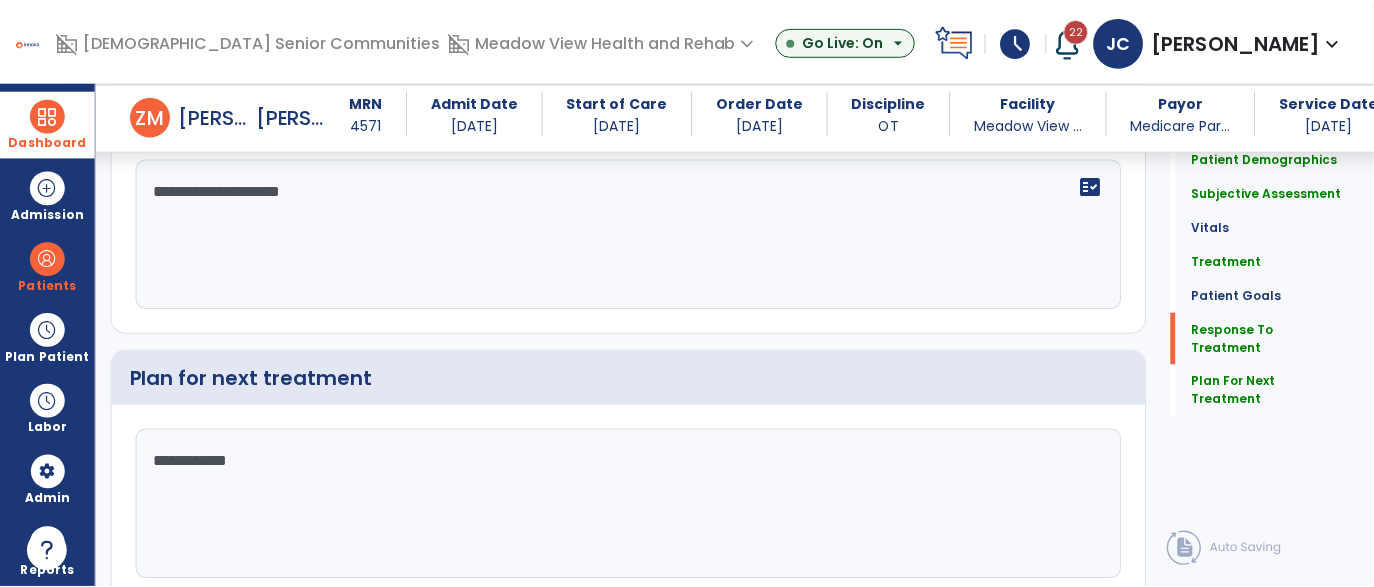 scroll, scrollTop: 2747, scrollLeft: 0, axis: vertical 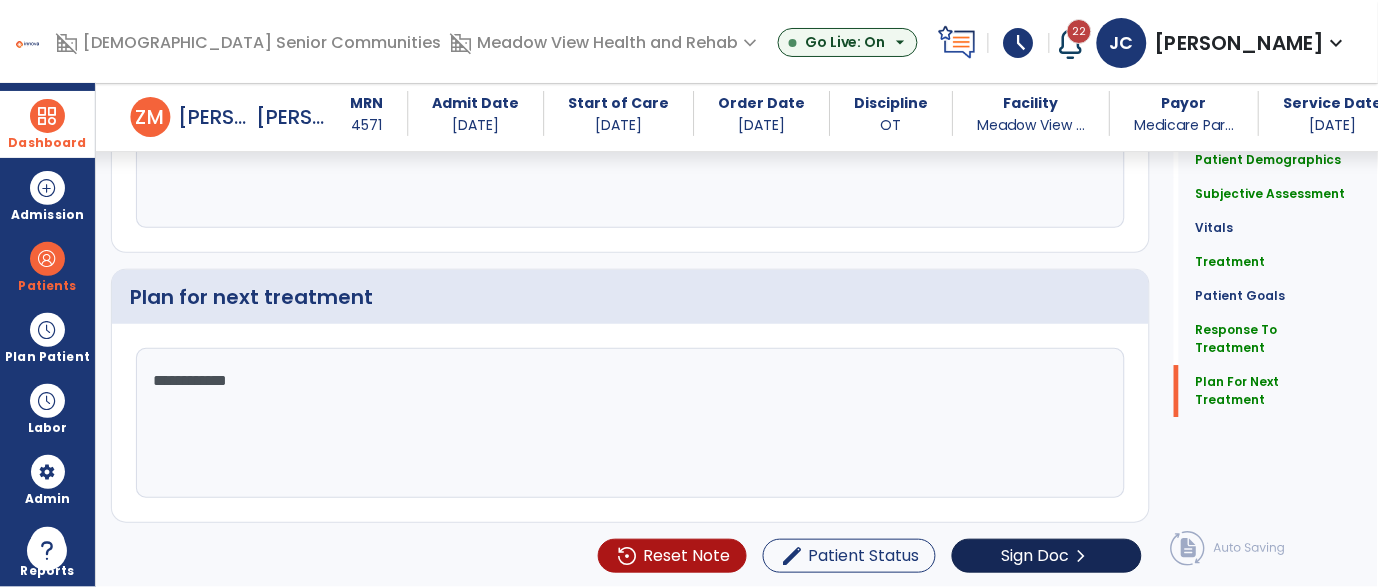 type on "**********" 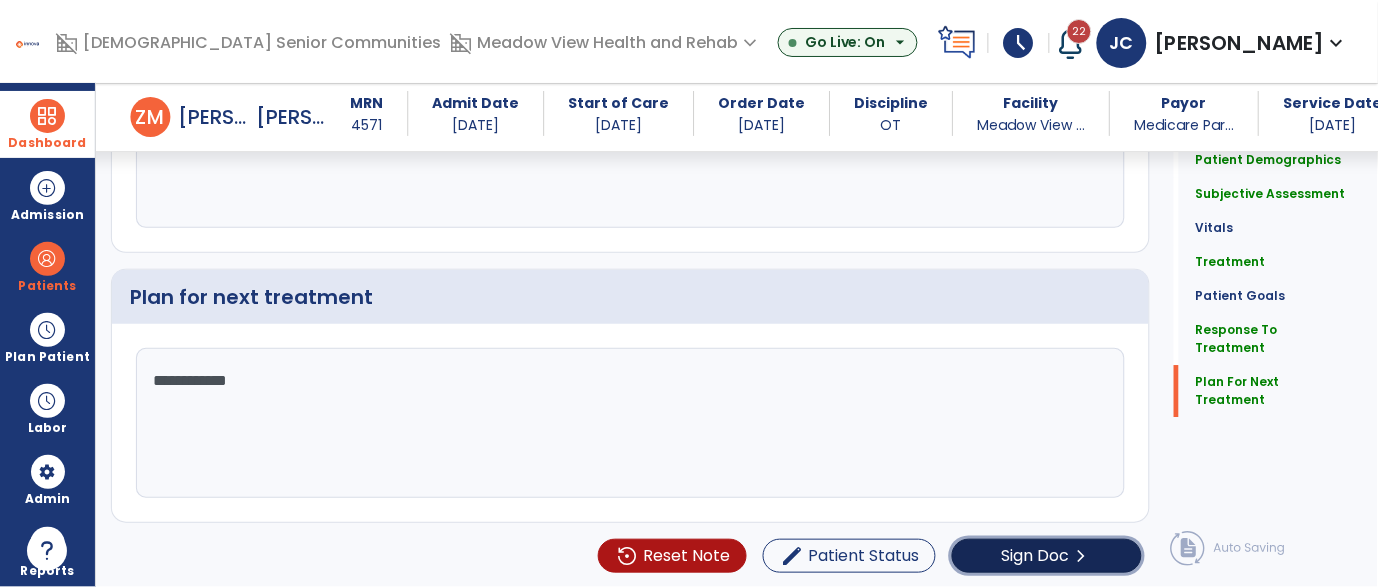 click on "Sign Doc" 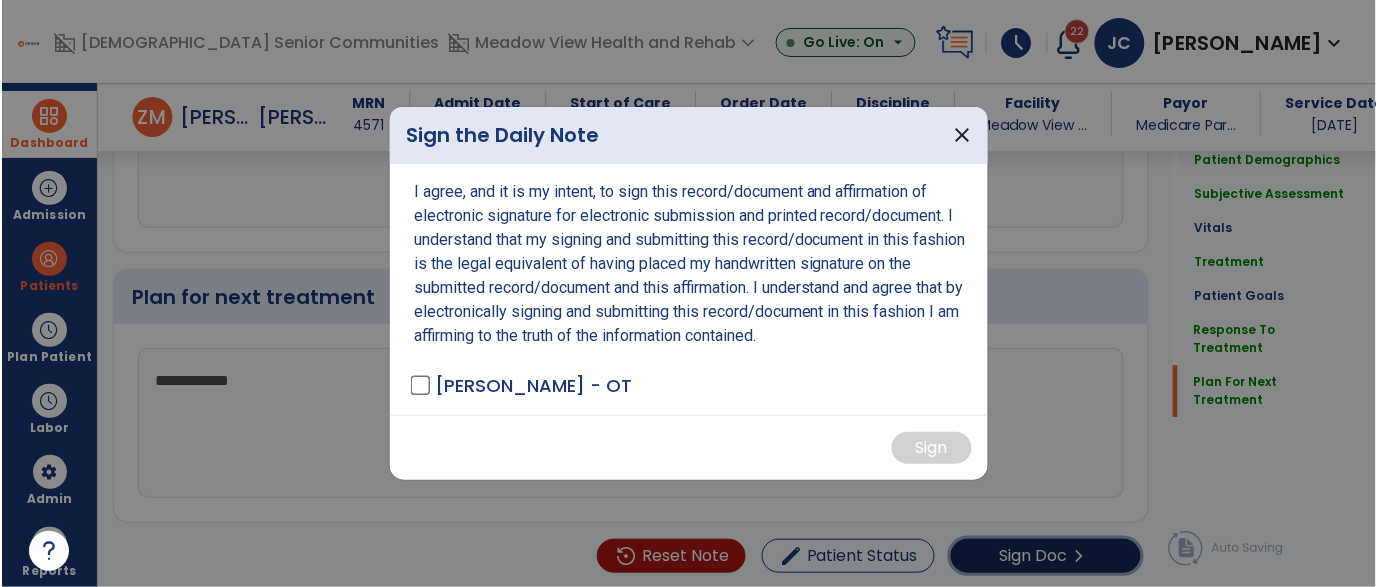 scroll, scrollTop: 2747, scrollLeft: 0, axis: vertical 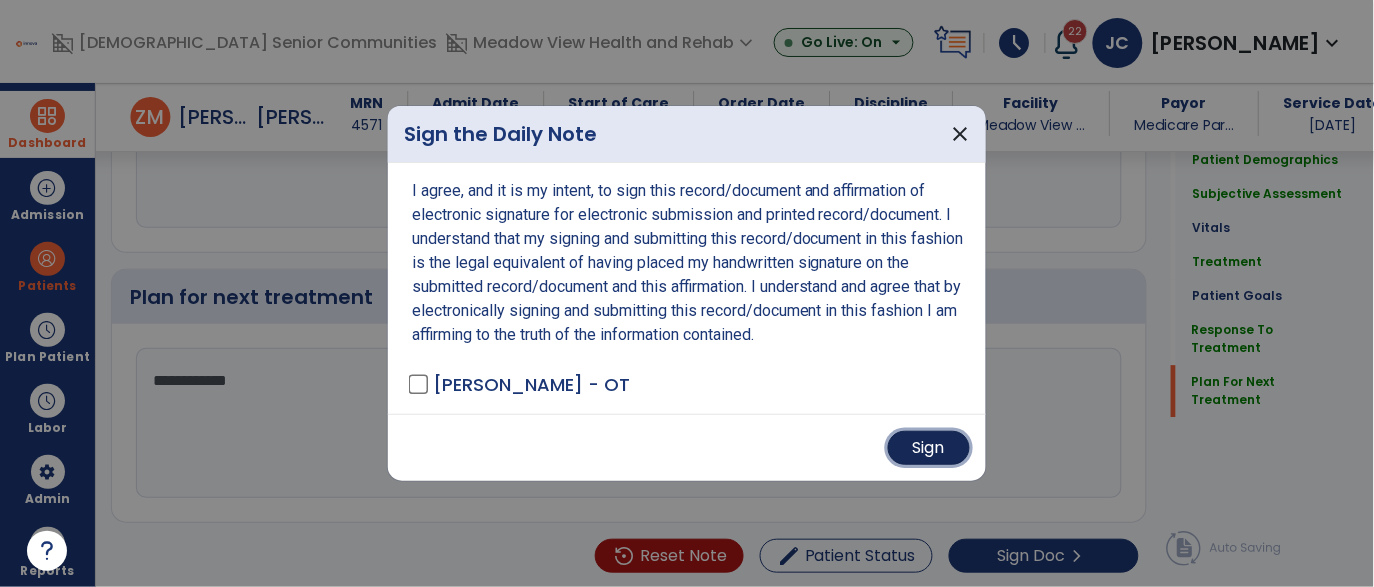 click on "Sign" at bounding box center [929, 448] 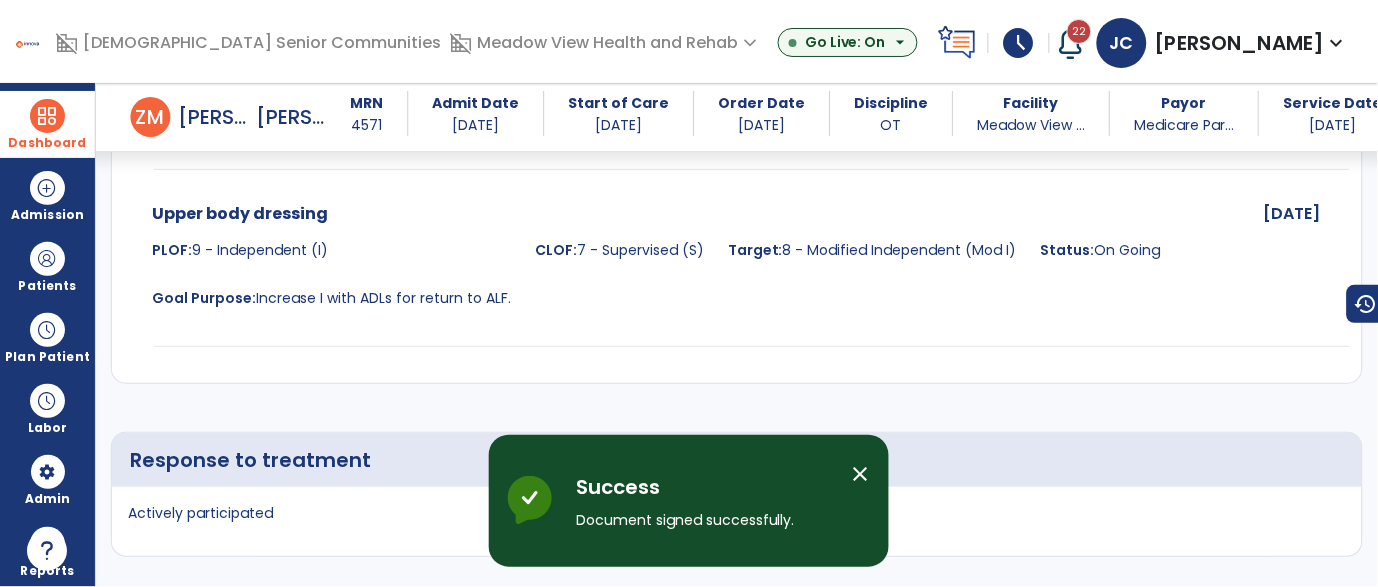 scroll, scrollTop: 1046, scrollLeft: 0, axis: vertical 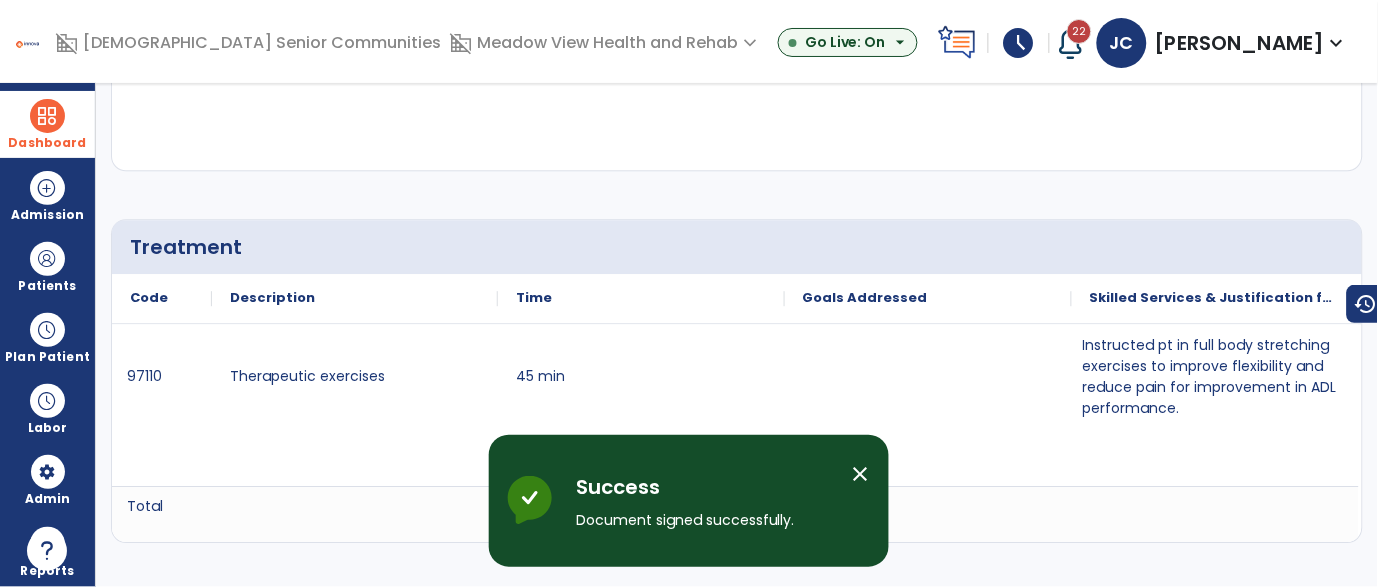 click on "arrow_back" 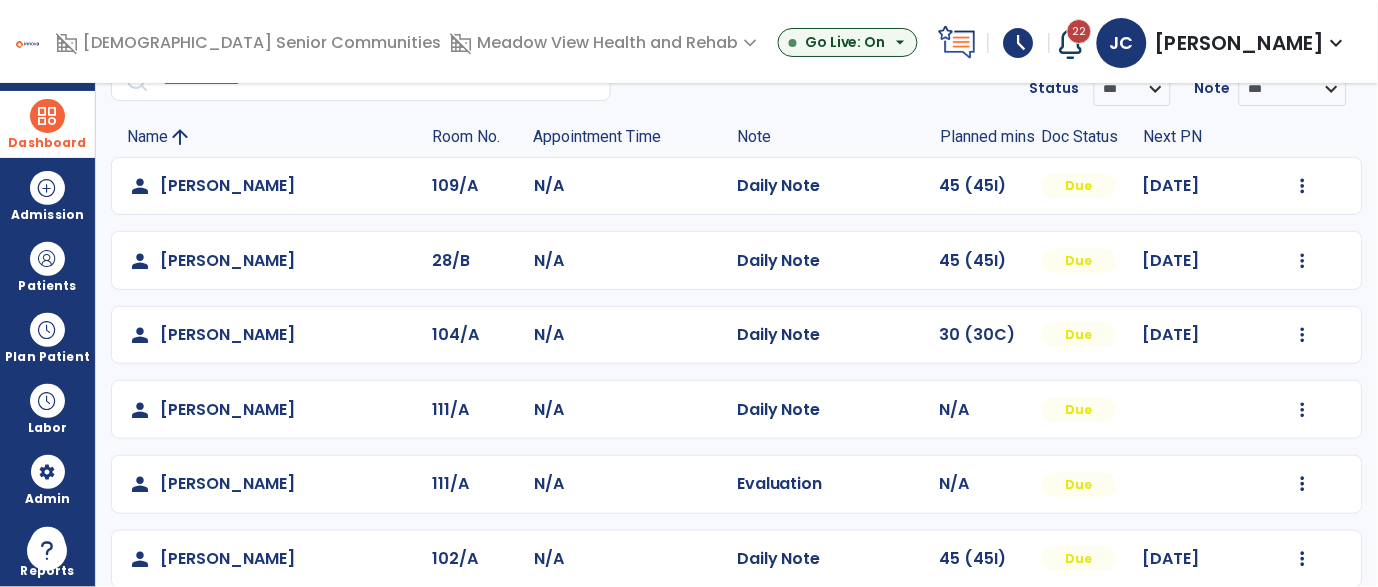 scroll, scrollTop: 130, scrollLeft: 0, axis: vertical 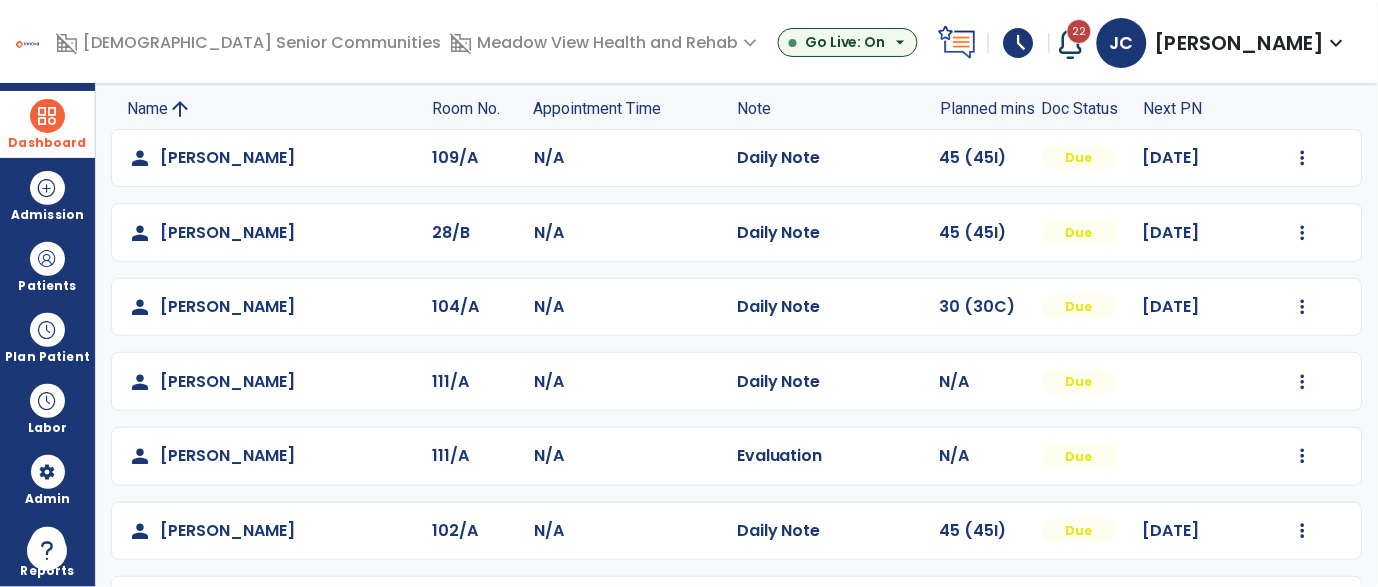 click on "person   [PERSON_NAME]  104/A N/A  Daily Note   30 (30C)  Due [DATE]  Mark Visit As Complete   Reset Note   Open Document   G + C Mins" 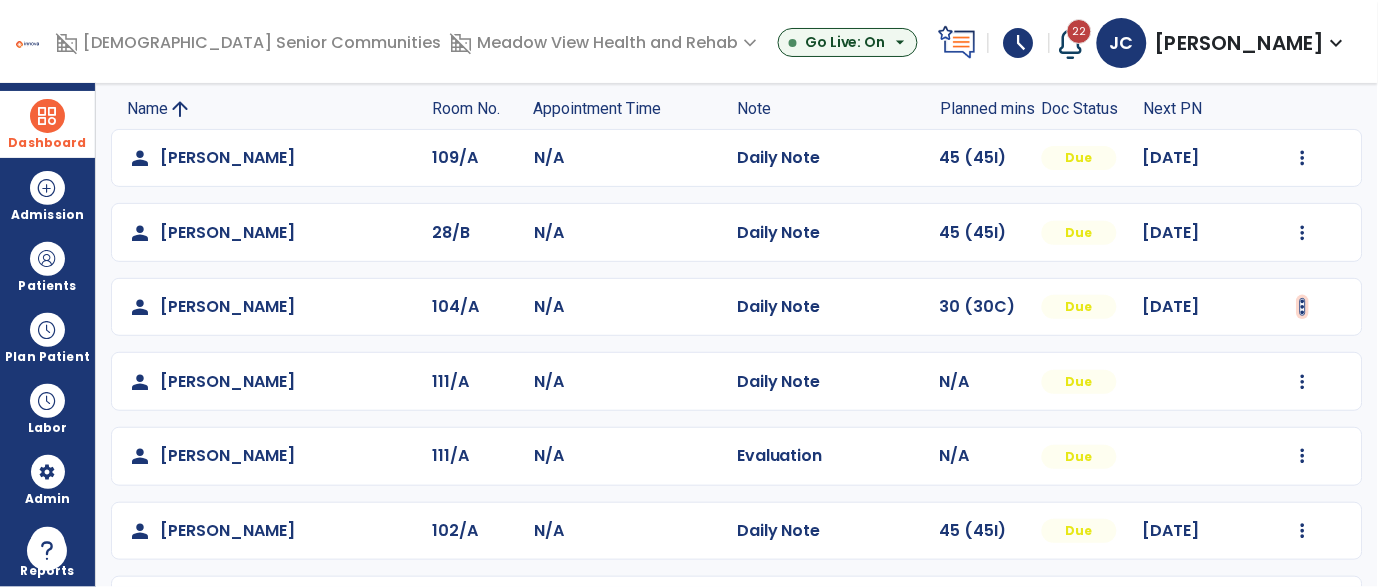click at bounding box center (1303, 158) 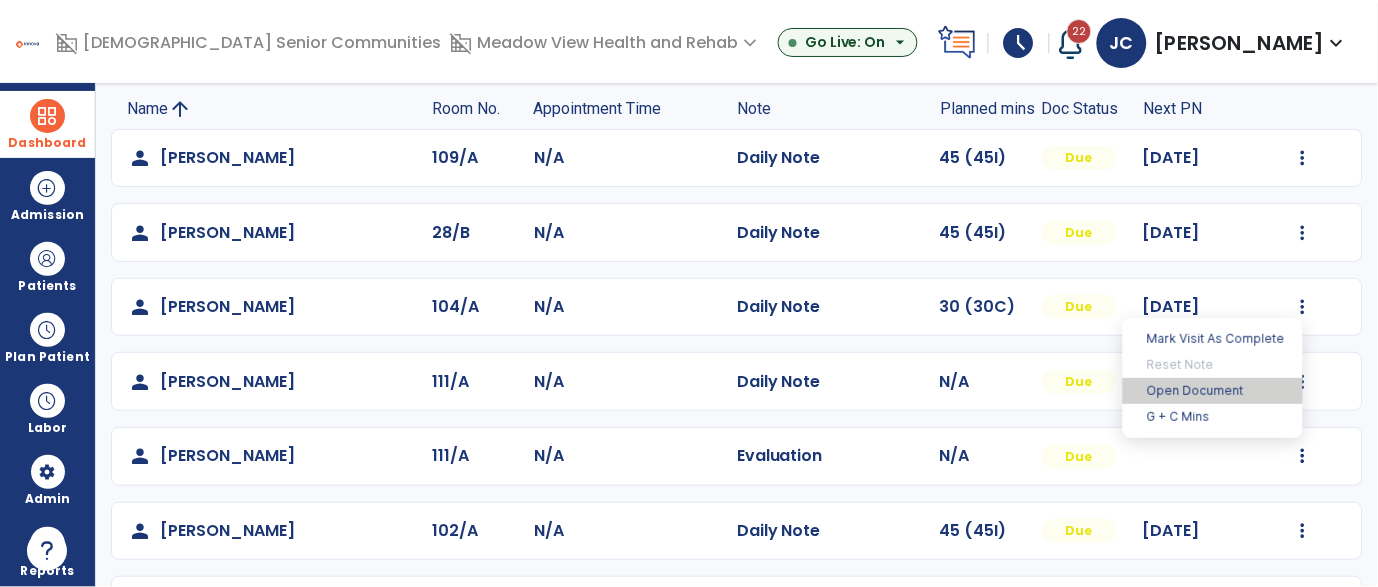 click on "Open Document" at bounding box center [1213, 391] 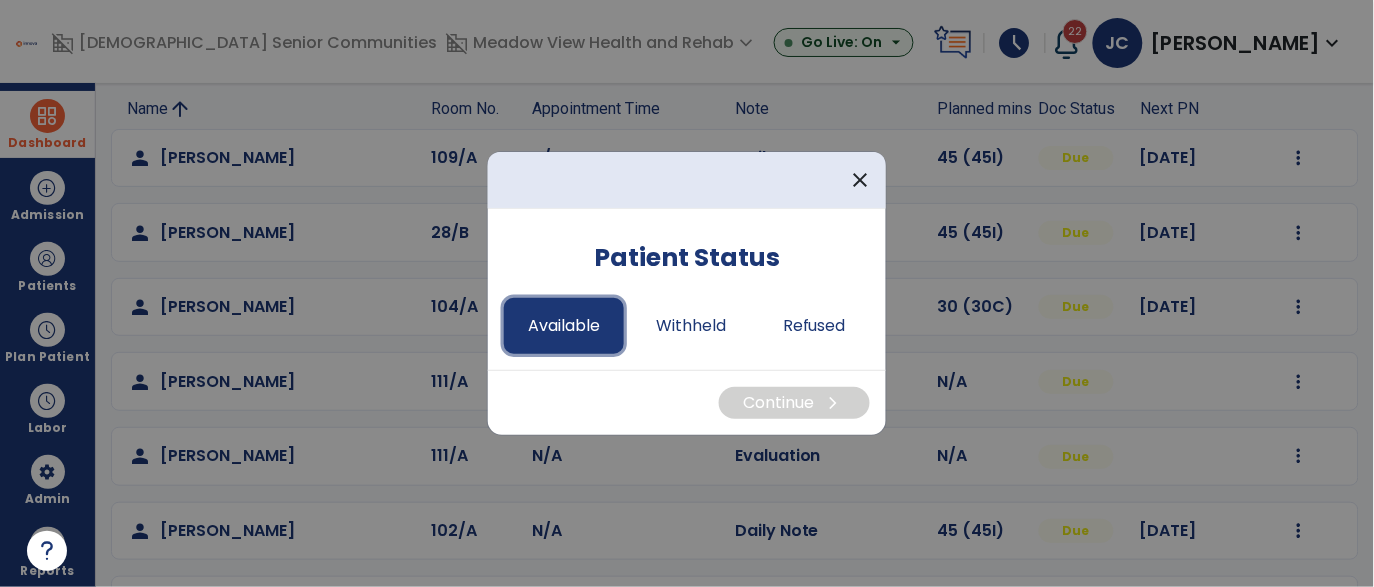 click on "Available" at bounding box center [564, 326] 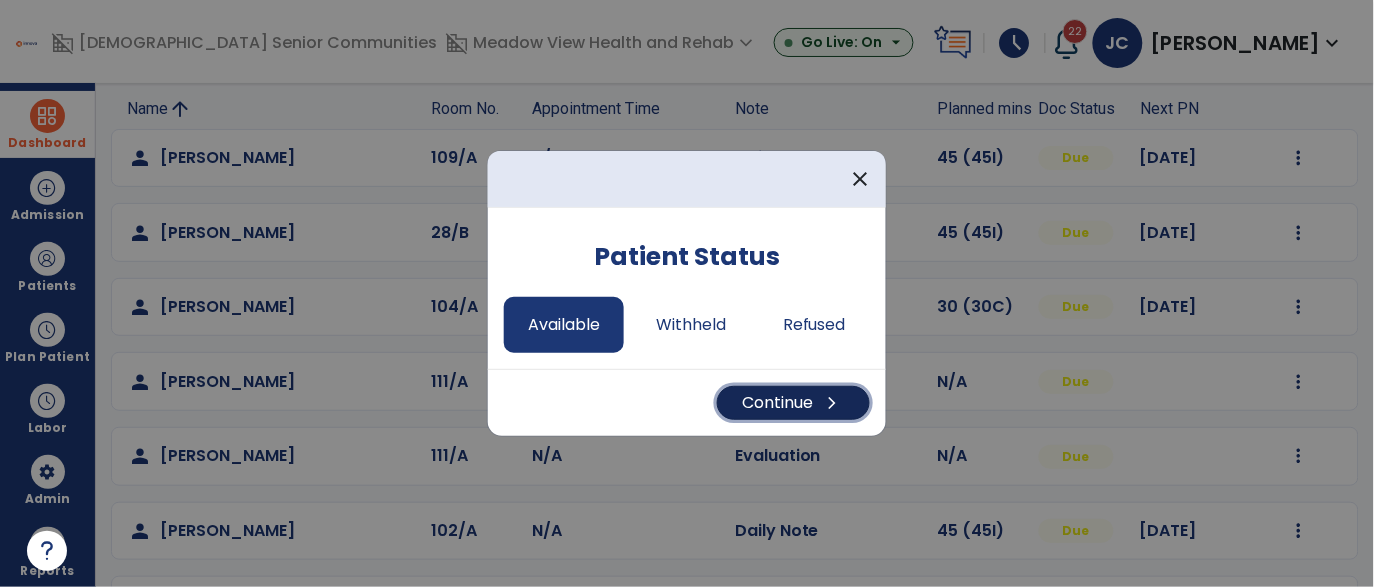 click on "Continue   chevron_right" at bounding box center [793, 403] 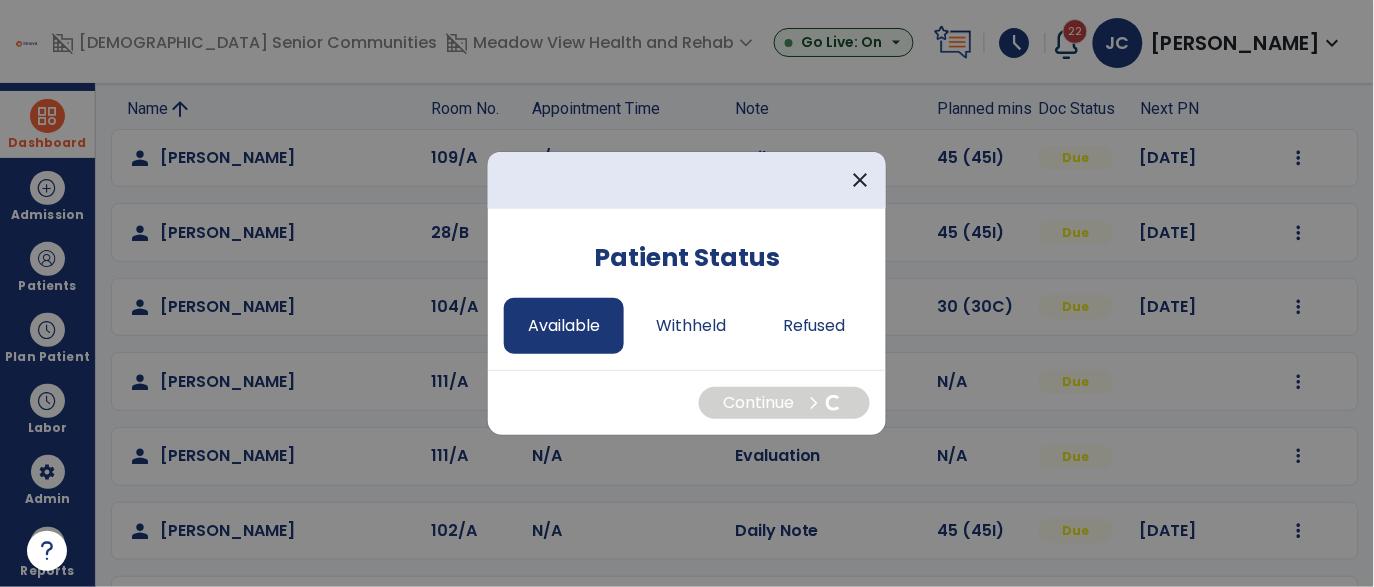 select on "*" 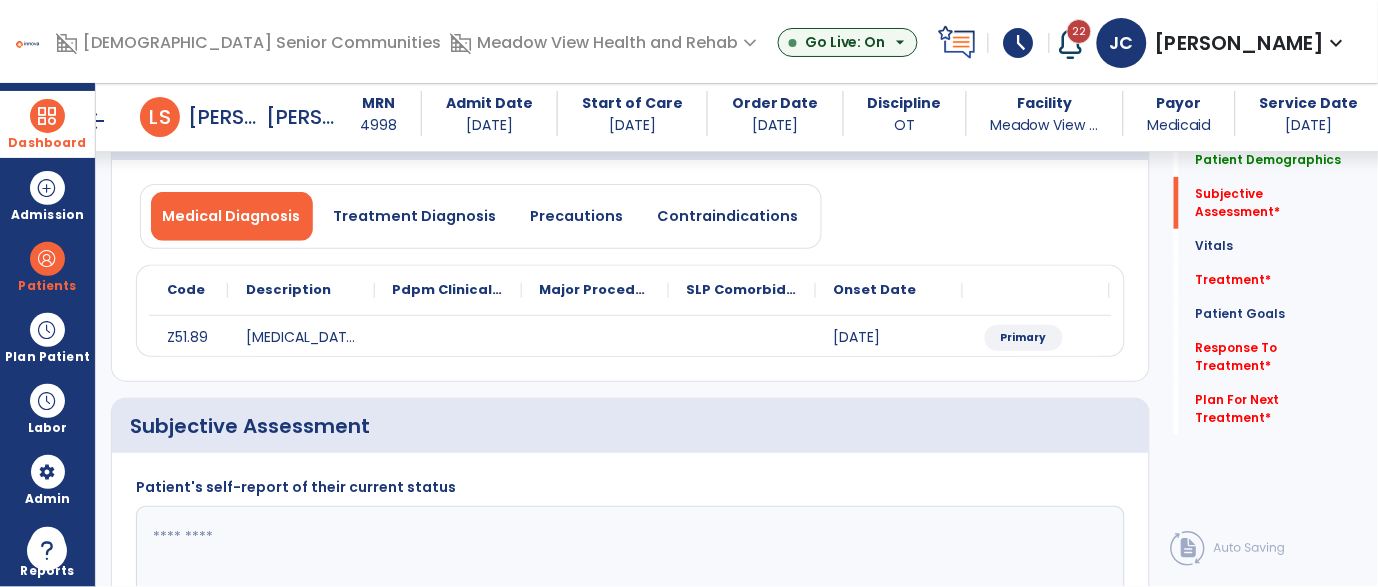 scroll, scrollTop: 321, scrollLeft: 0, axis: vertical 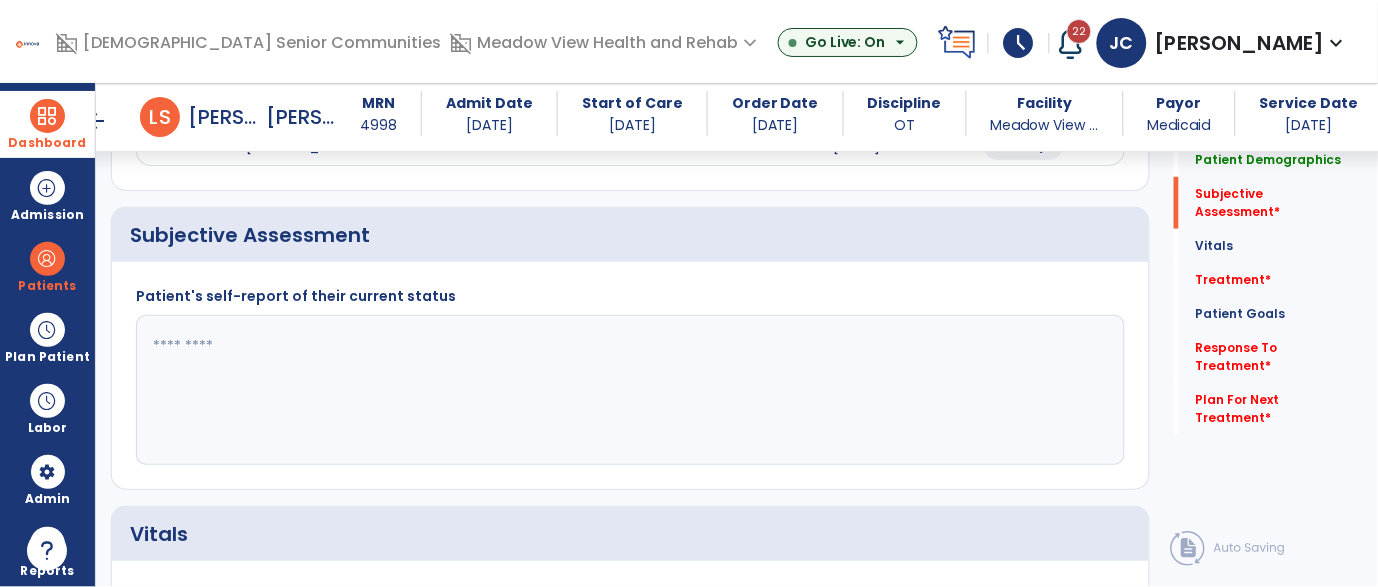 click 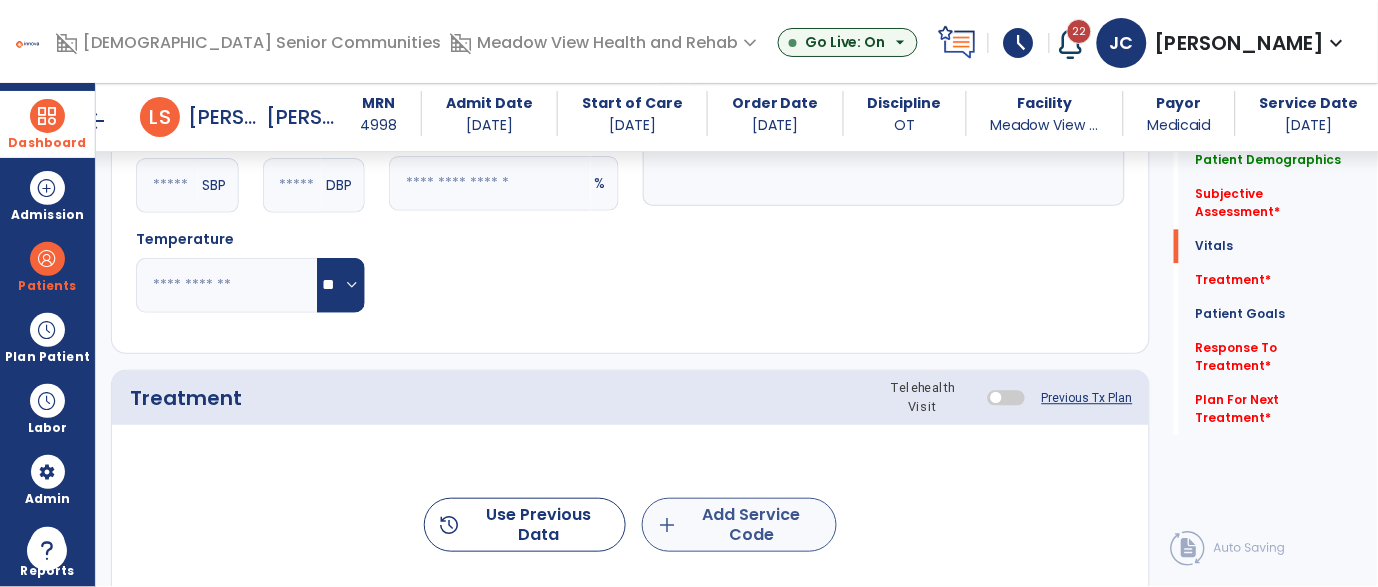 type on "****" 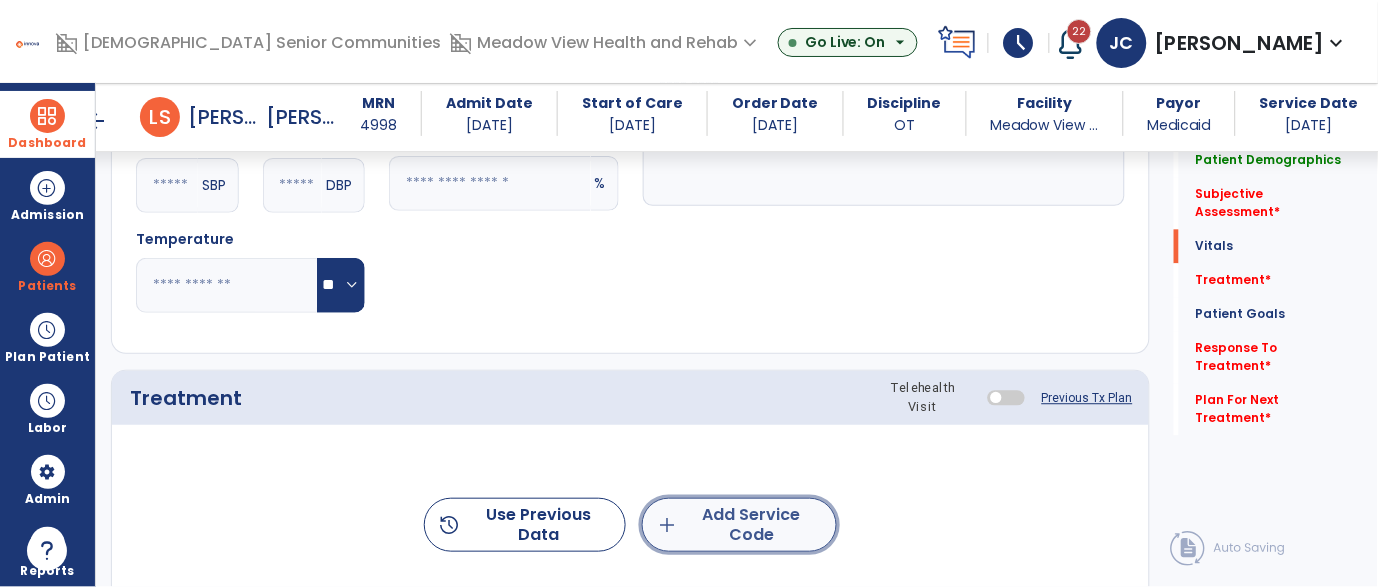 click on "add  Add Service Code" 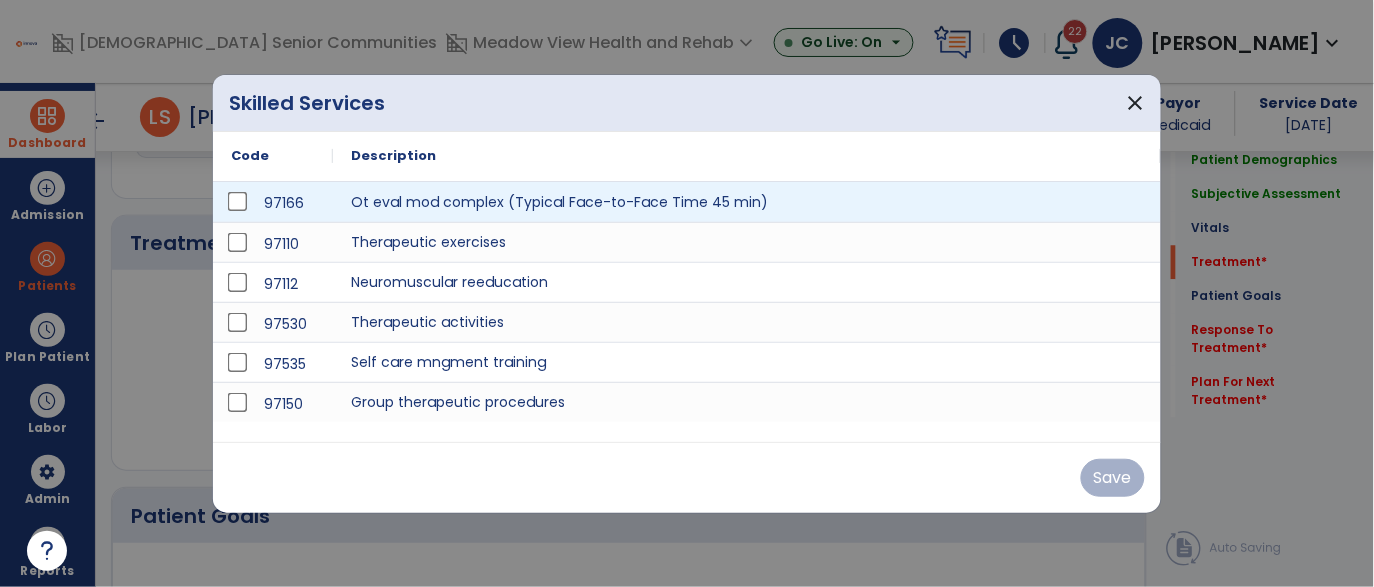 scroll, scrollTop: 1034, scrollLeft: 0, axis: vertical 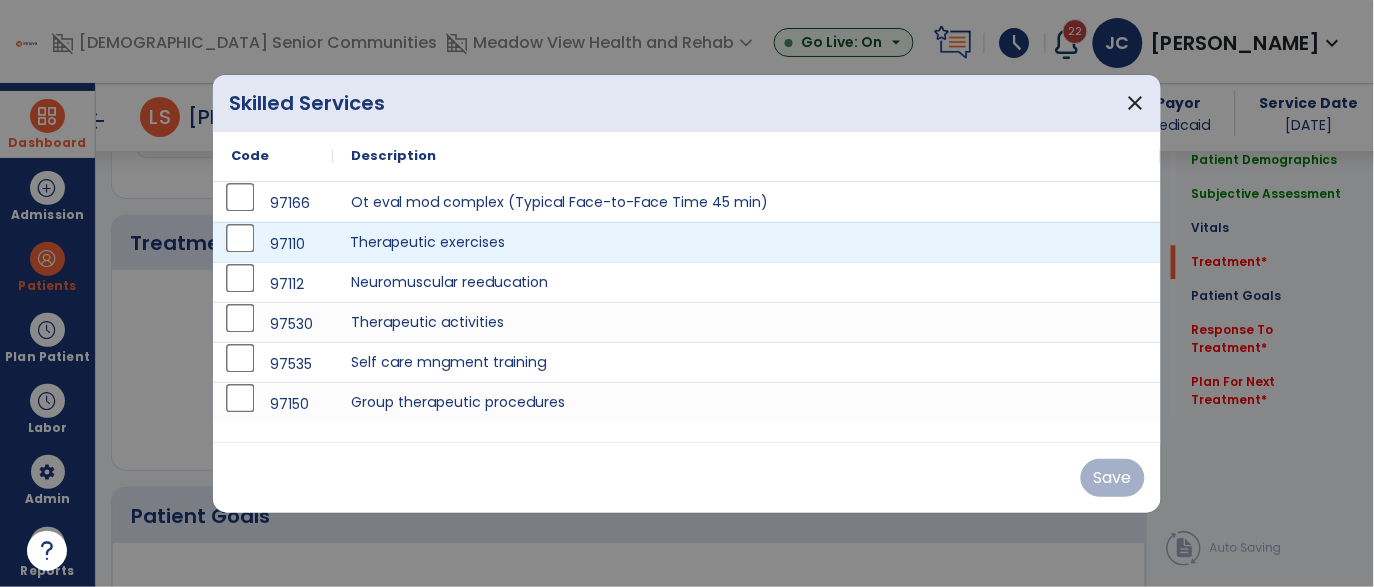 drag, startPoint x: 434, startPoint y: 240, endPoint x: 748, endPoint y: 303, distance: 320.25772 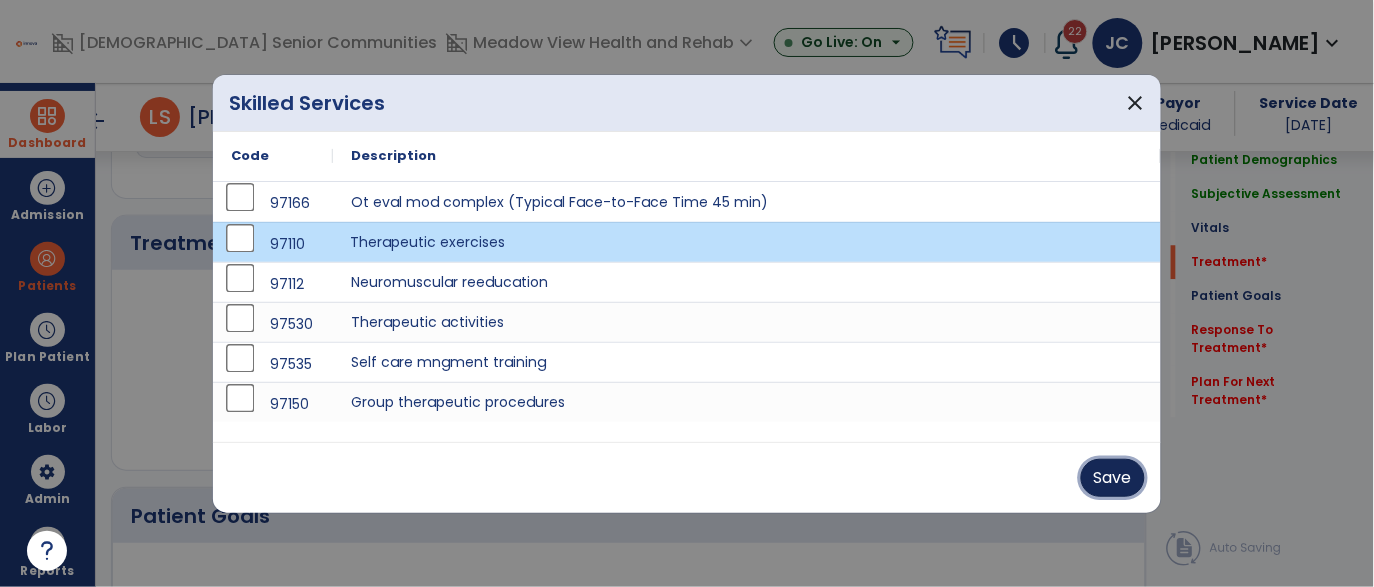 click on "Save" at bounding box center (1113, 478) 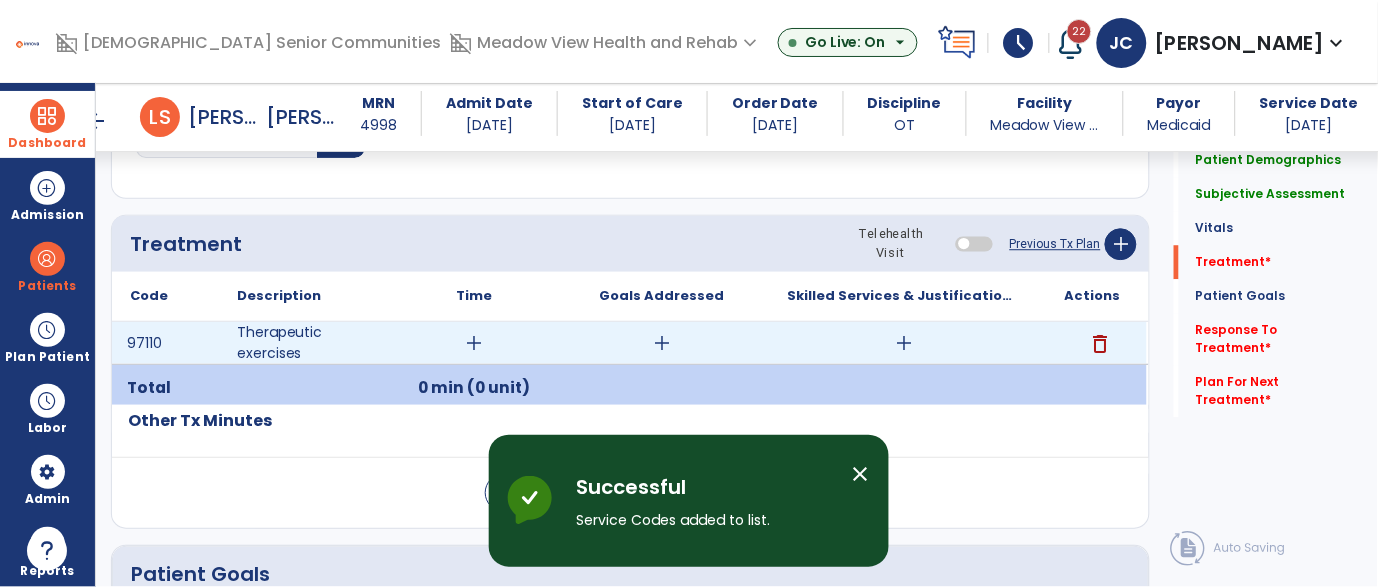click on "add" at bounding box center (474, 343) 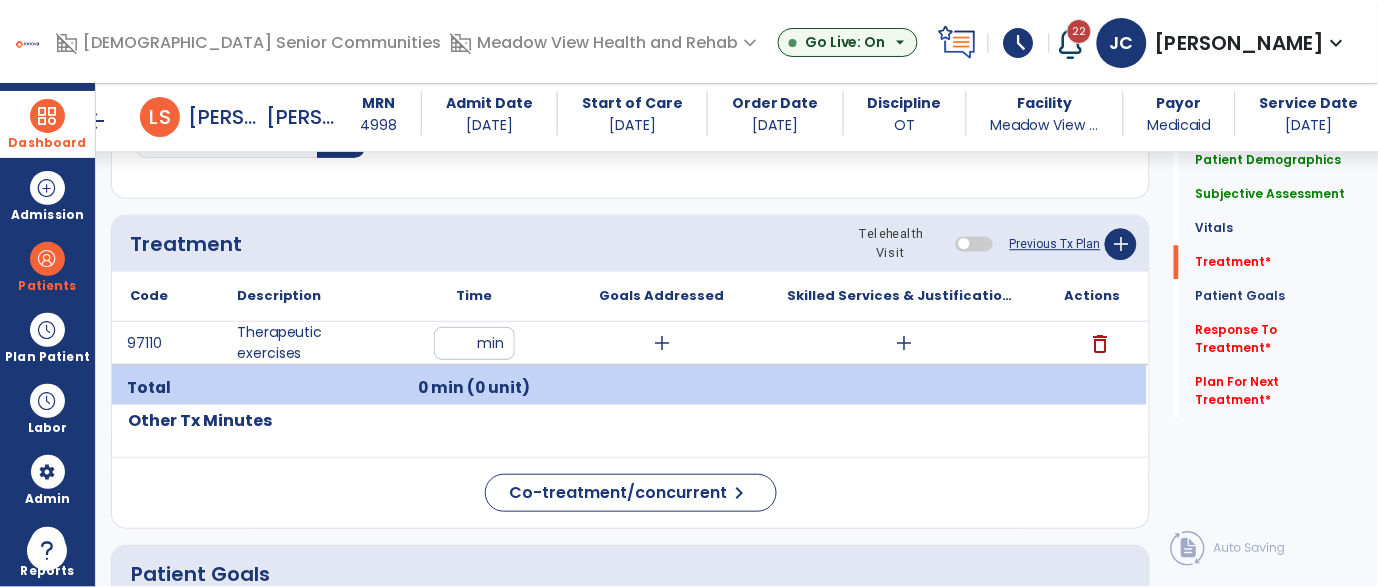 type on "**" 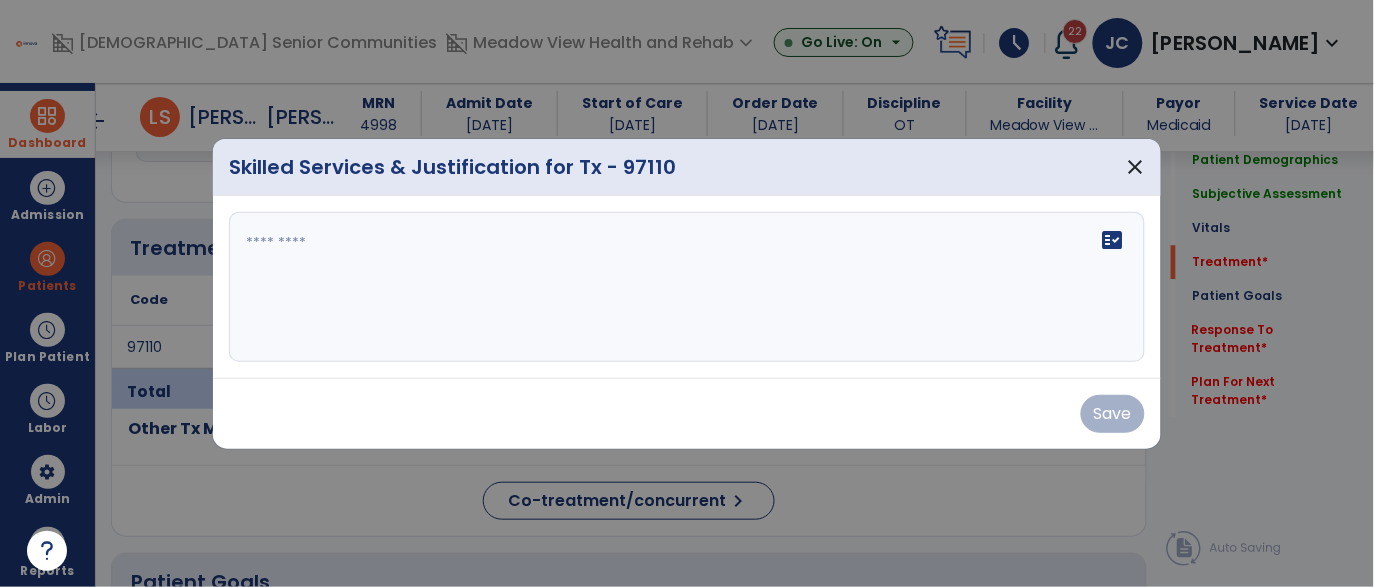 drag, startPoint x: 845, startPoint y: 364, endPoint x: 827, endPoint y: 323, distance: 44.777225 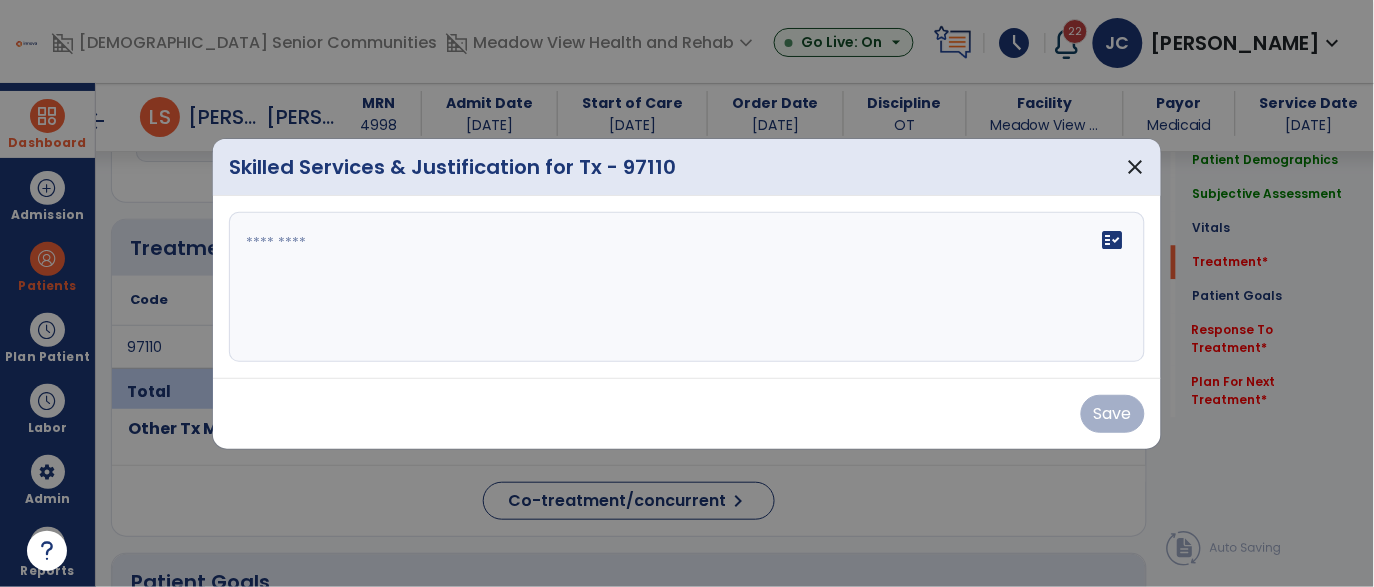 click on "fact_check" at bounding box center [687, 287] 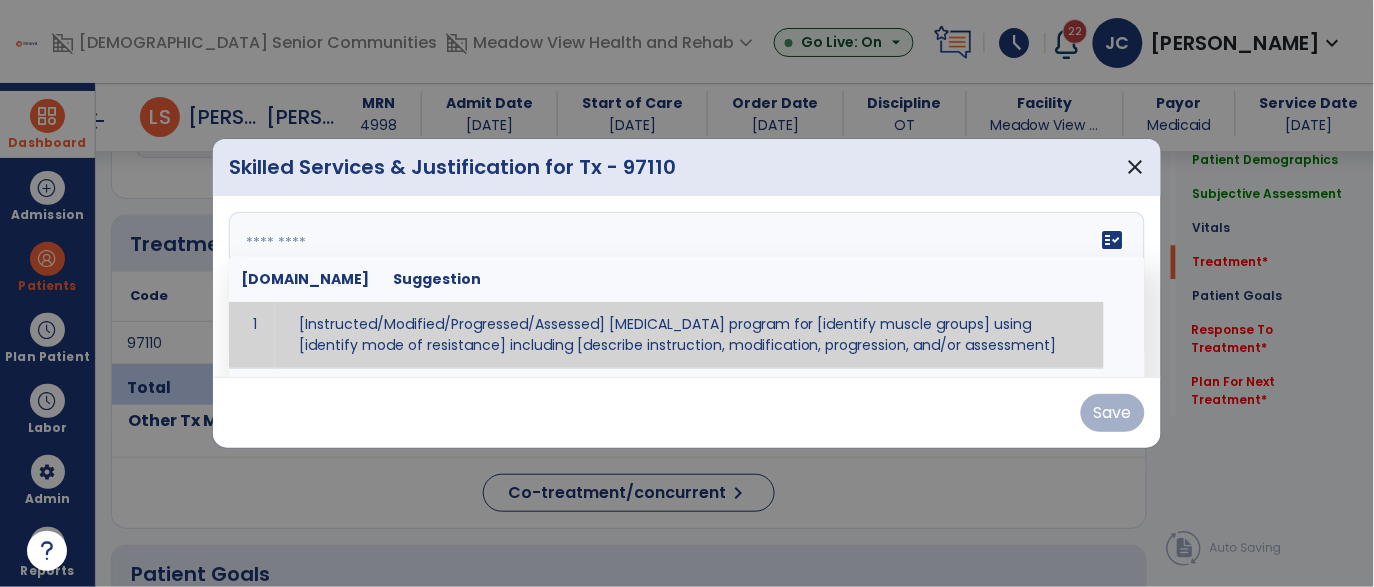 click on "fact_check  [DOMAIN_NAME] Suggestion 1 [Instructed/Modified/Progressed/Assessed] [MEDICAL_DATA] program for [identify muscle groups] using [identify mode of resistance] including [describe instruction, modification, progression, and/or assessment] 2 [Instructed/Modified/Progressed/Assessed] aerobic exercise program using [identify equipment/mode] including [describe instruction, modification,progression, and/or assessment] 3 [Instructed/Modified/Progressed/Assessed] [PROM/A/AROM/AROM] program for [identify joint movements] using [contract-relax, over-pressure, inhibitory techniques, other] 4 [Assessed/Tested] aerobic capacity with administration of [aerobic capacity test]" at bounding box center (687, 287) 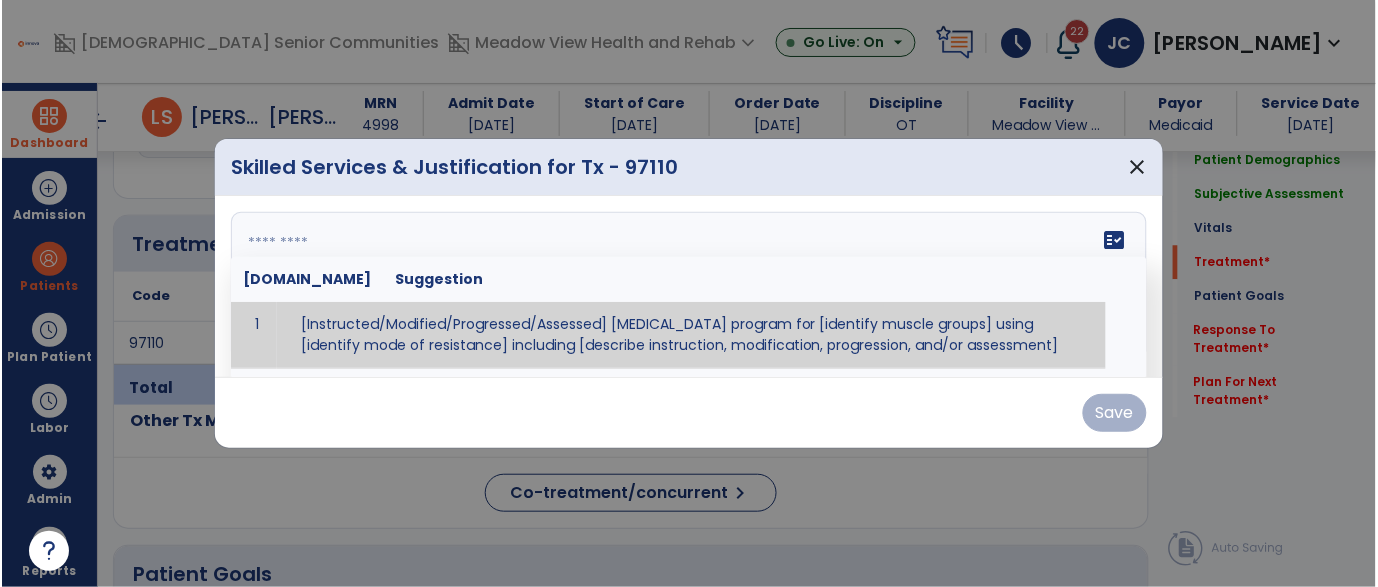 scroll, scrollTop: 1034, scrollLeft: 0, axis: vertical 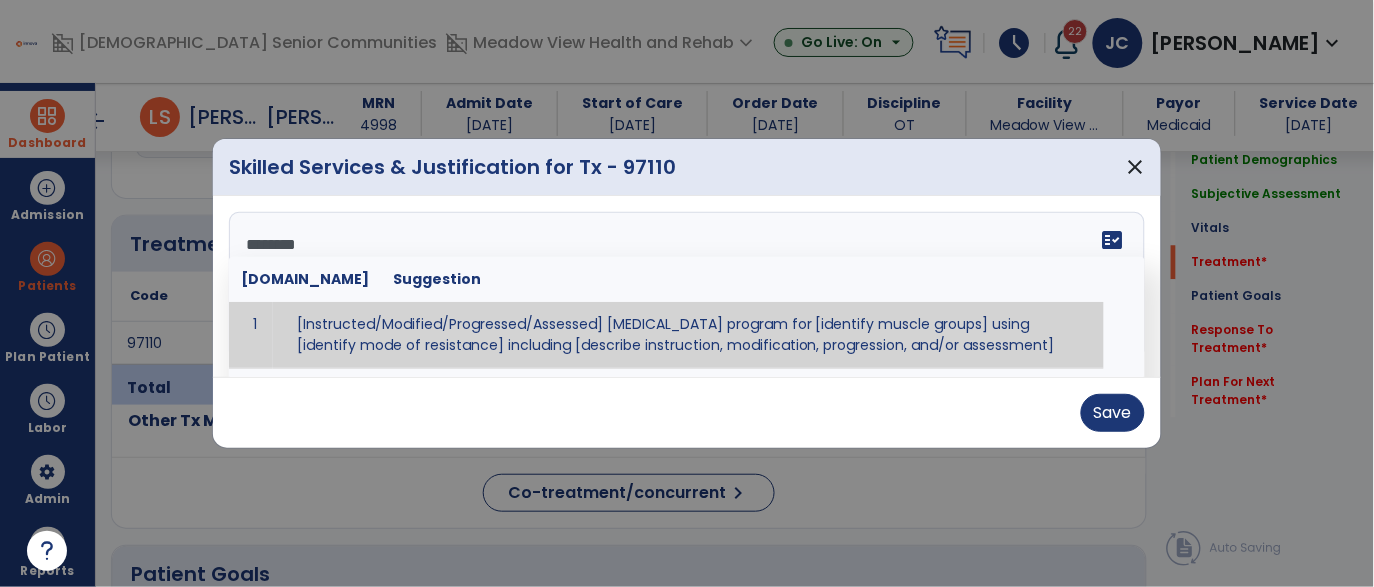 type on "*********" 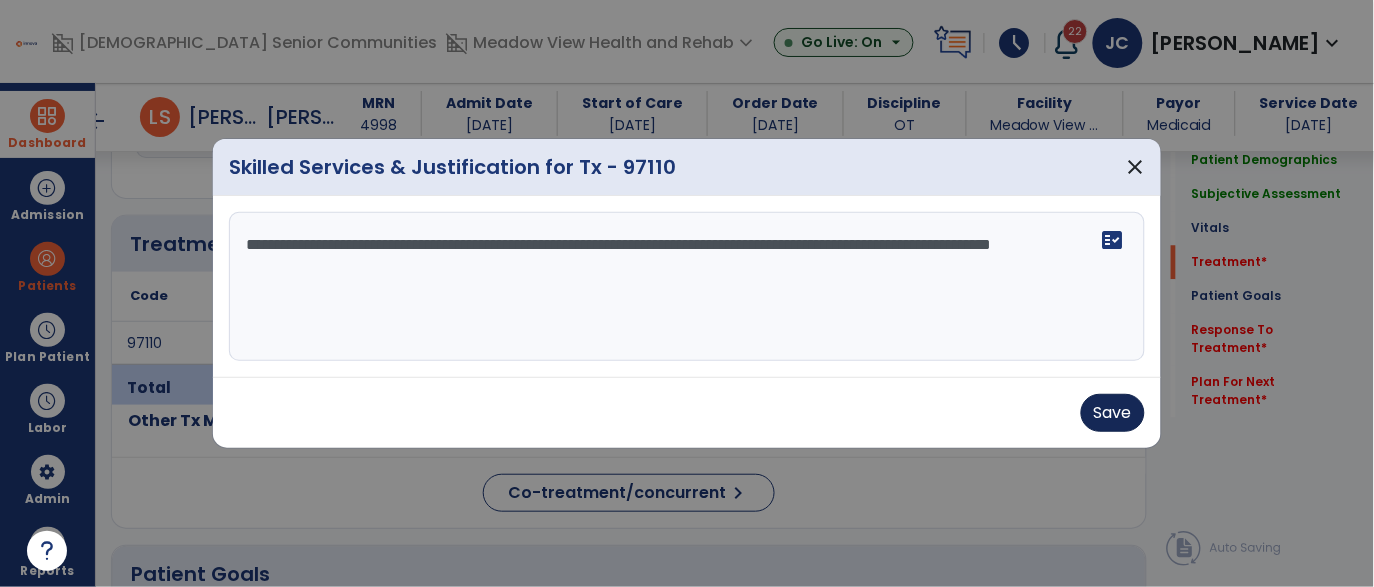 type on "**********" 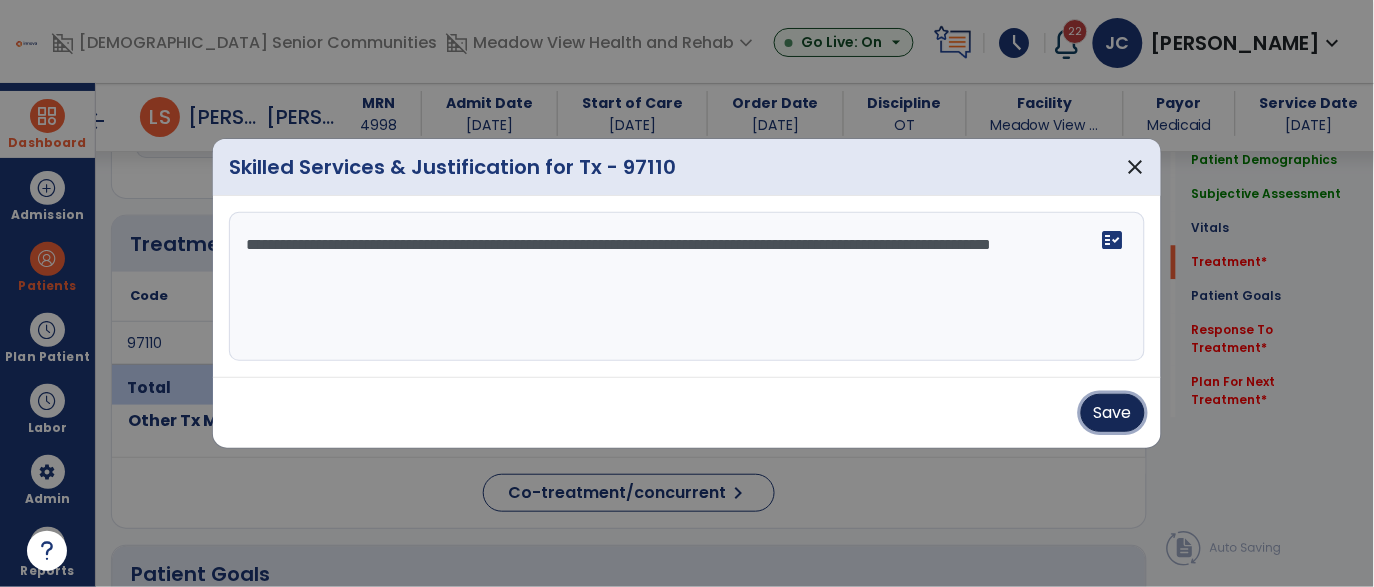 click on "Save" at bounding box center (1113, 413) 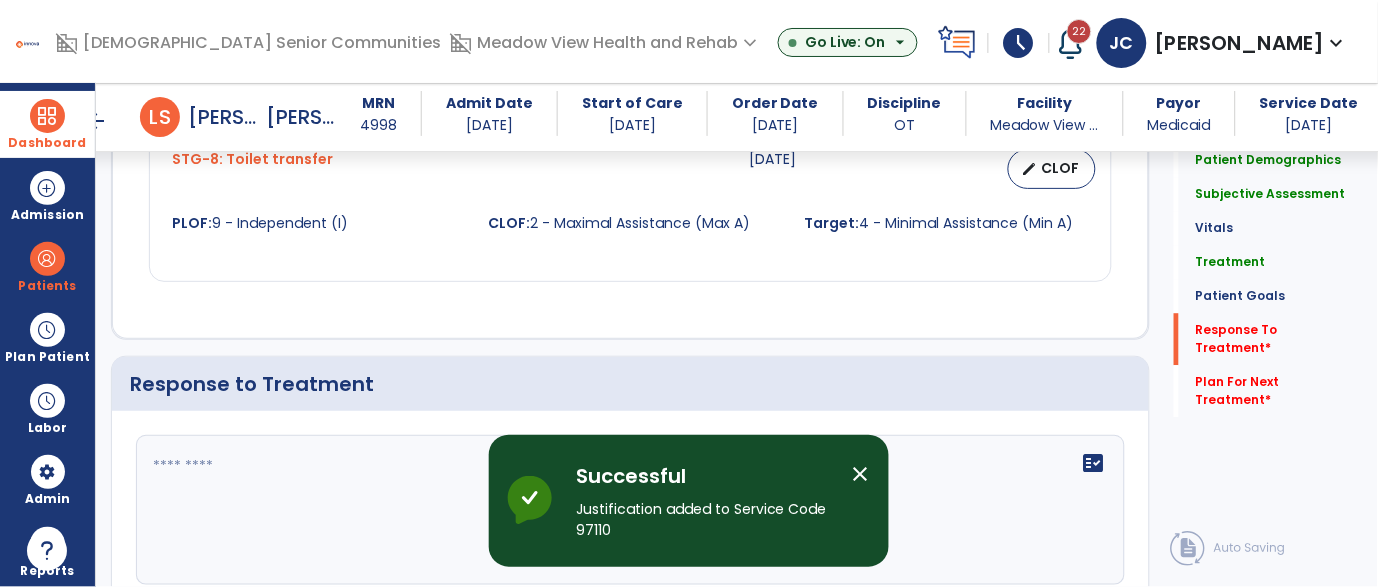 scroll, scrollTop: 2673, scrollLeft: 0, axis: vertical 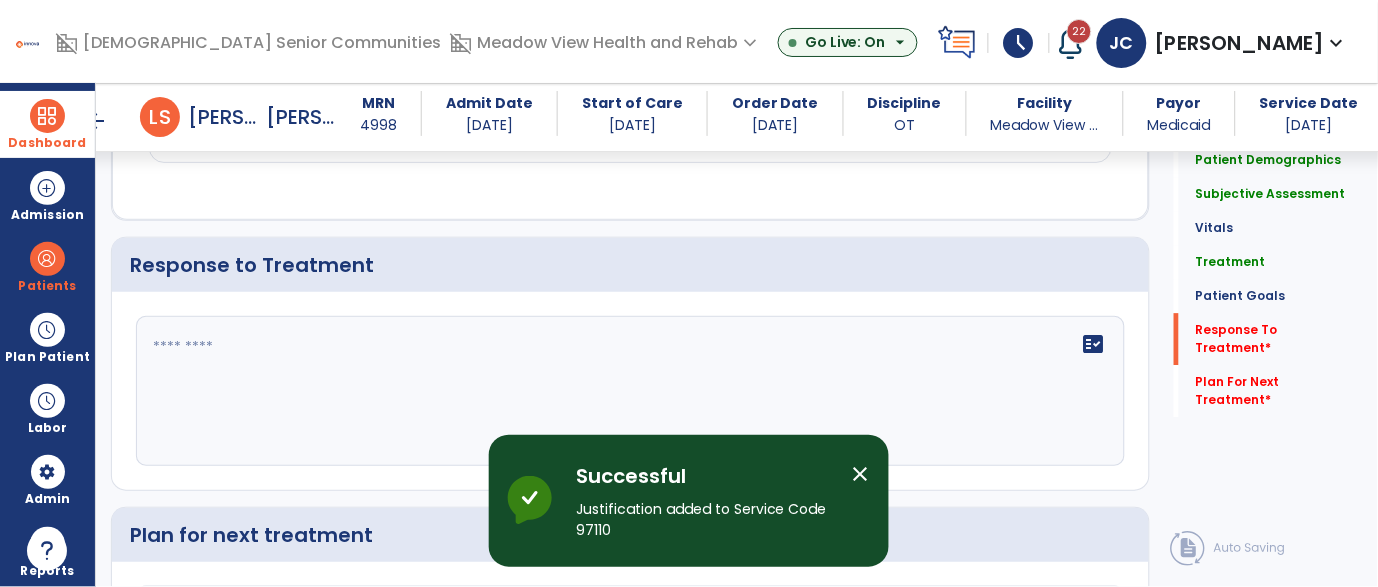 click on "fact_check" 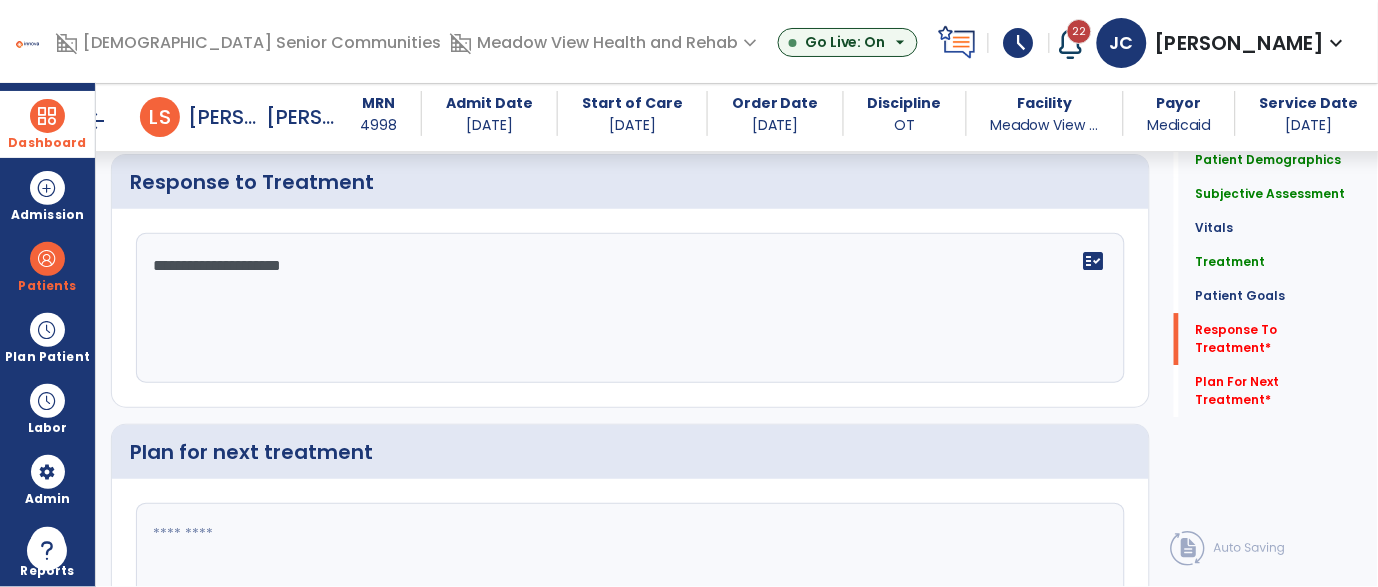 type on "**********" 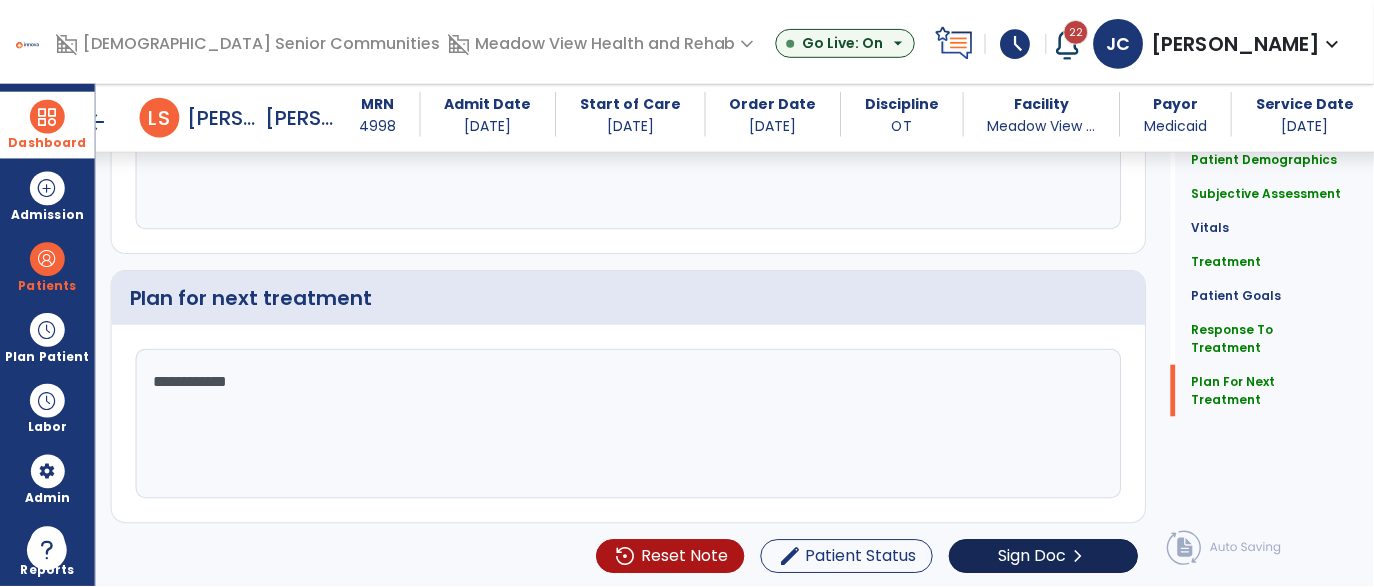 scroll, scrollTop: 2912, scrollLeft: 0, axis: vertical 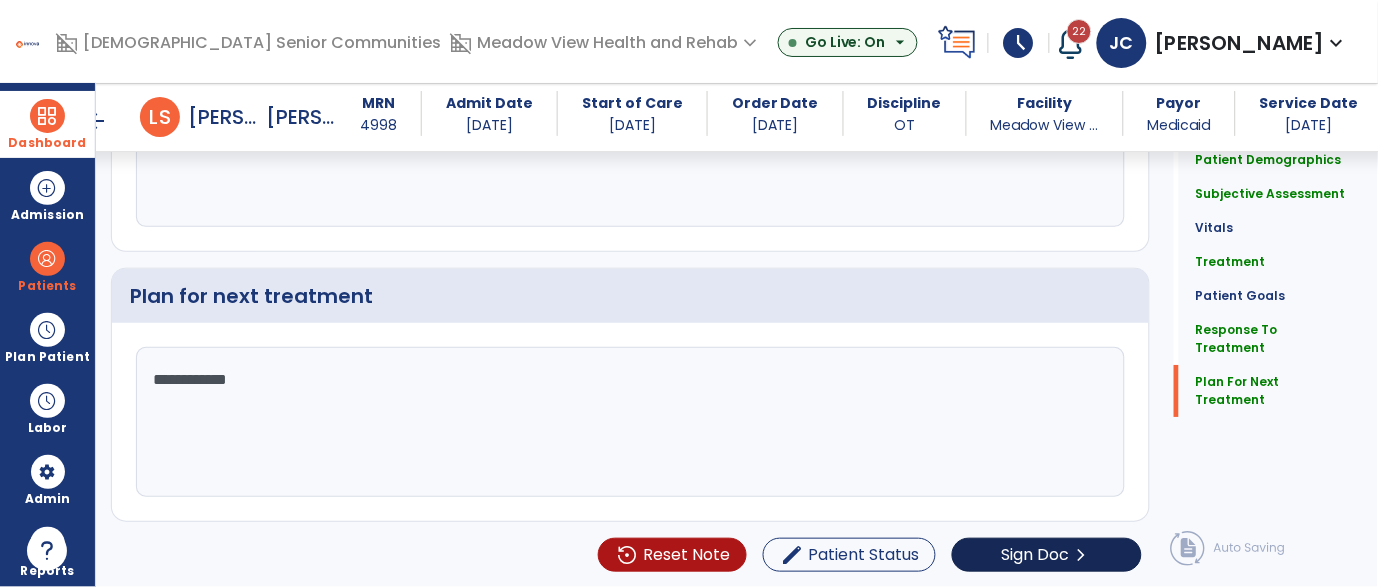 type on "**********" 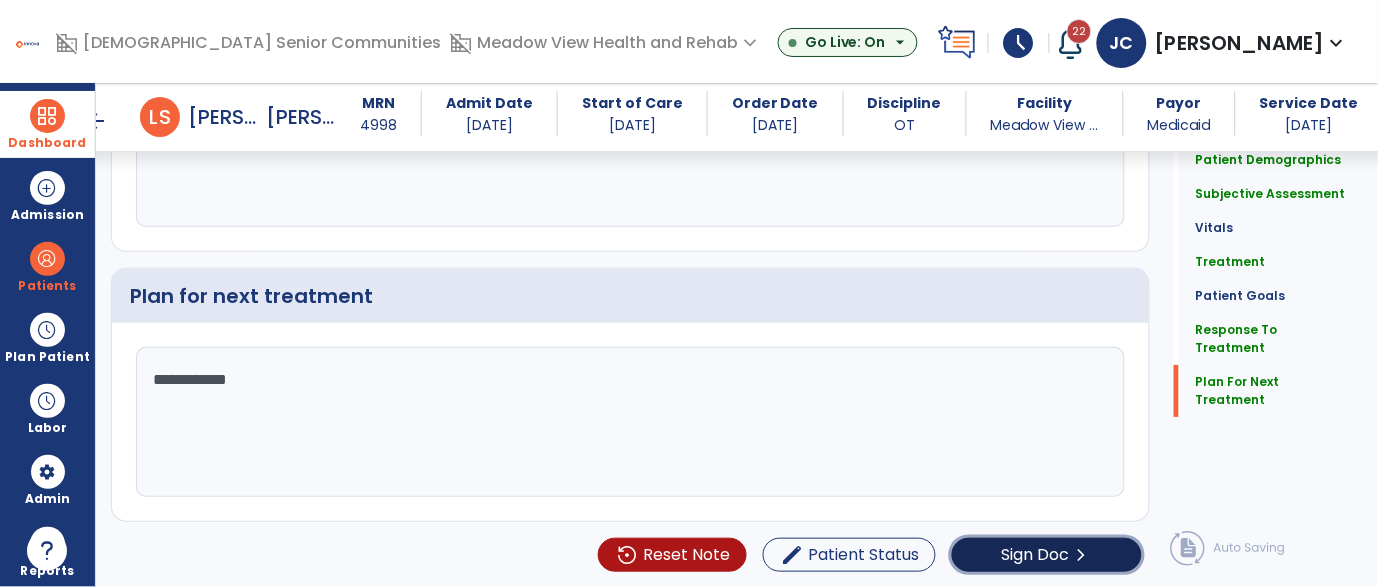 click on "Sign Doc" 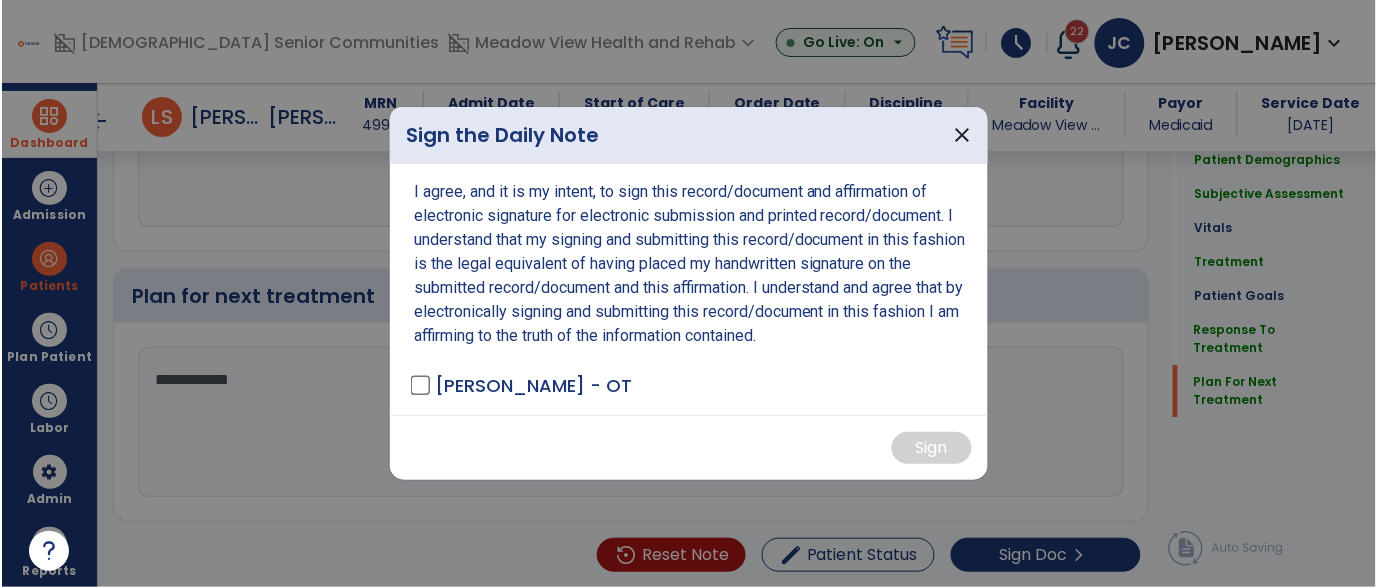 scroll, scrollTop: 2912, scrollLeft: 0, axis: vertical 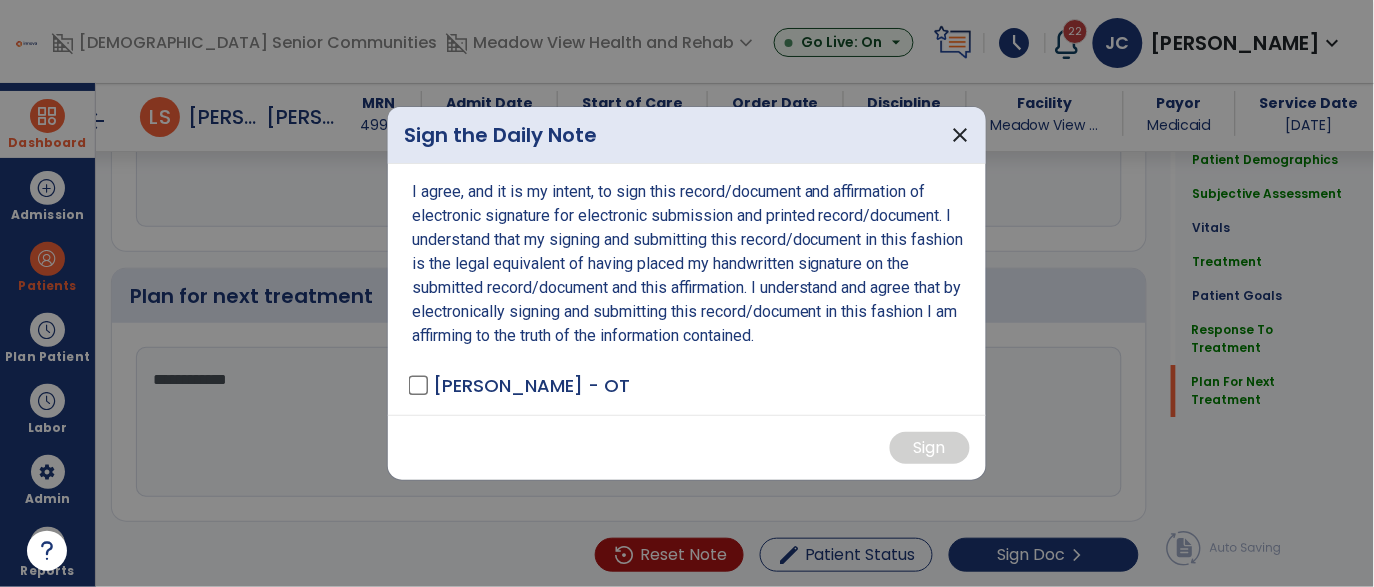 click on "[PERSON_NAME]  - OT" at bounding box center [531, 385] 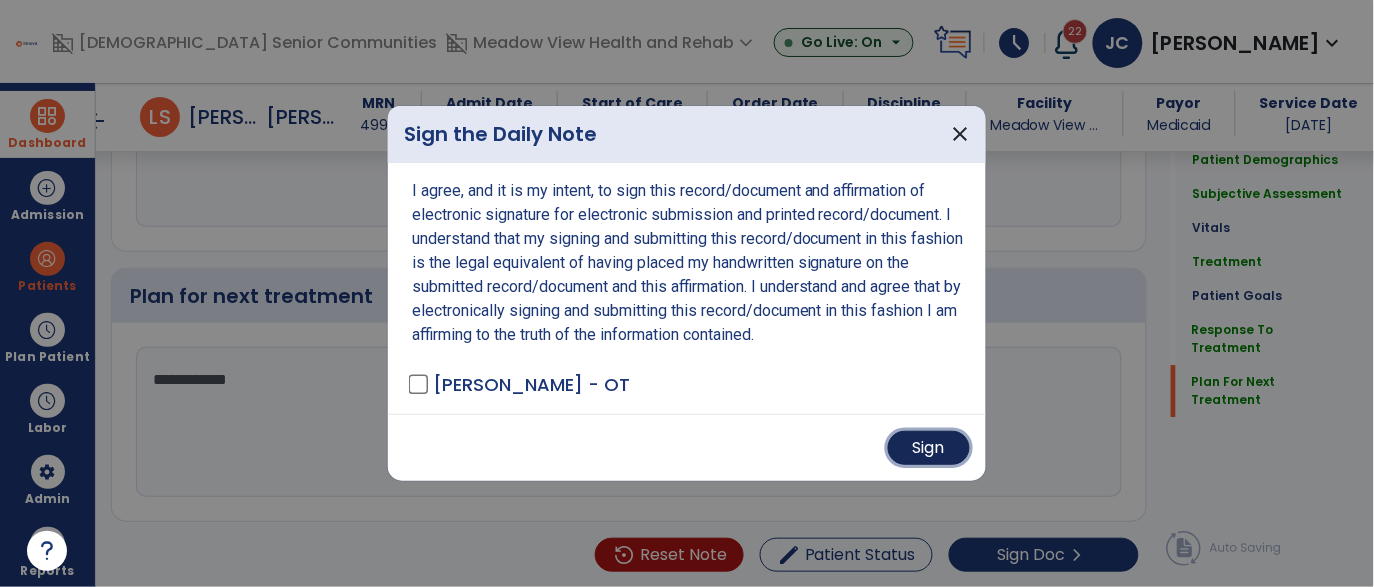click on "Sign" at bounding box center [929, 448] 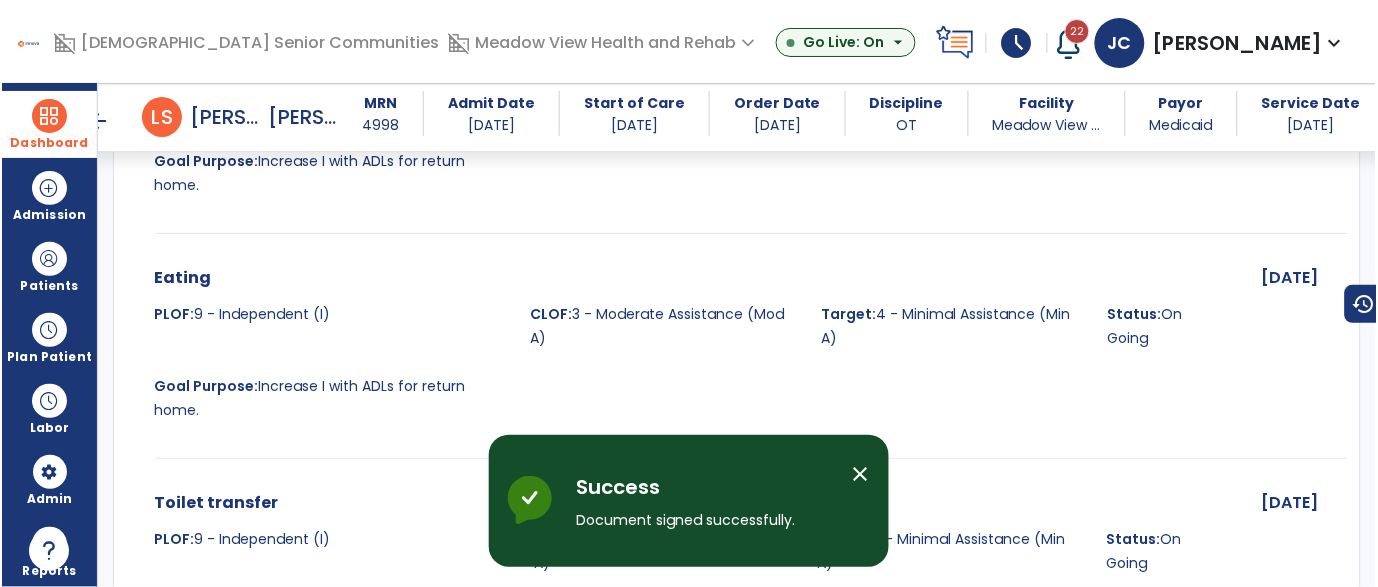 scroll, scrollTop: 690, scrollLeft: 0, axis: vertical 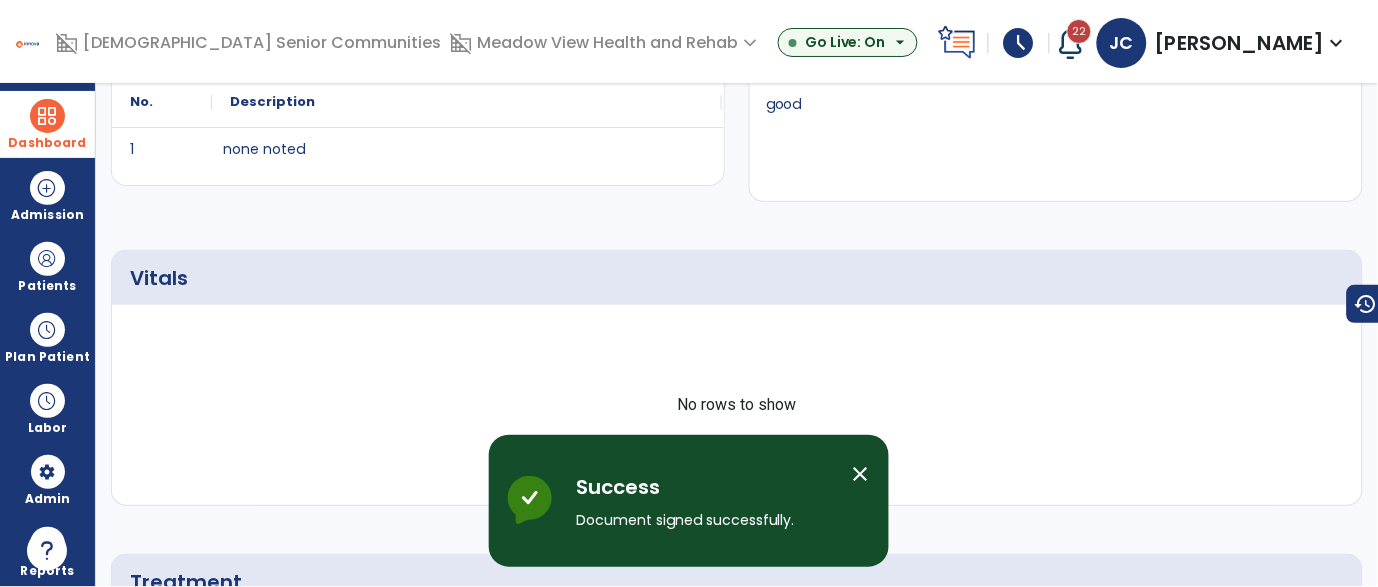 click at bounding box center [47, 116] 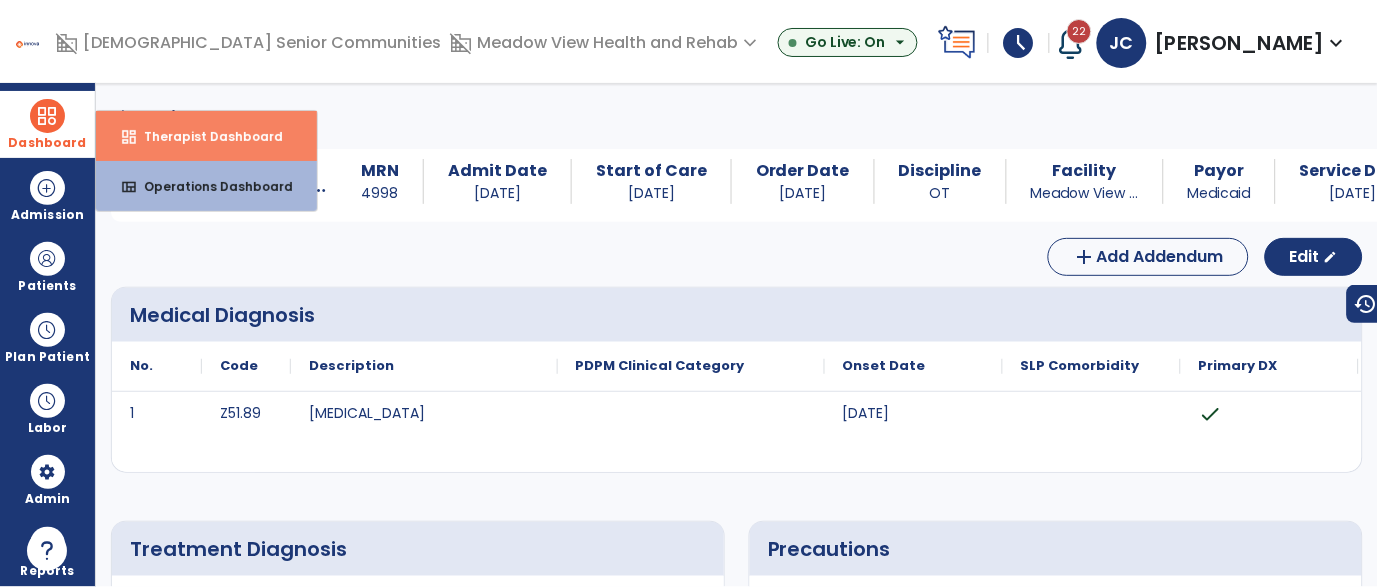 click on "Therapist Dashboard" at bounding box center [205, 136] 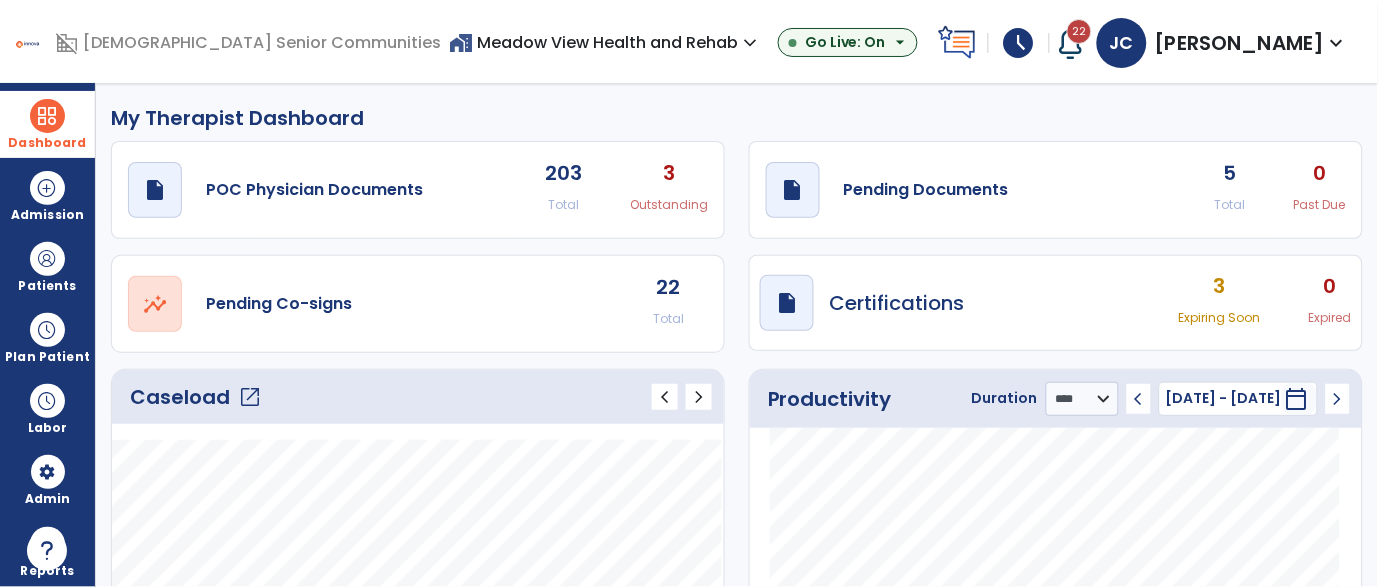 scroll, scrollTop: 11, scrollLeft: 0, axis: vertical 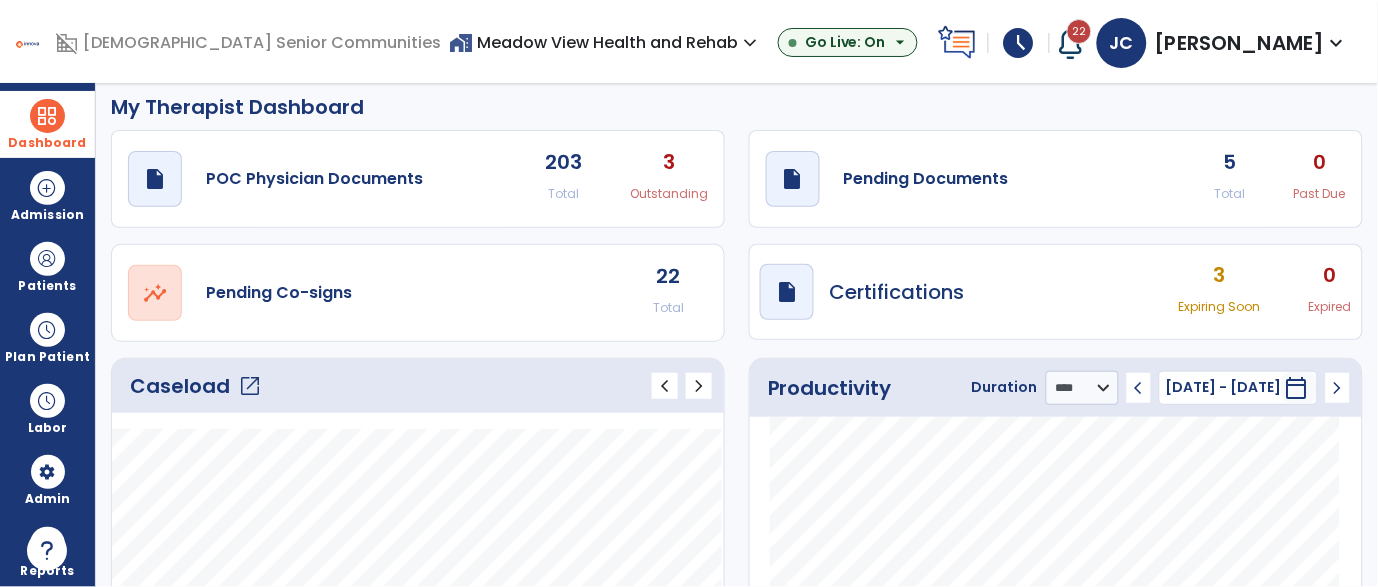 click on "open_in_new" 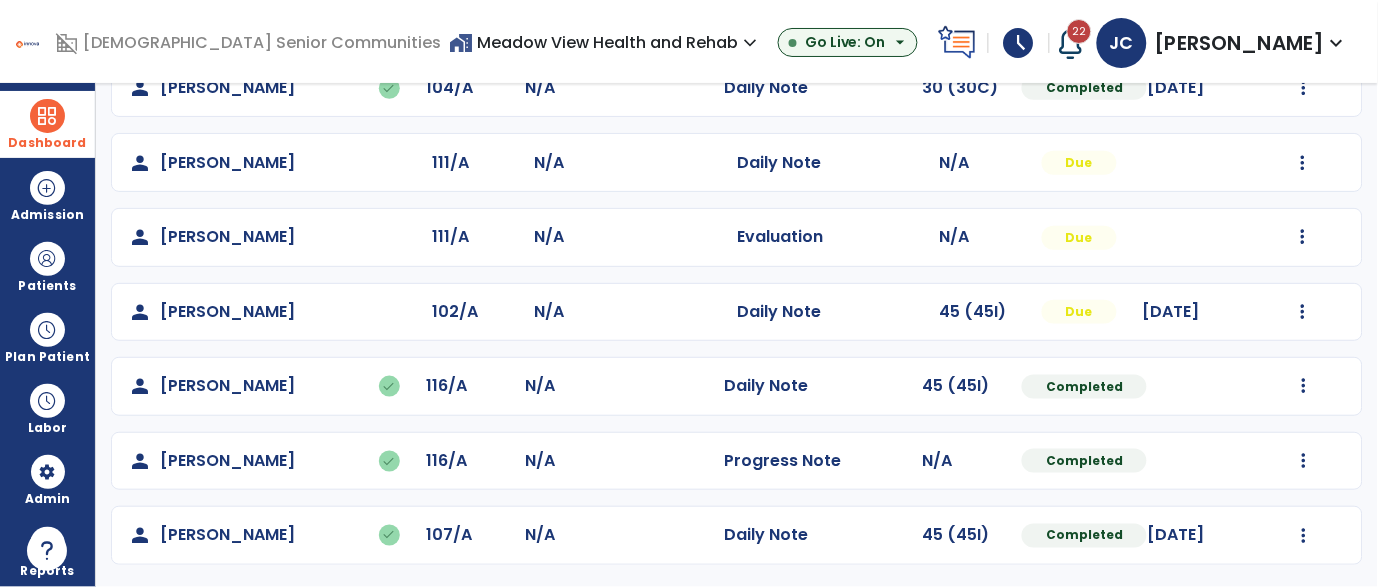 scroll, scrollTop: 351, scrollLeft: 0, axis: vertical 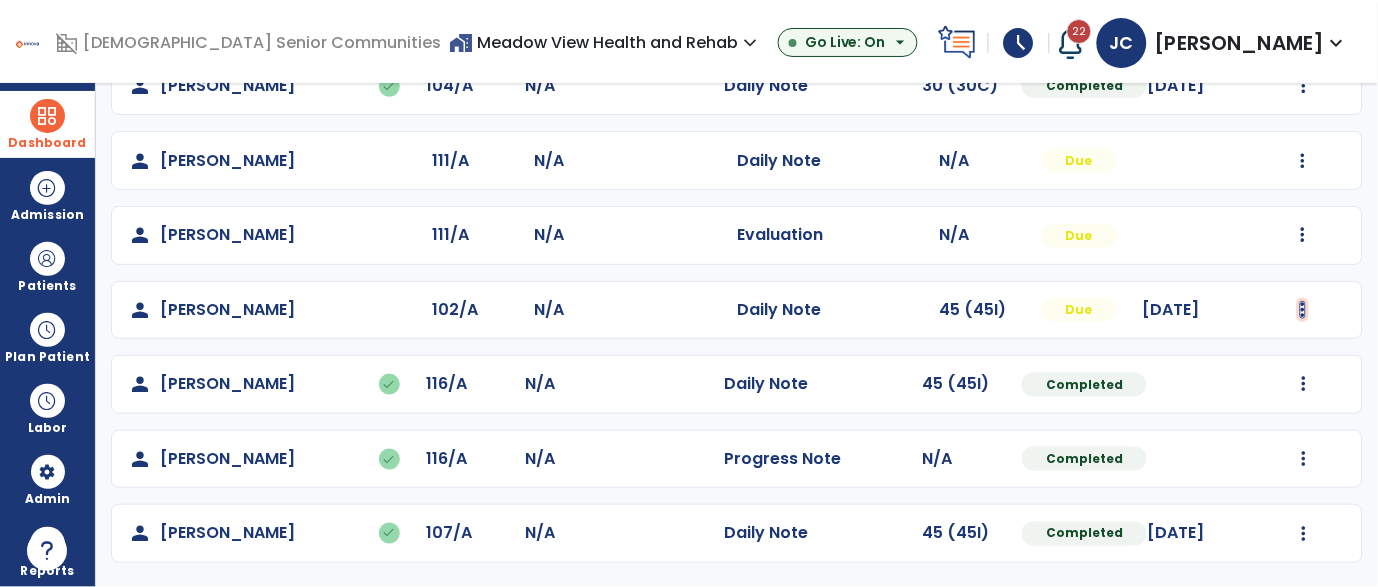 click at bounding box center (1303, -63) 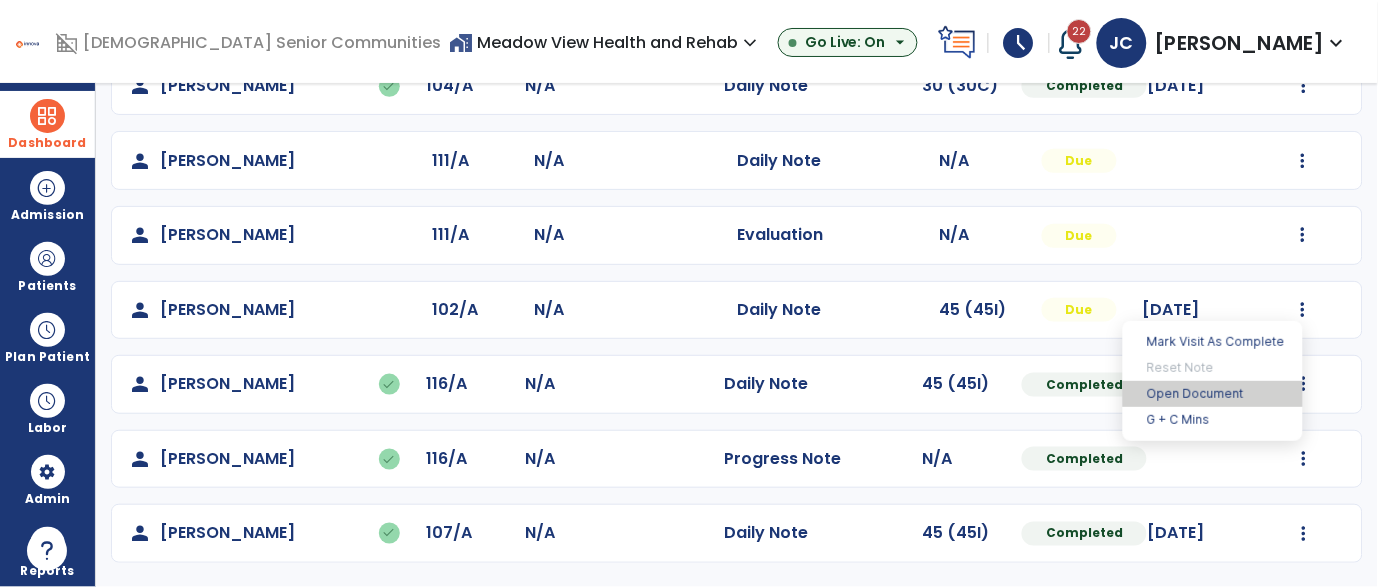click on "Open Document" at bounding box center (1213, 394) 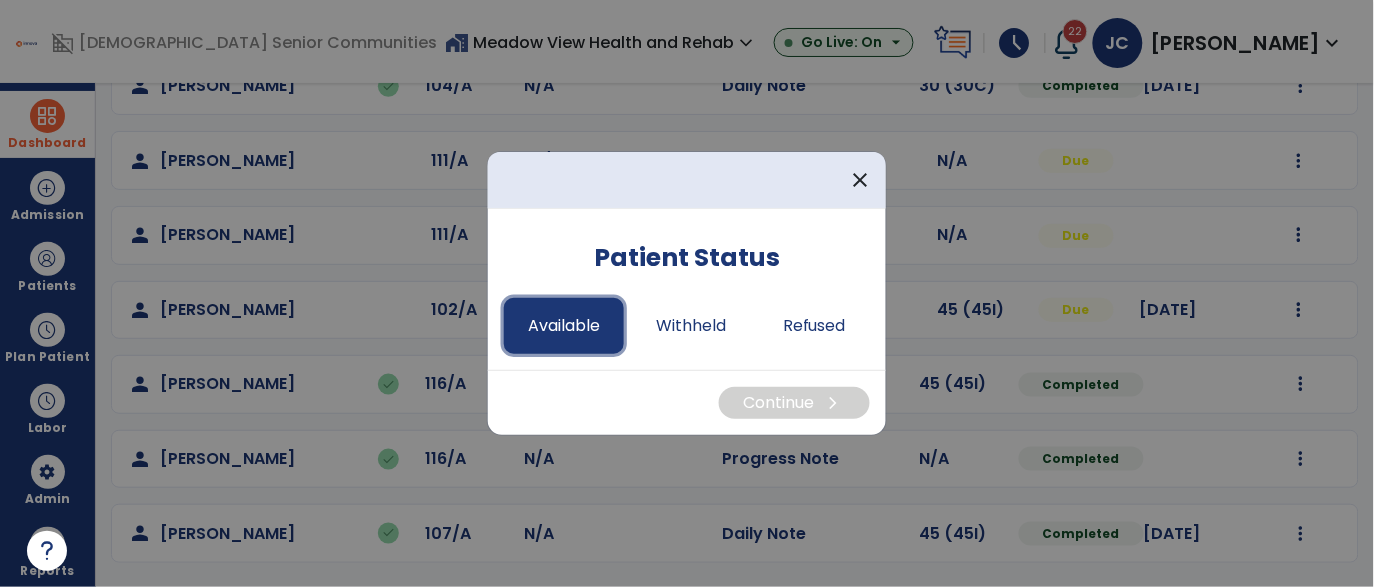 click on "Available" at bounding box center [564, 326] 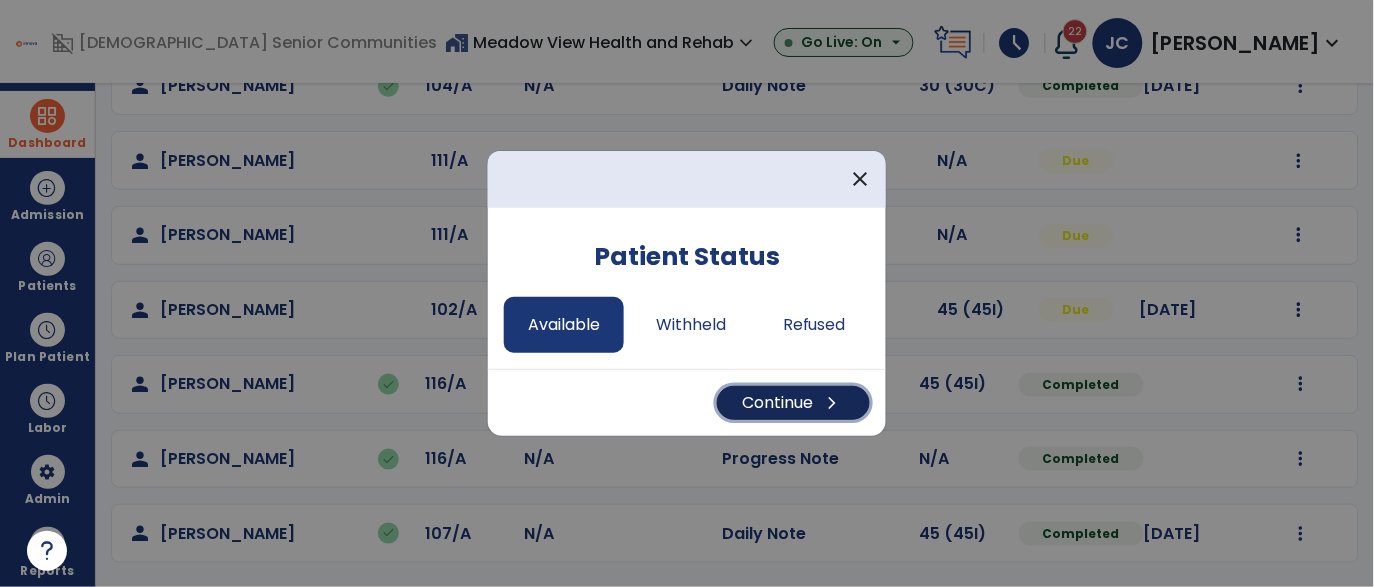 click on "Continue   chevron_right" at bounding box center (793, 403) 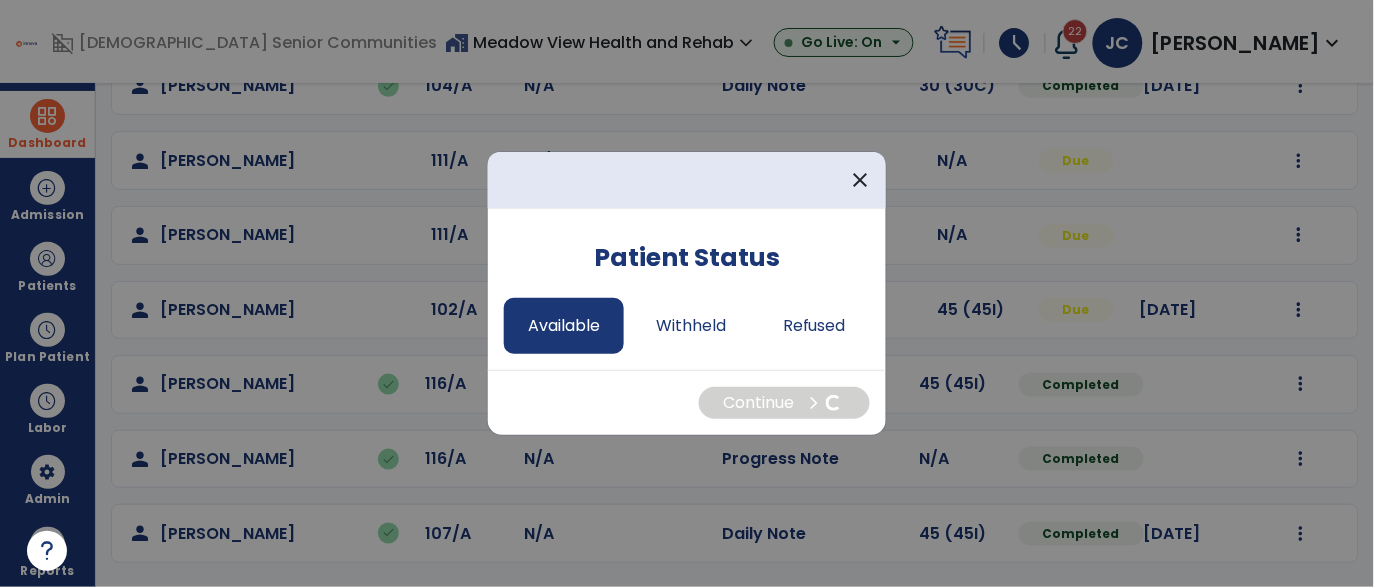 select on "*" 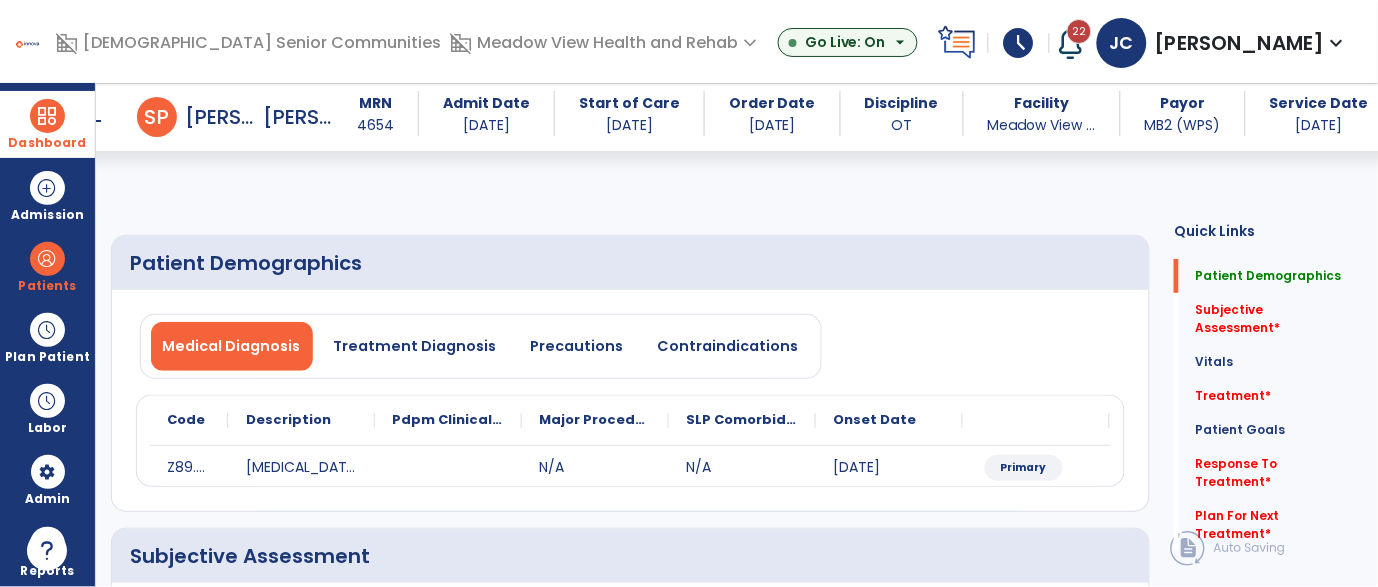 scroll, scrollTop: 309, scrollLeft: 0, axis: vertical 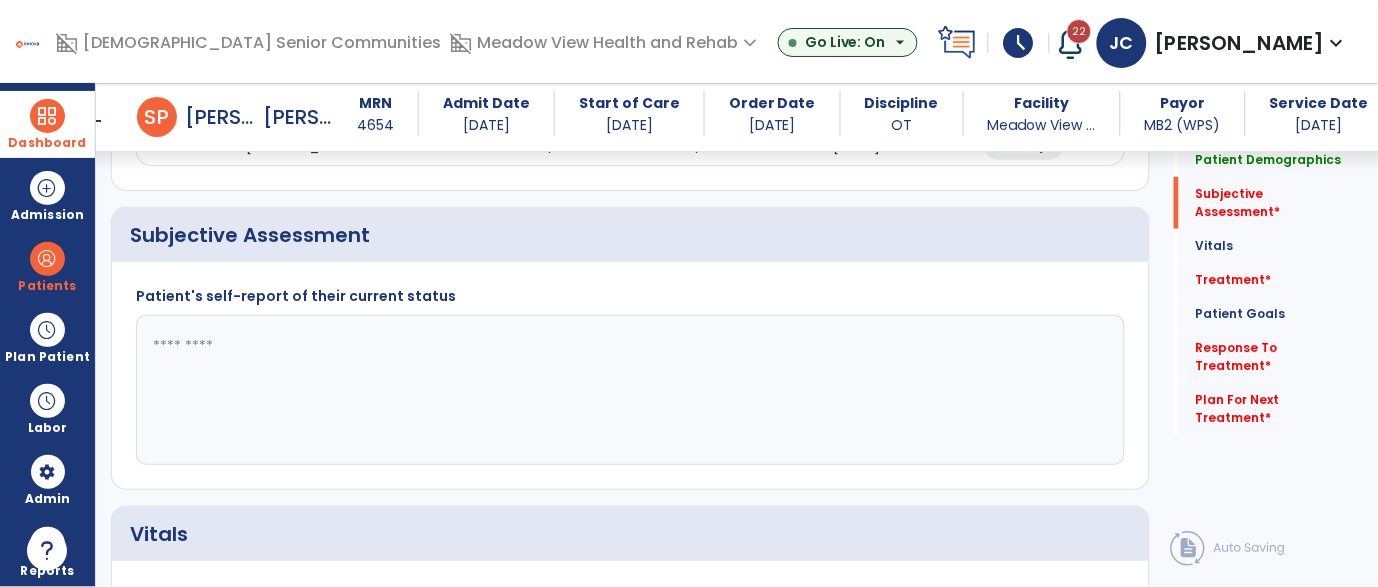 click 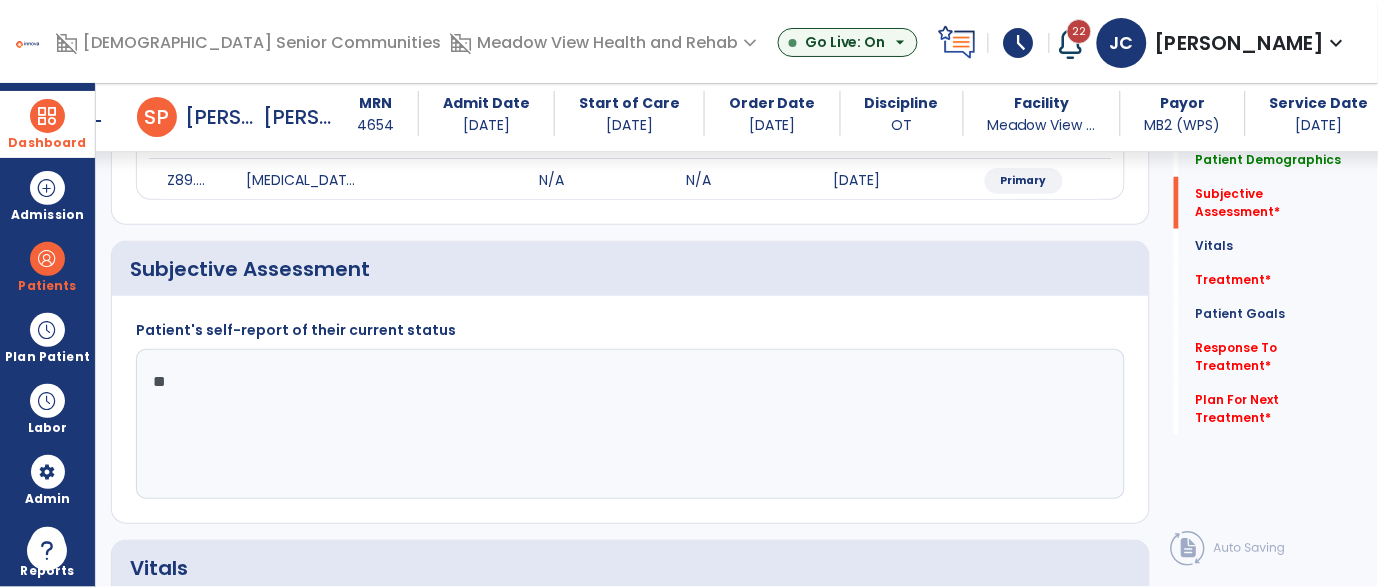 type on "*" 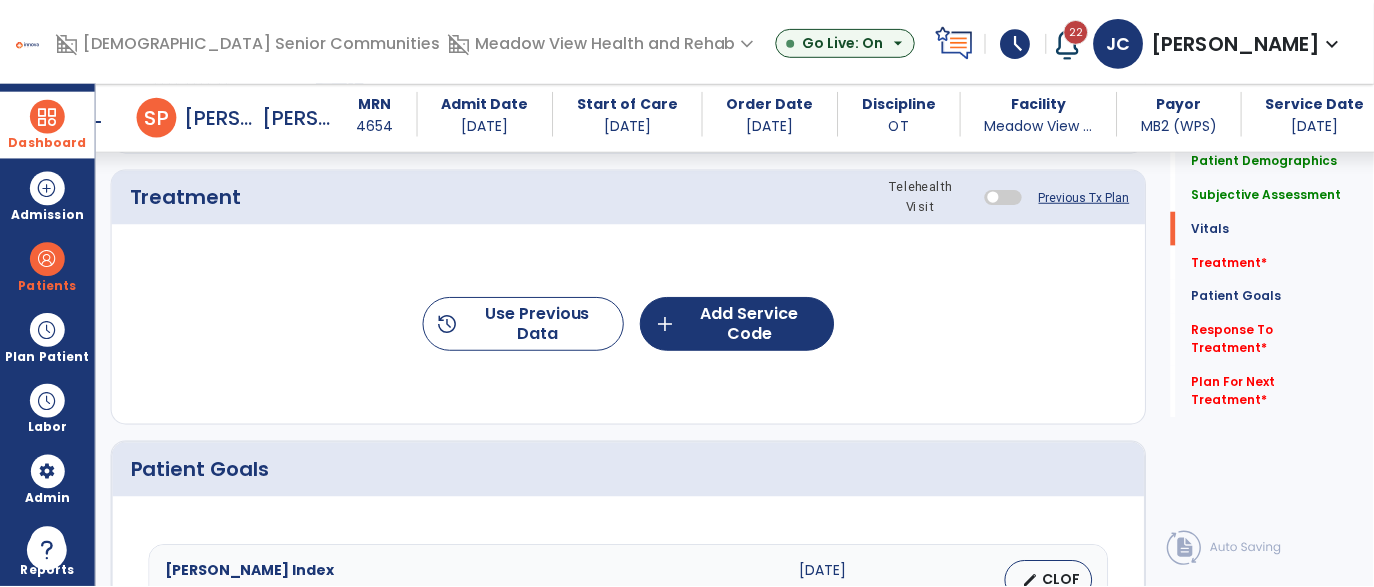 scroll, scrollTop: 1081, scrollLeft: 0, axis: vertical 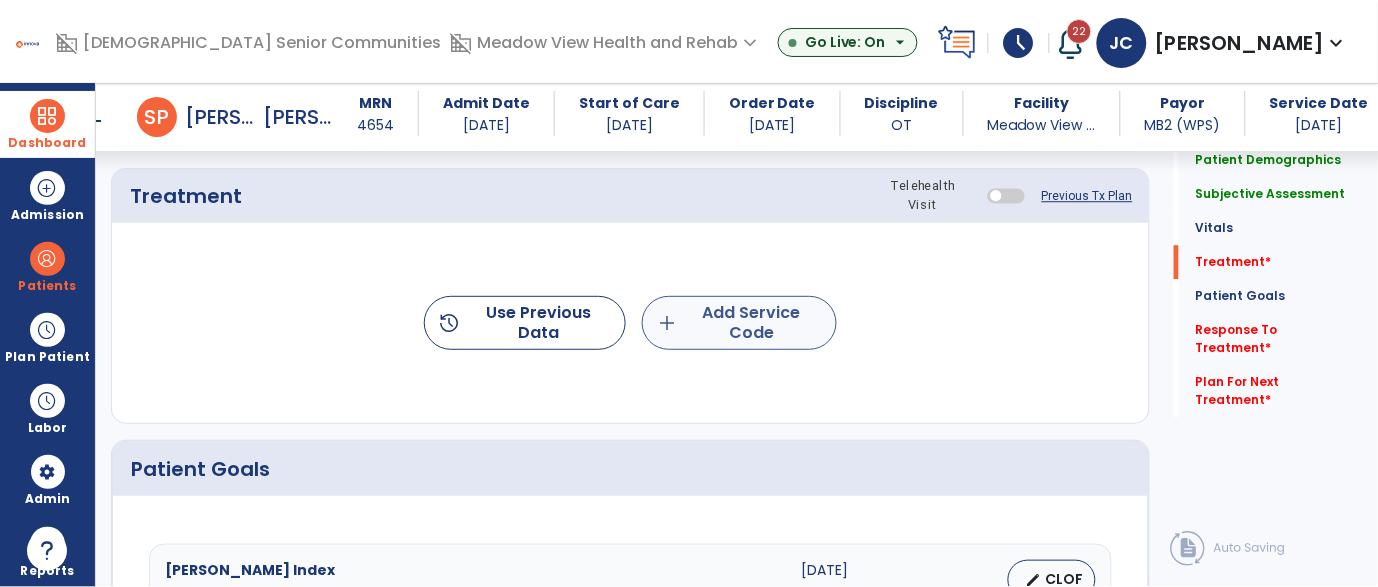 type on "****" 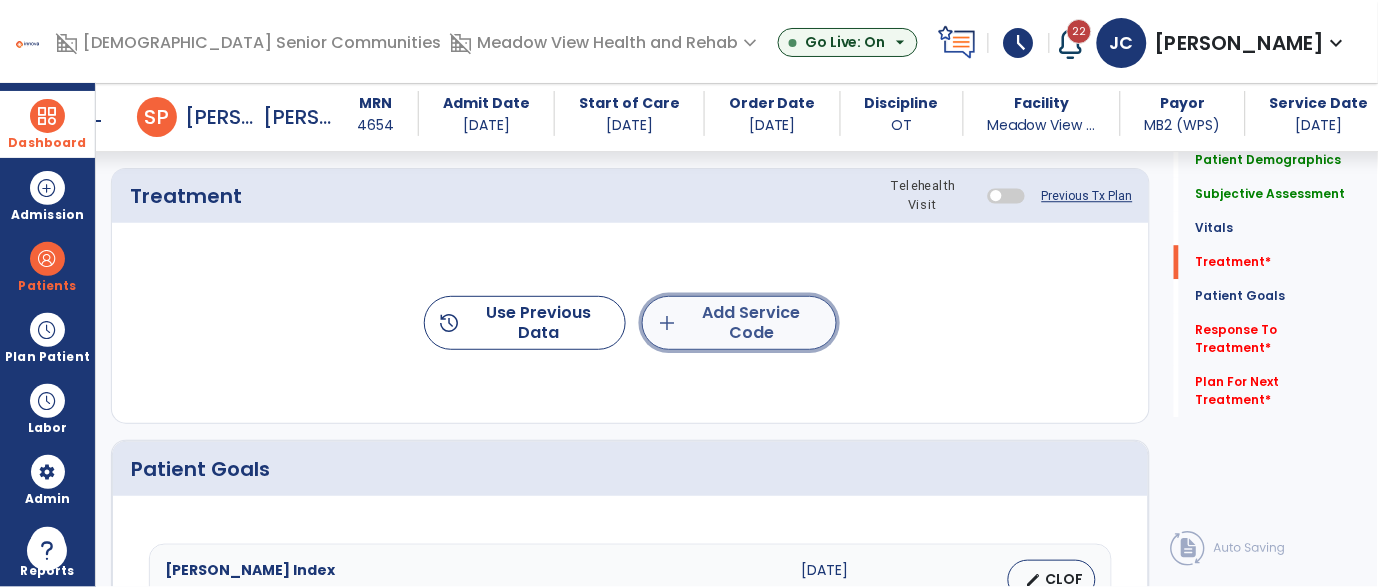 click on "add  Add Service Code" 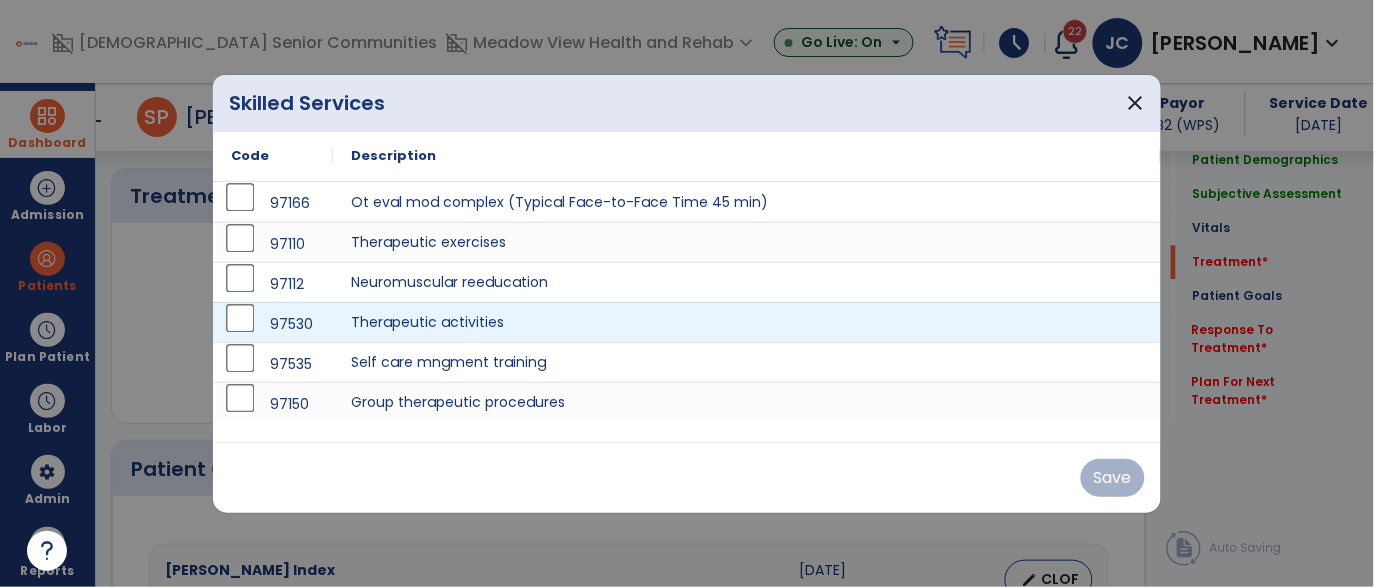 scroll, scrollTop: 1081, scrollLeft: 0, axis: vertical 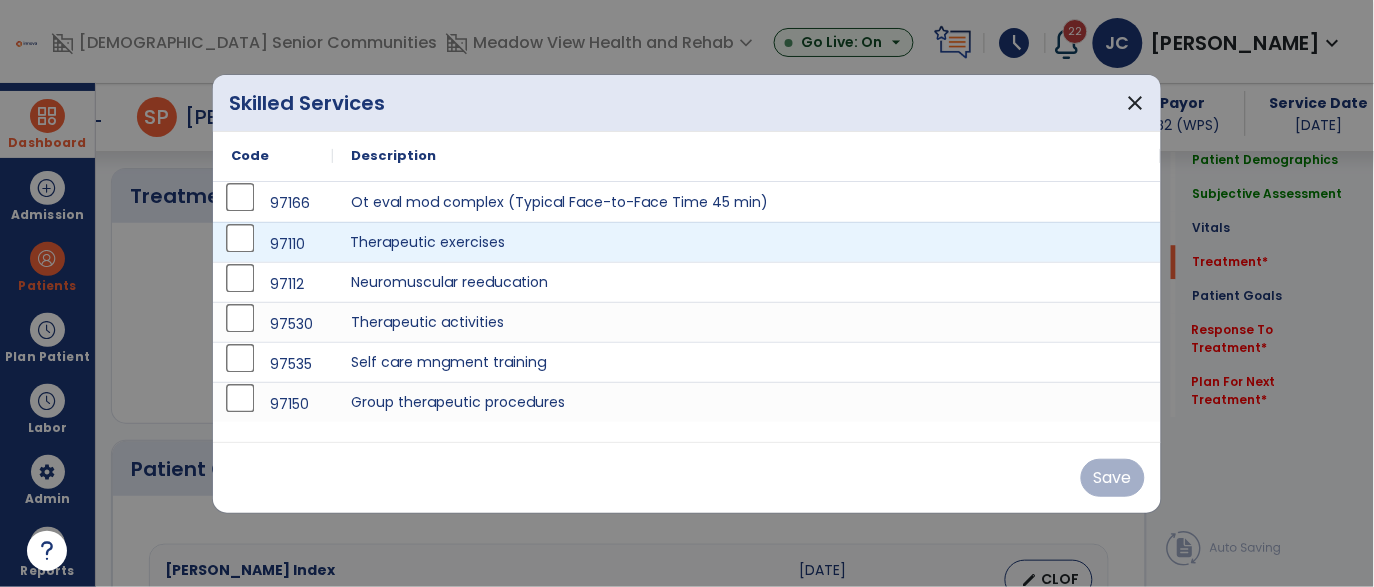 click on "Therapeutic exercises" at bounding box center [747, 242] 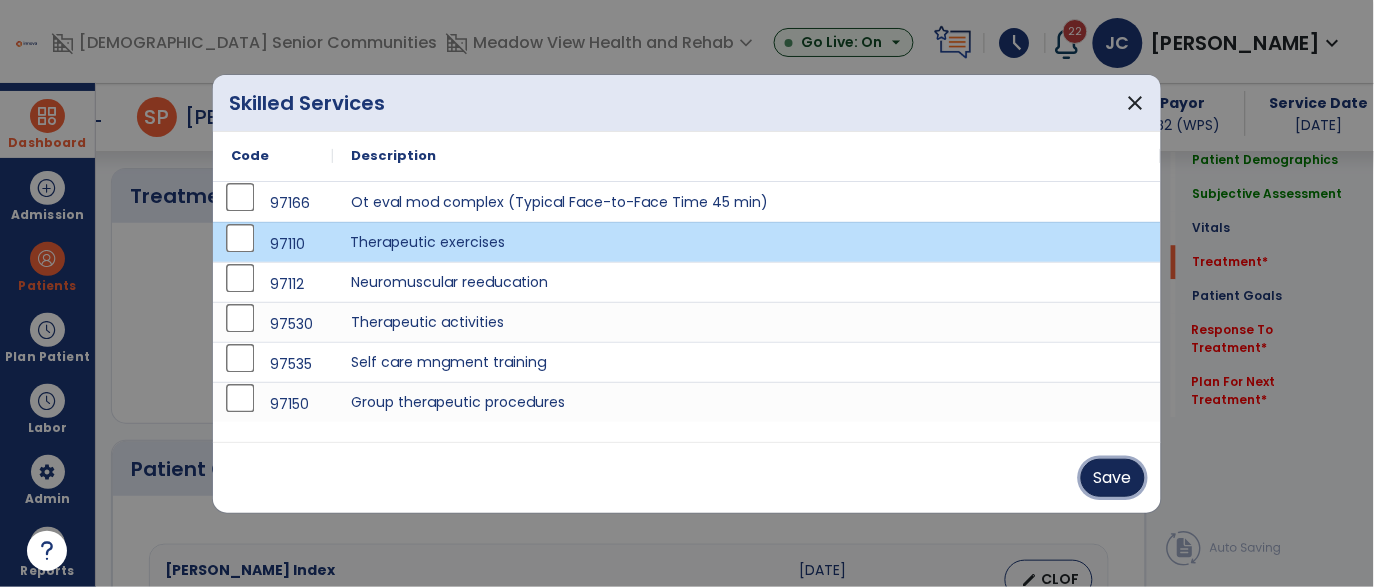 click on "Save" at bounding box center [1113, 478] 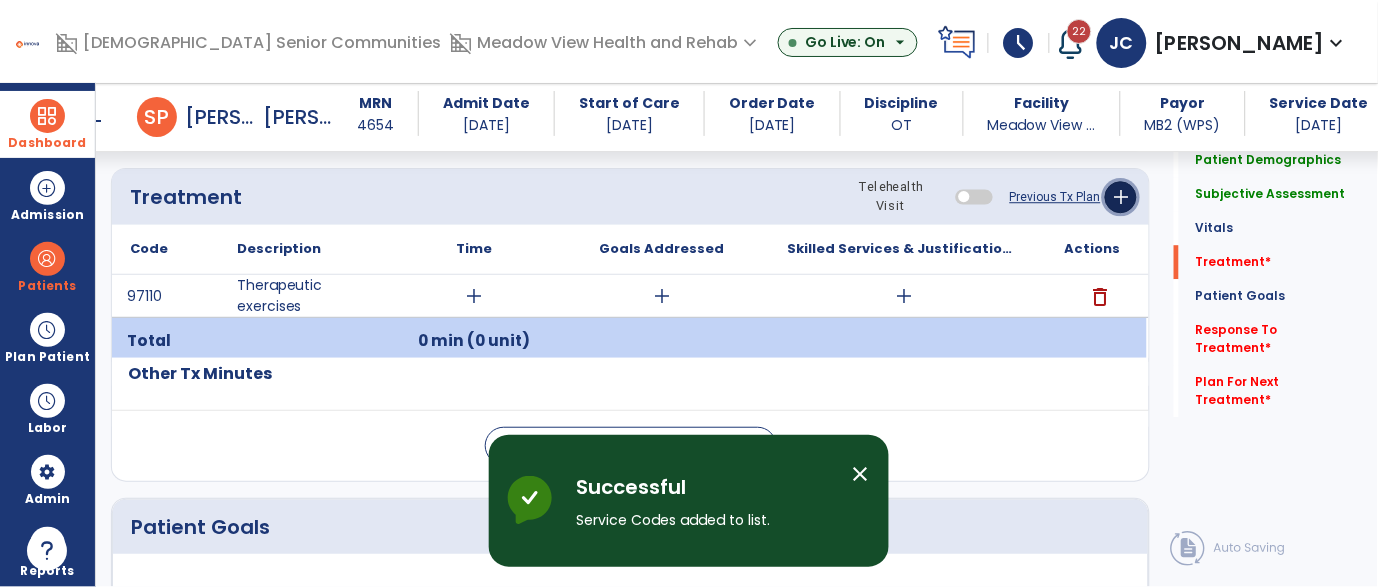 click on "add" 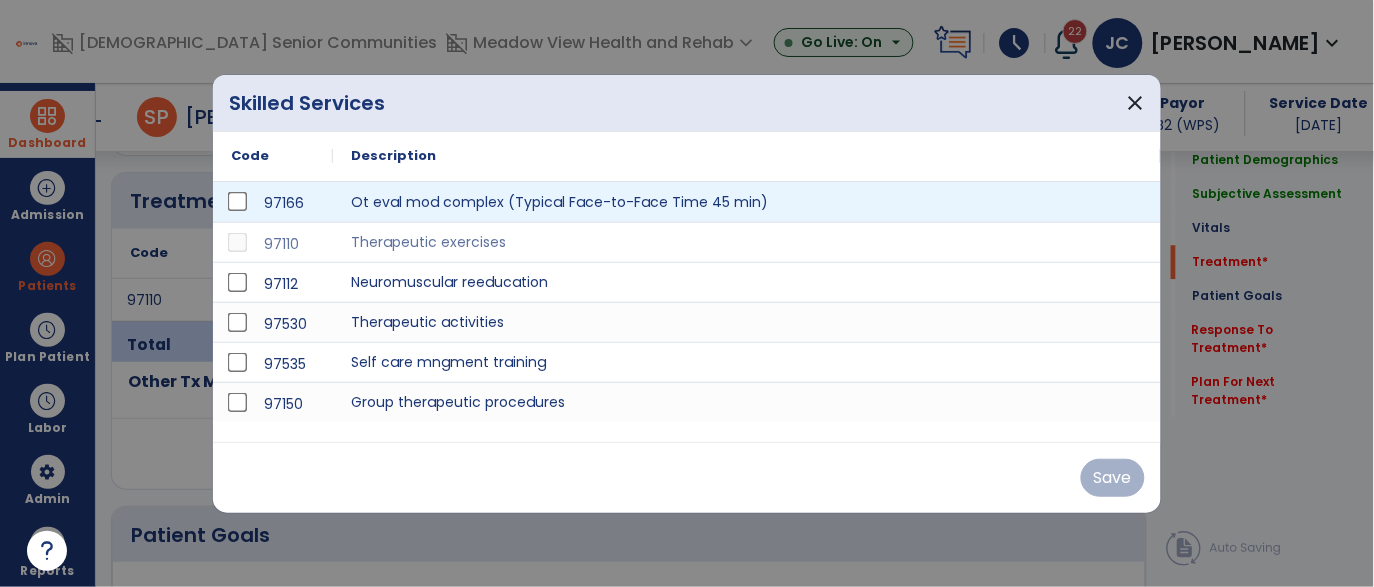 scroll, scrollTop: 1081, scrollLeft: 0, axis: vertical 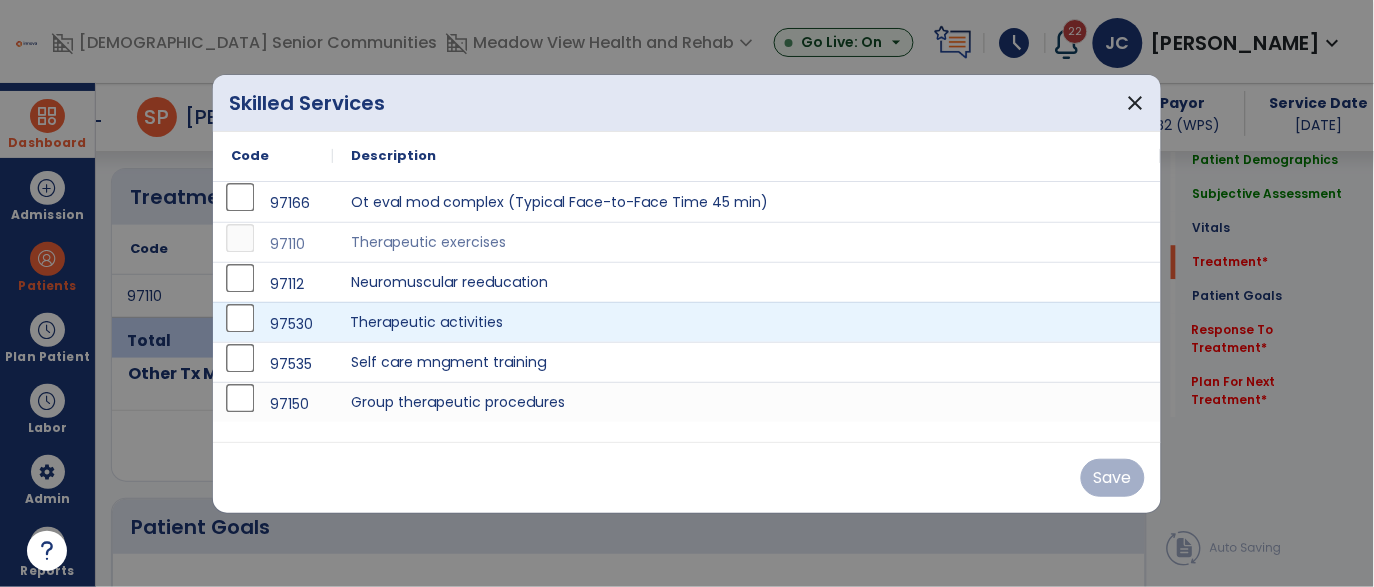 click on "Therapeutic activities" at bounding box center [747, 322] 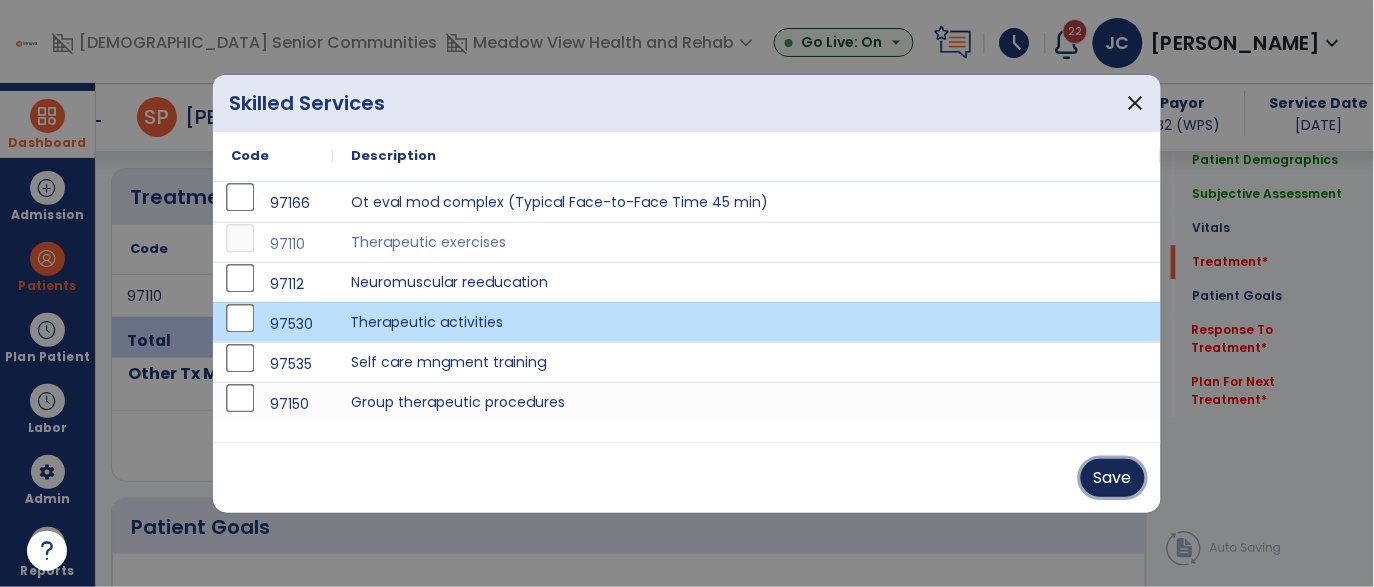 click on "Save" at bounding box center (1113, 478) 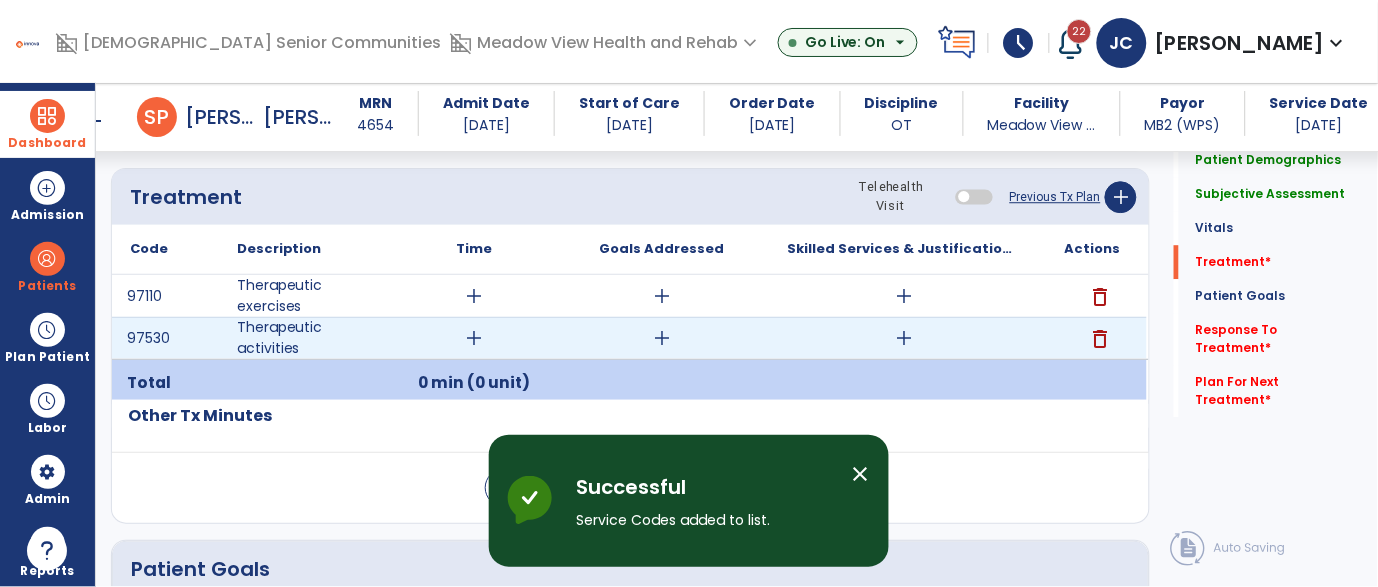click on "add" at bounding box center [474, 338] 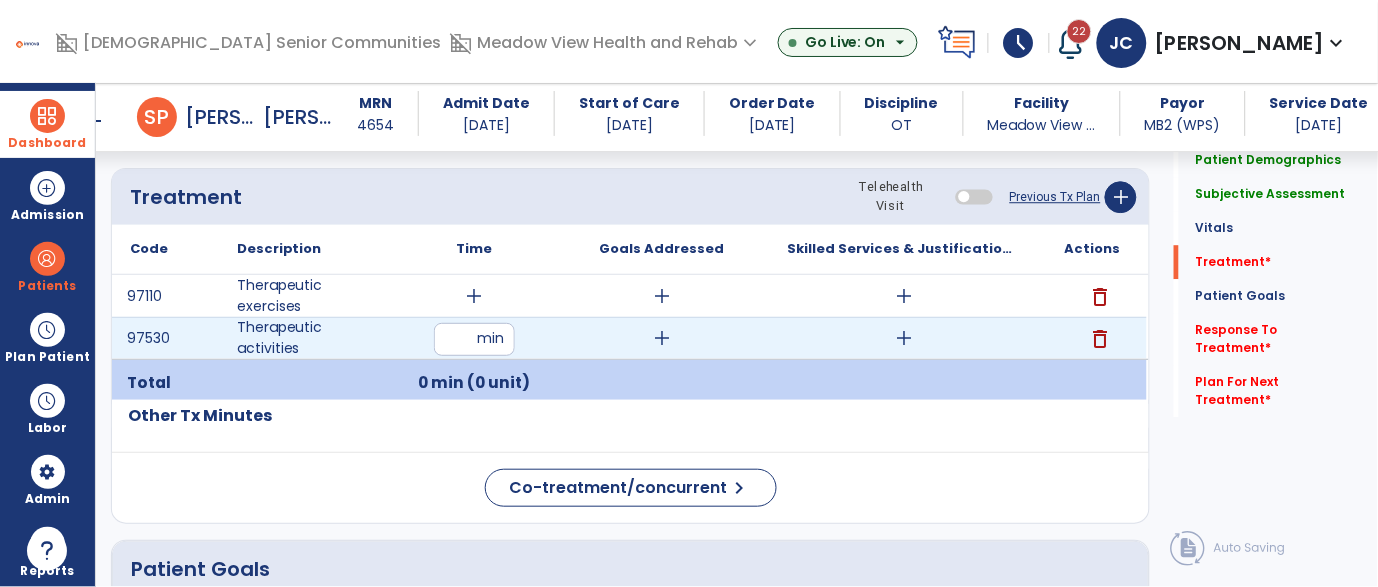 type on "**" 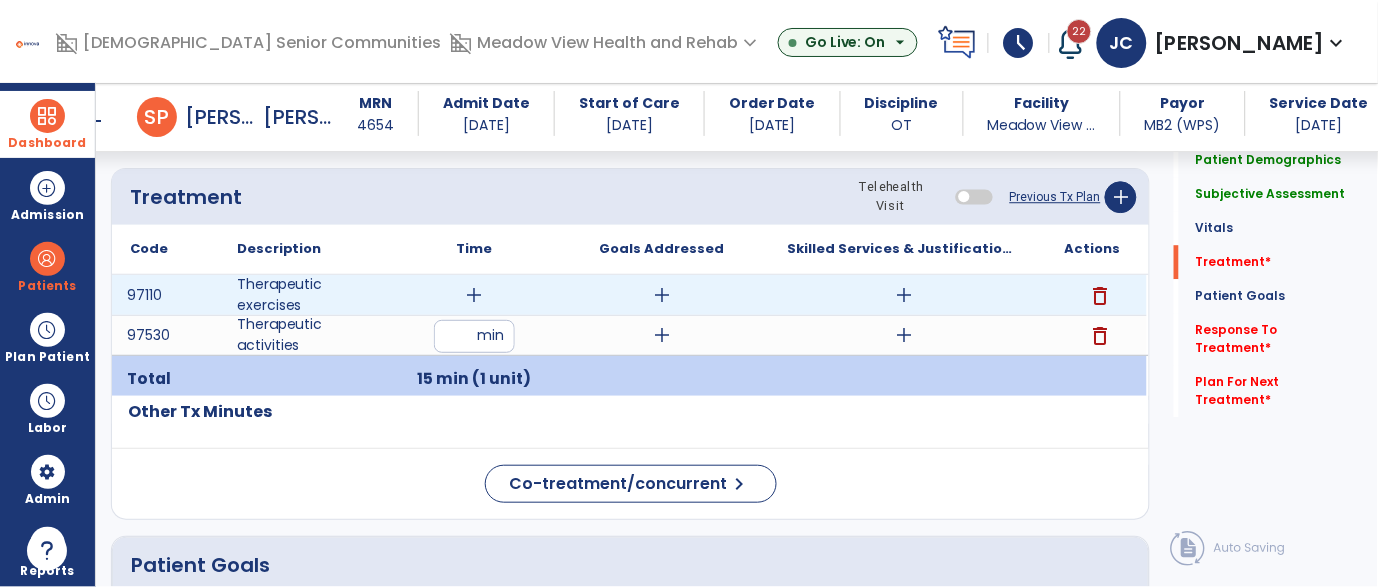 click on "add" at bounding box center (474, 295) 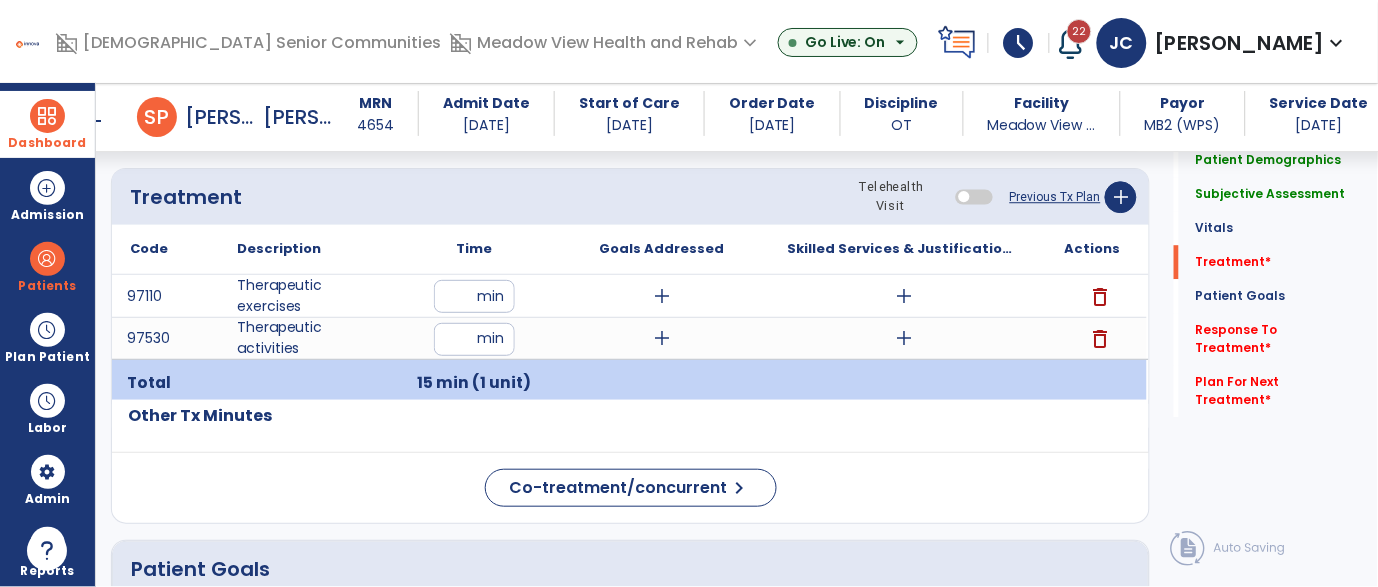 type on "**" 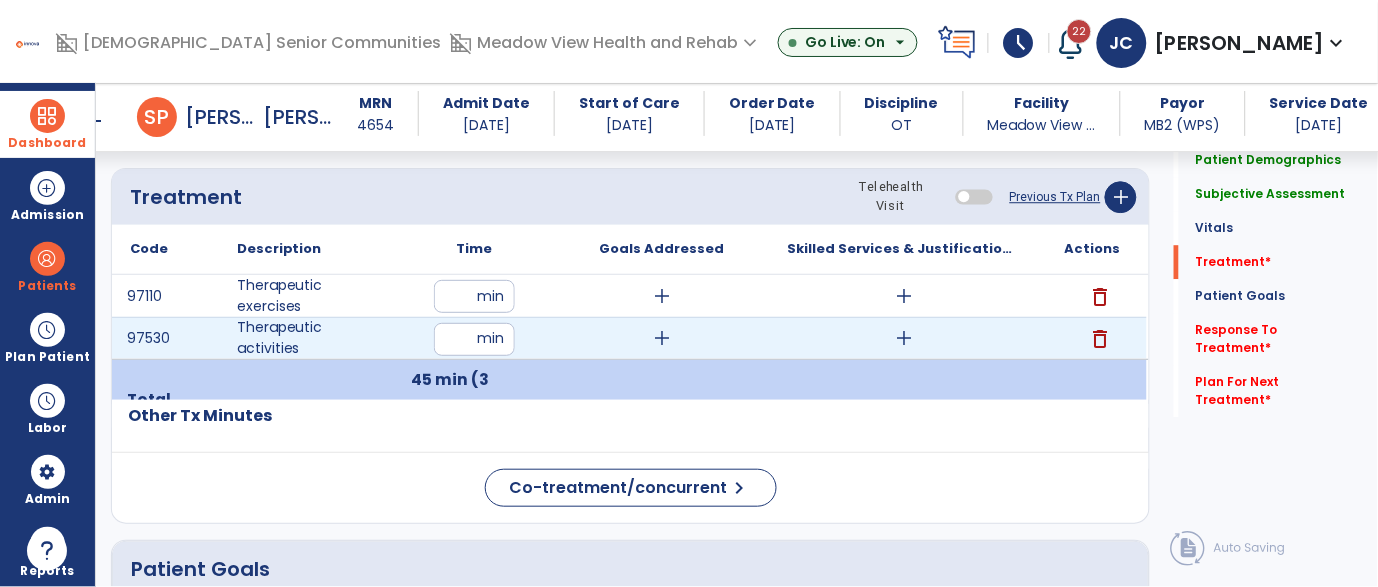 click on "add" at bounding box center [904, 338] 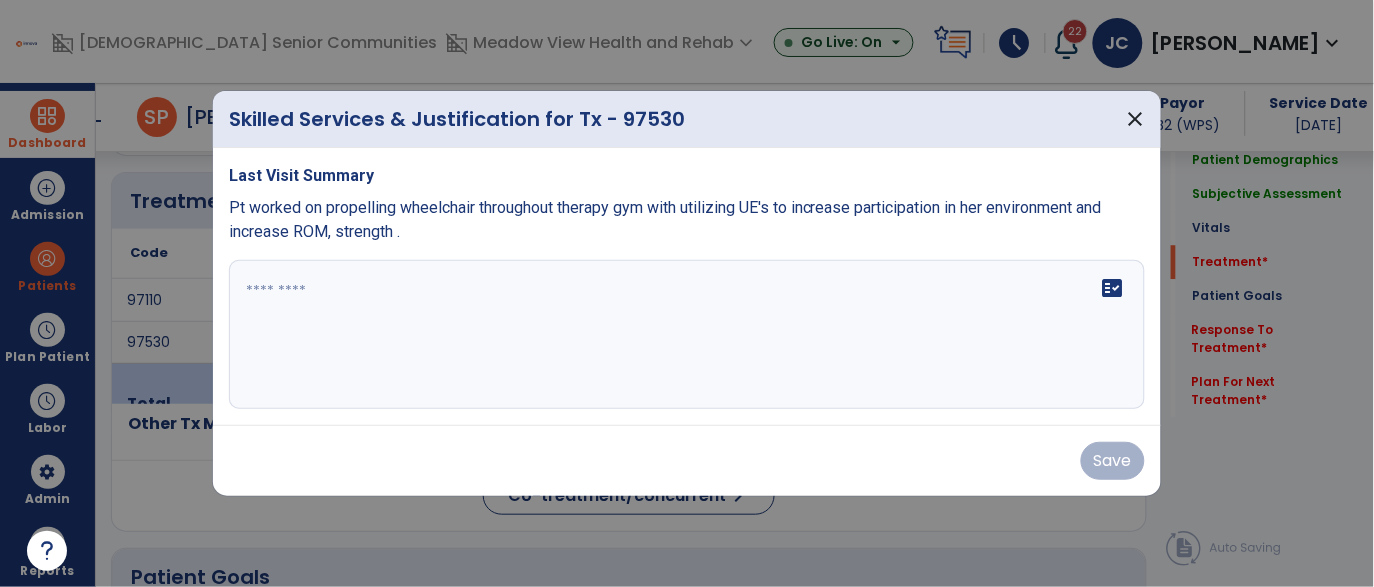 scroll, scrollTop: 1081, scrollLeft: 0, axis: vertical 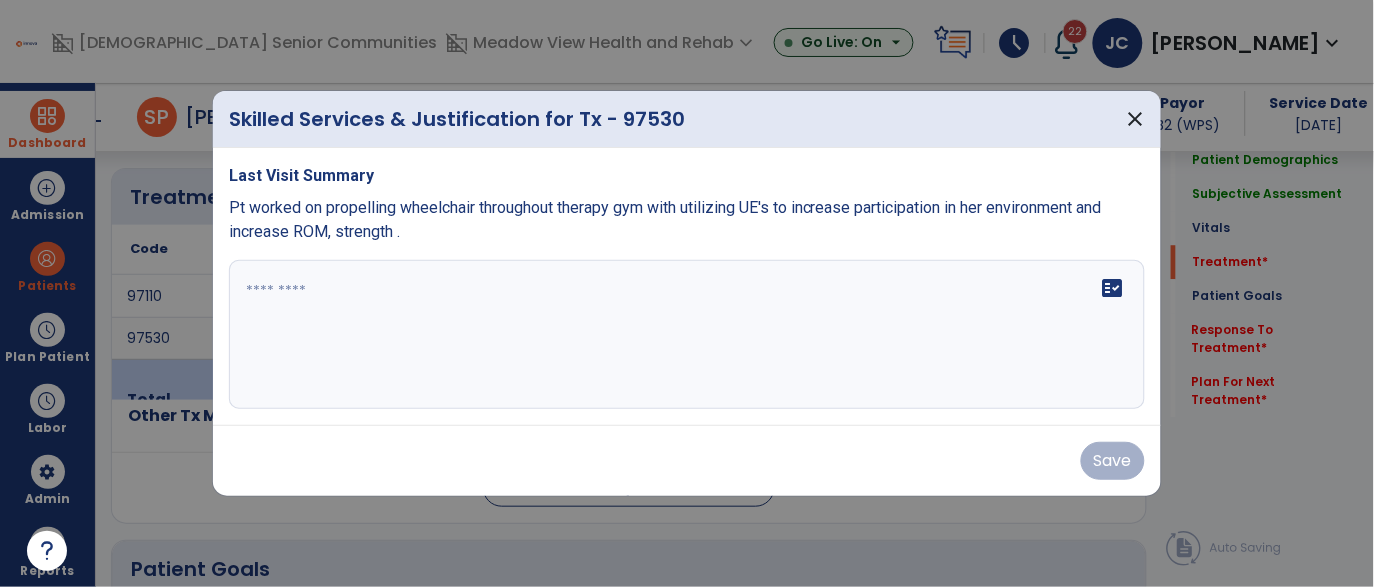 click on "fact_check" at bounding box center (687, 335) 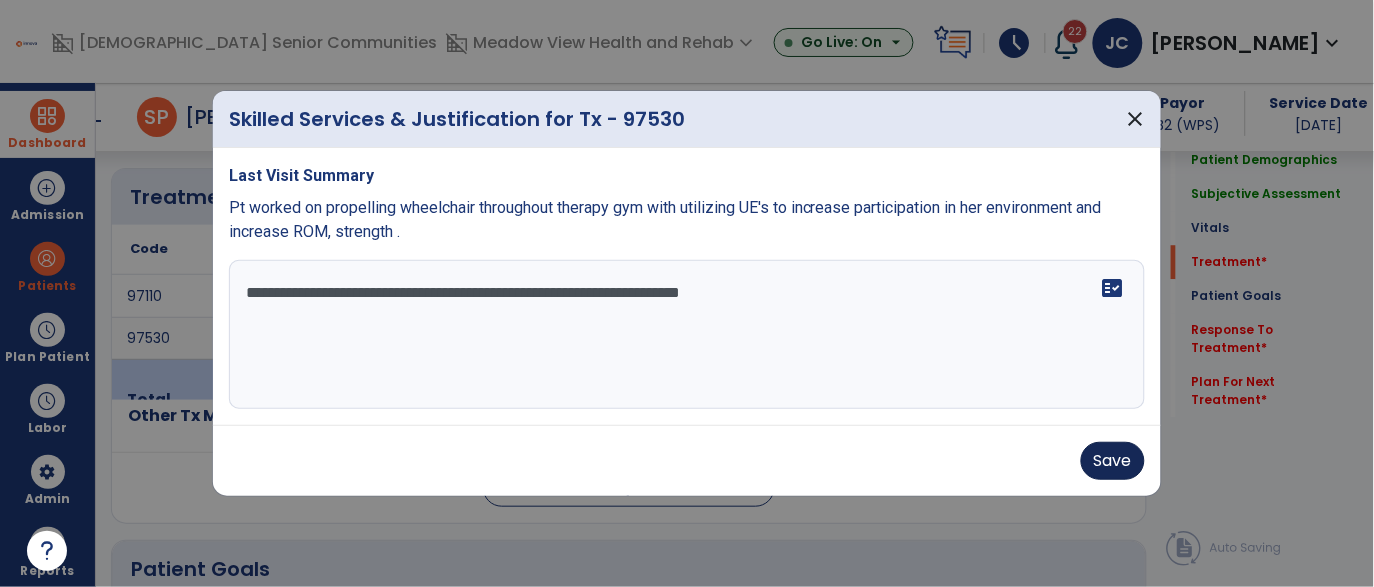 type on "**********" 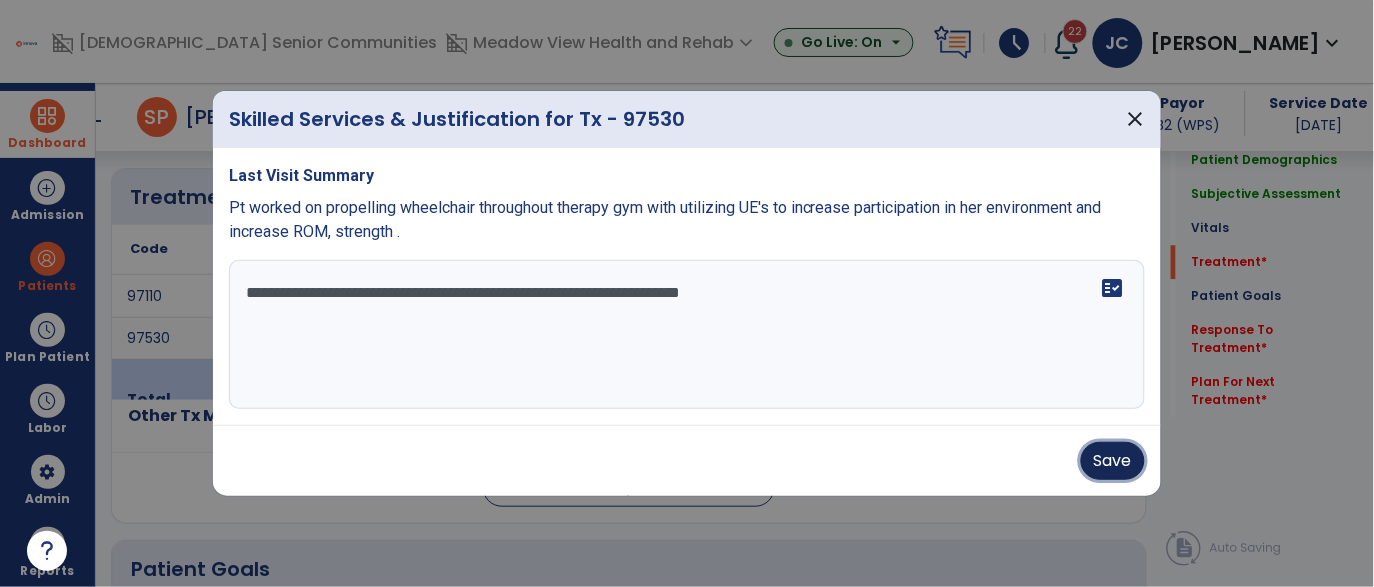 click on "Save" at bounding box center [1113, 461] 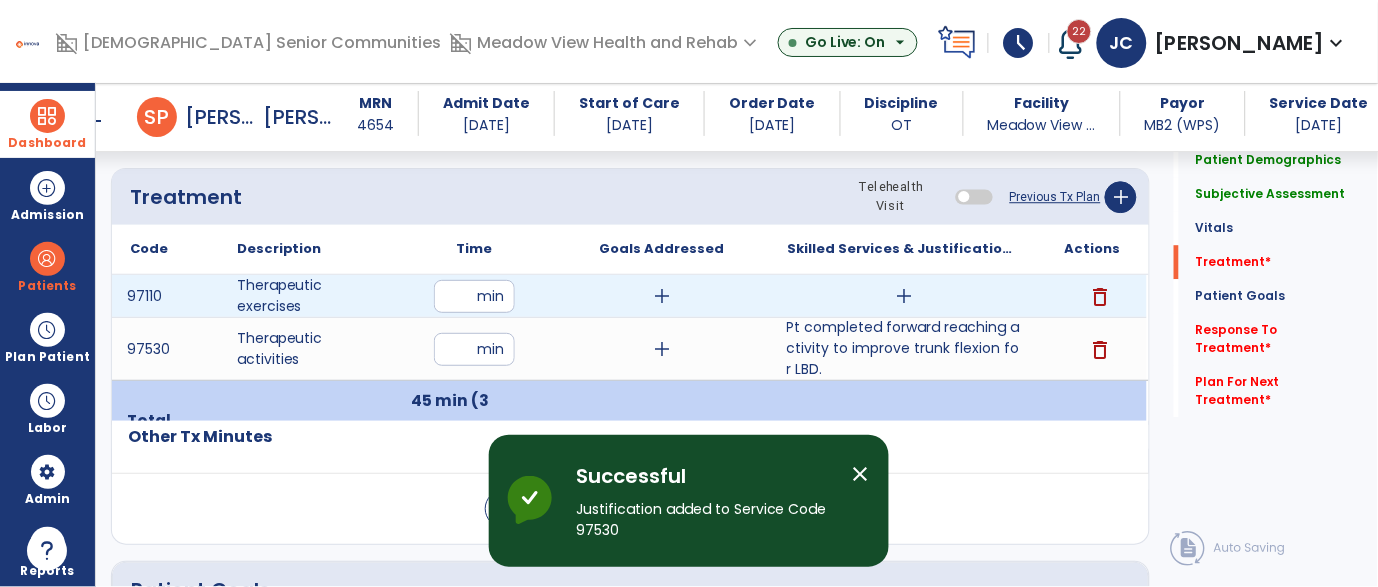 click on "add" at bounding box center [904, 296] 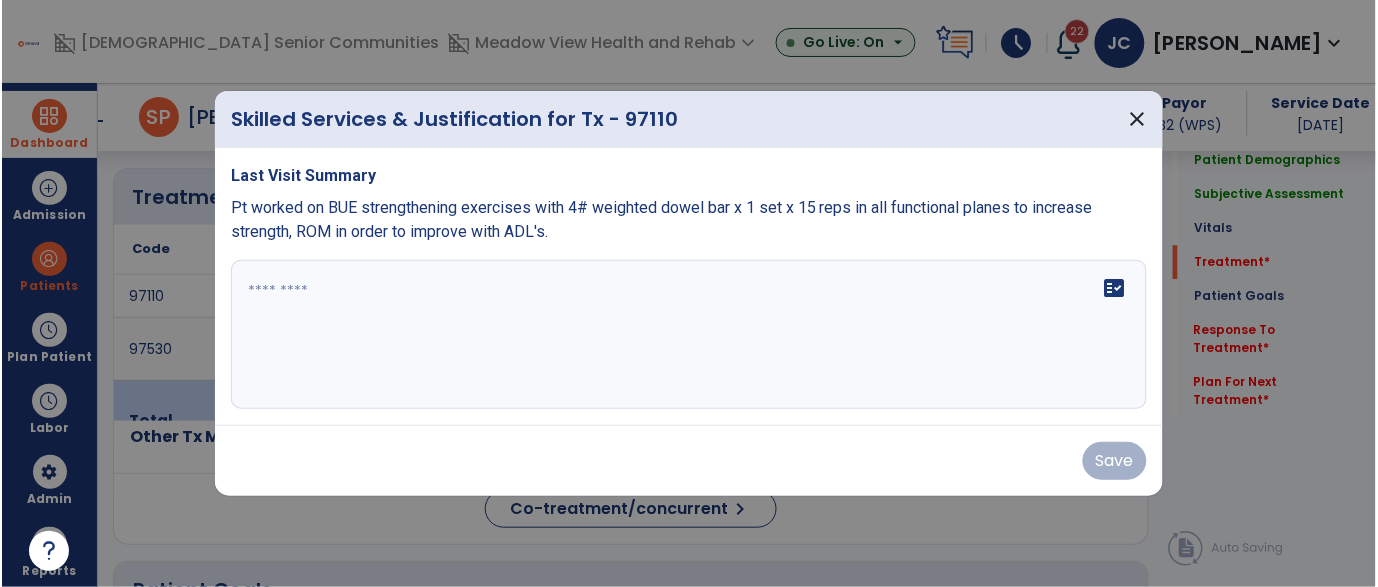 scroll, scrollTop: 1081, scrollLeft: 0, axis: vertical 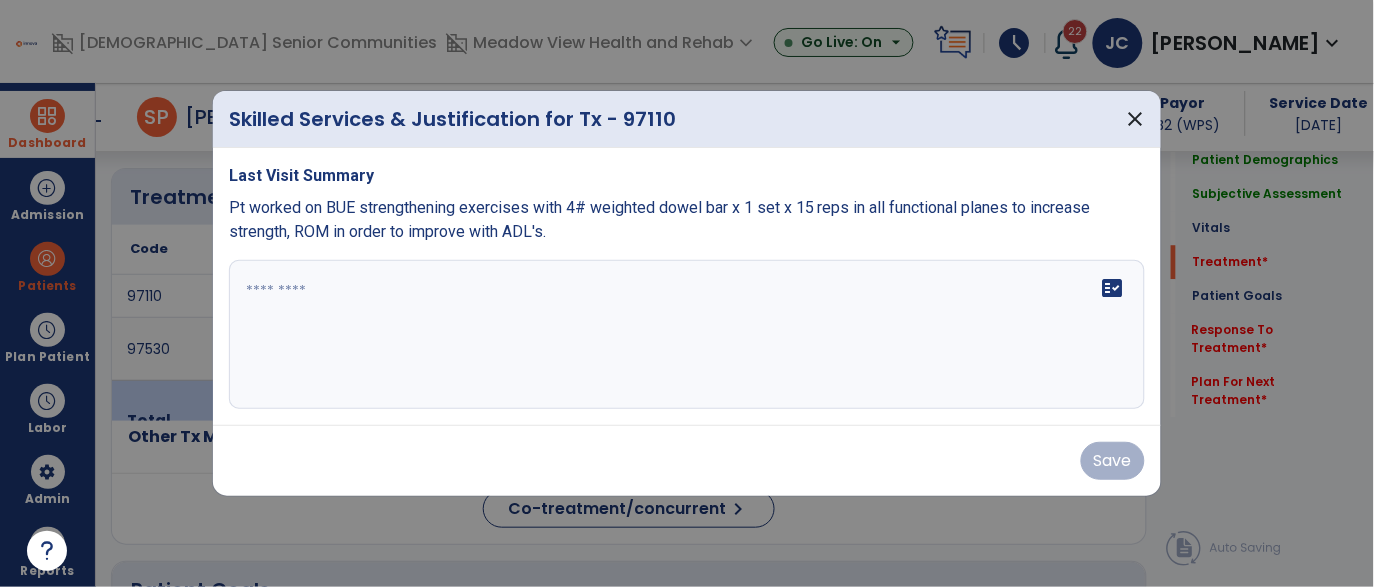 click at bounding box center [687, 335] 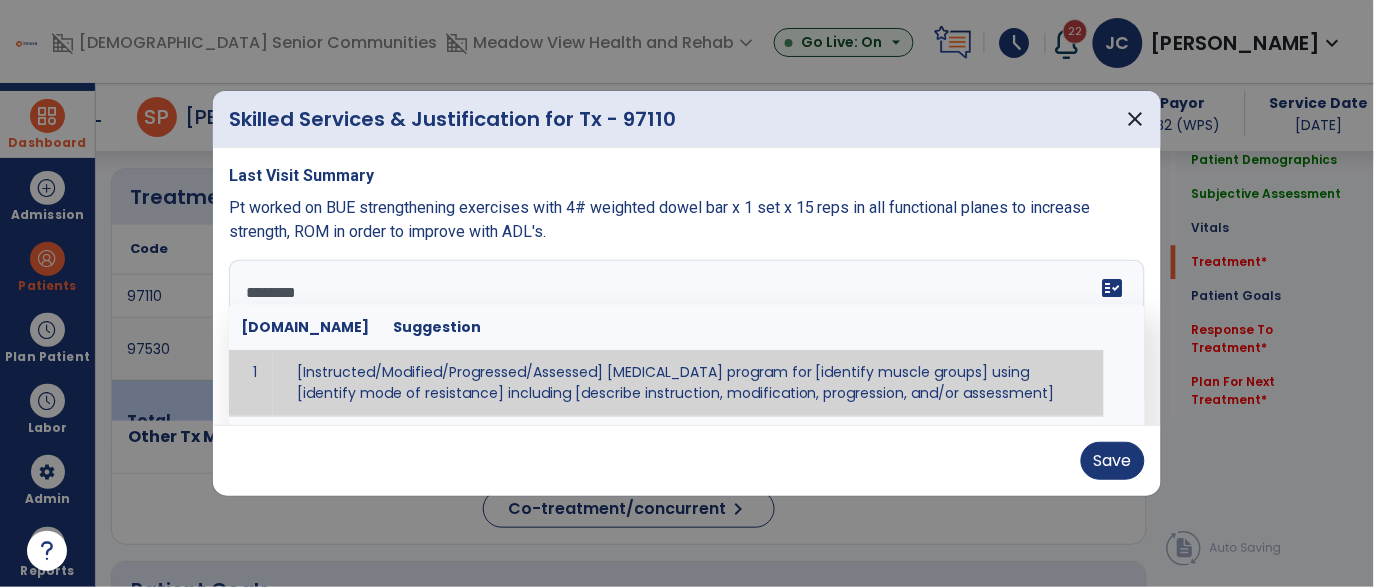 type on "*********" 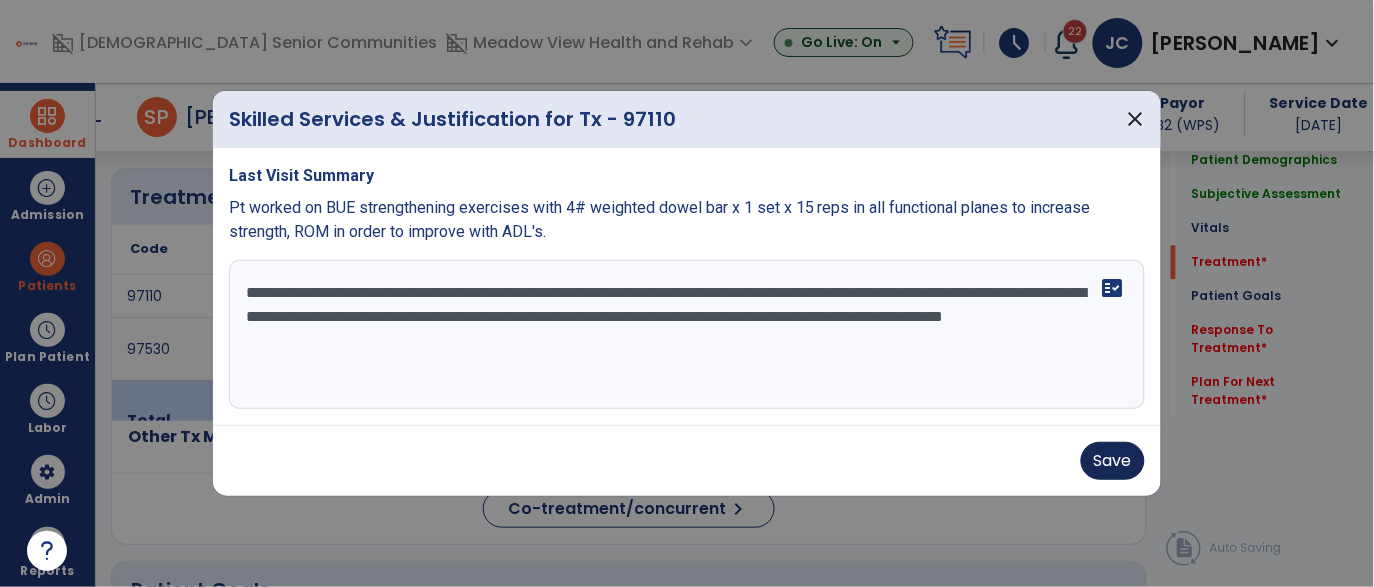 type on "**********" 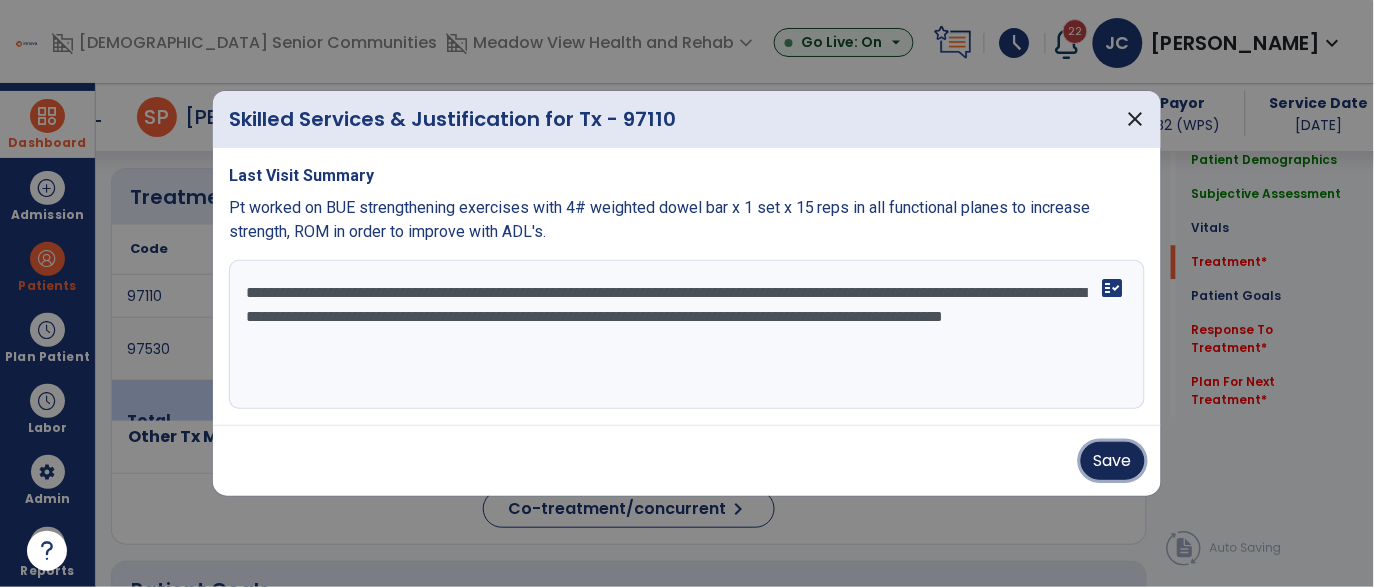 click on "Save" at bounding box center [1113, 461] 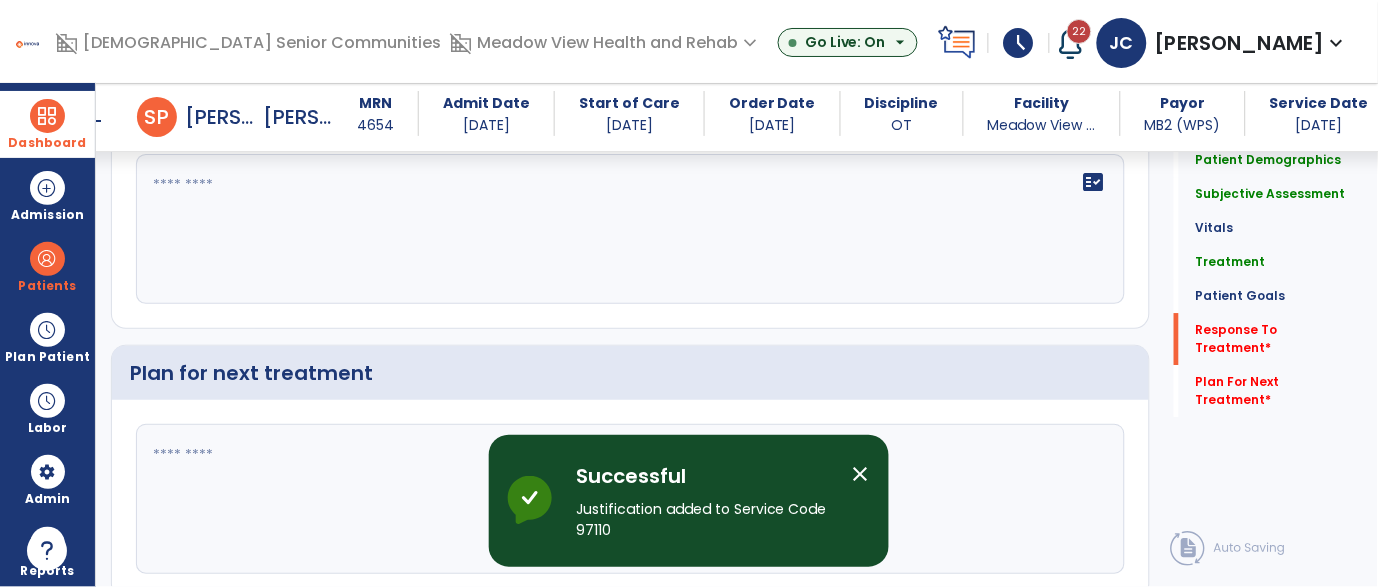 click on "Plan for next treatment" 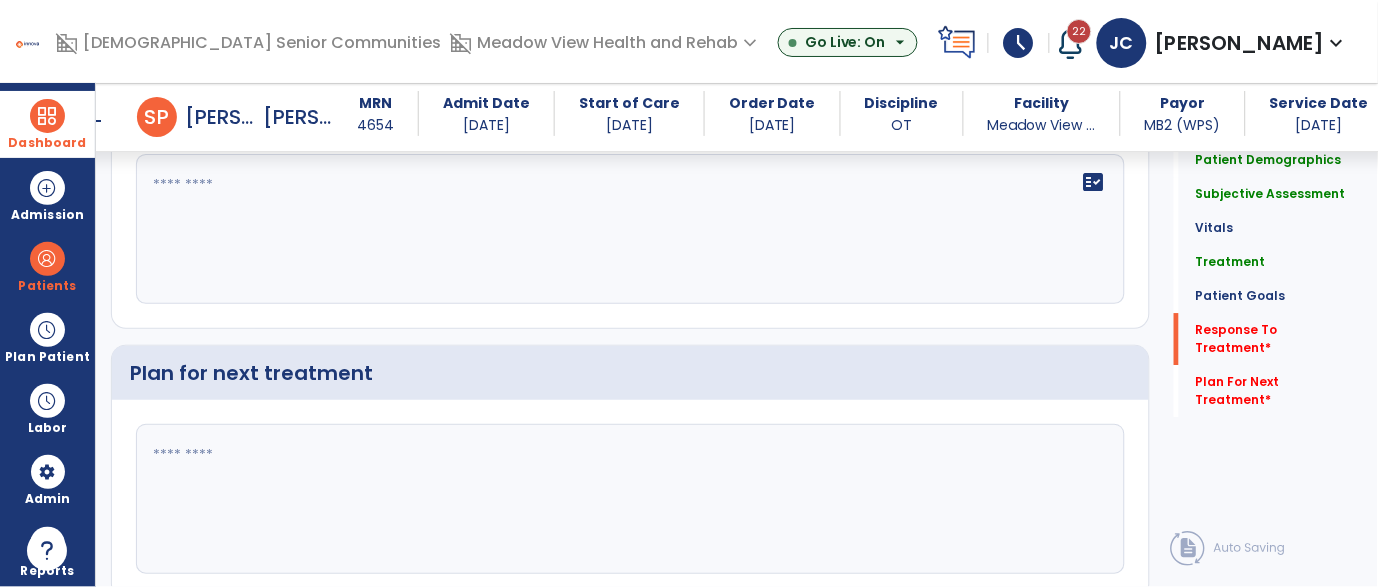 click on "fact_check" 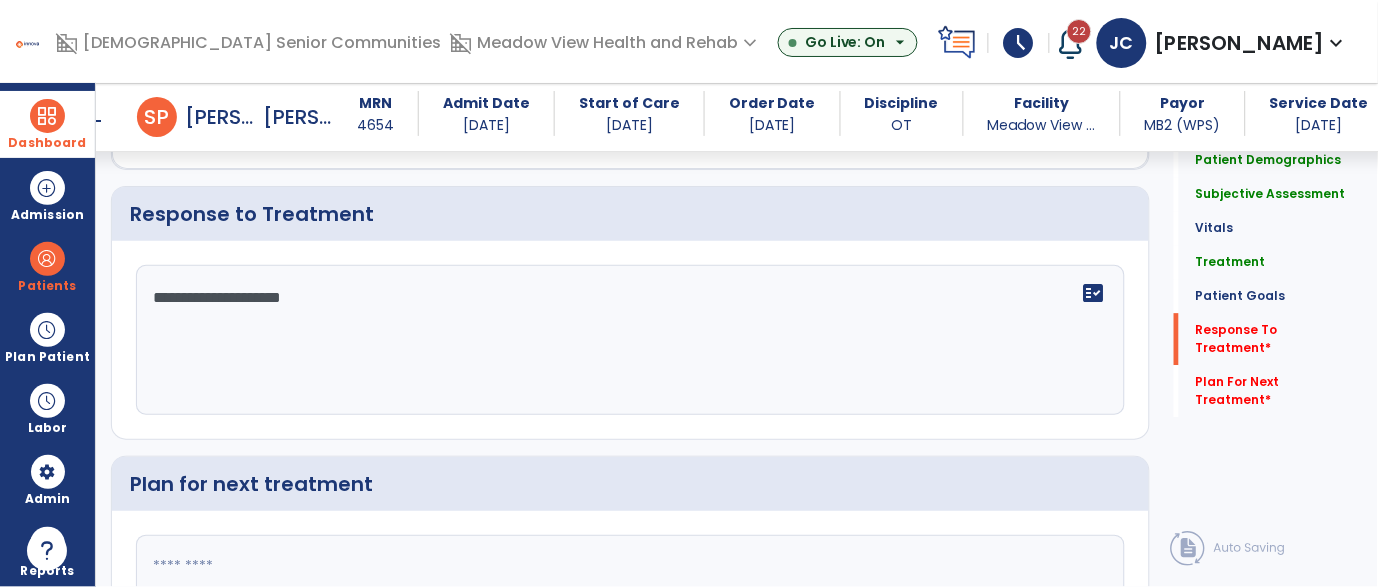 scroll, scrollTop: 2692, scrollLeft: 0, axis: vertical 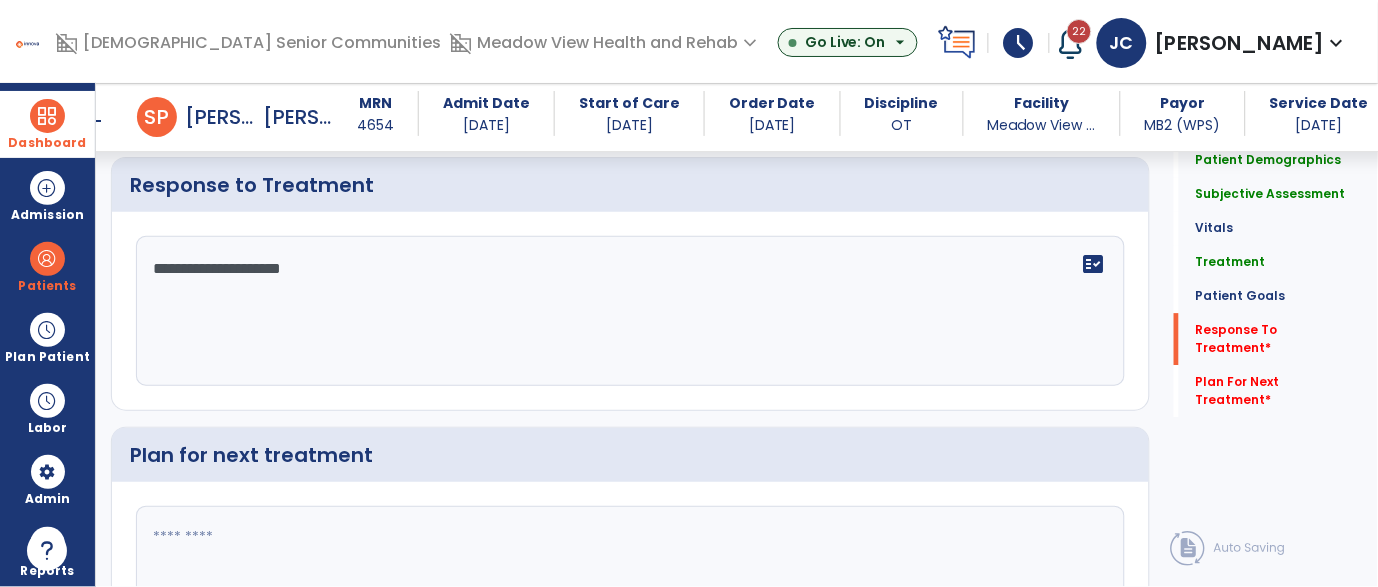 type on "**********" 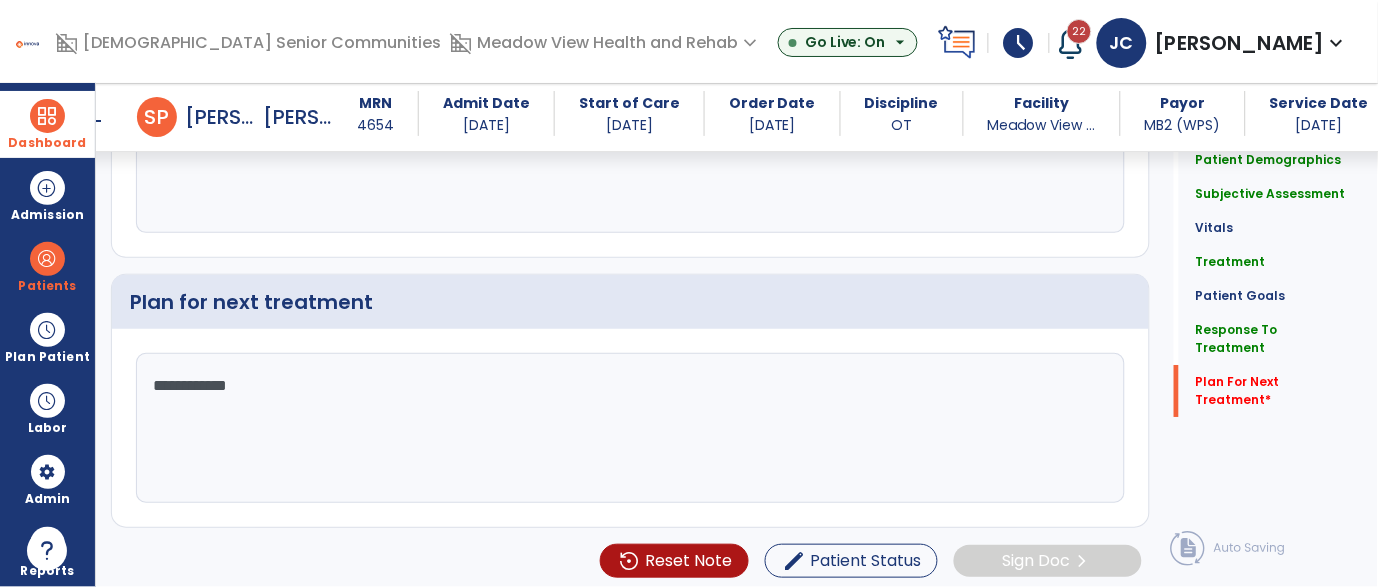 scroll, scrollTop: 2850, scrollLeft: 0, axis: vertical 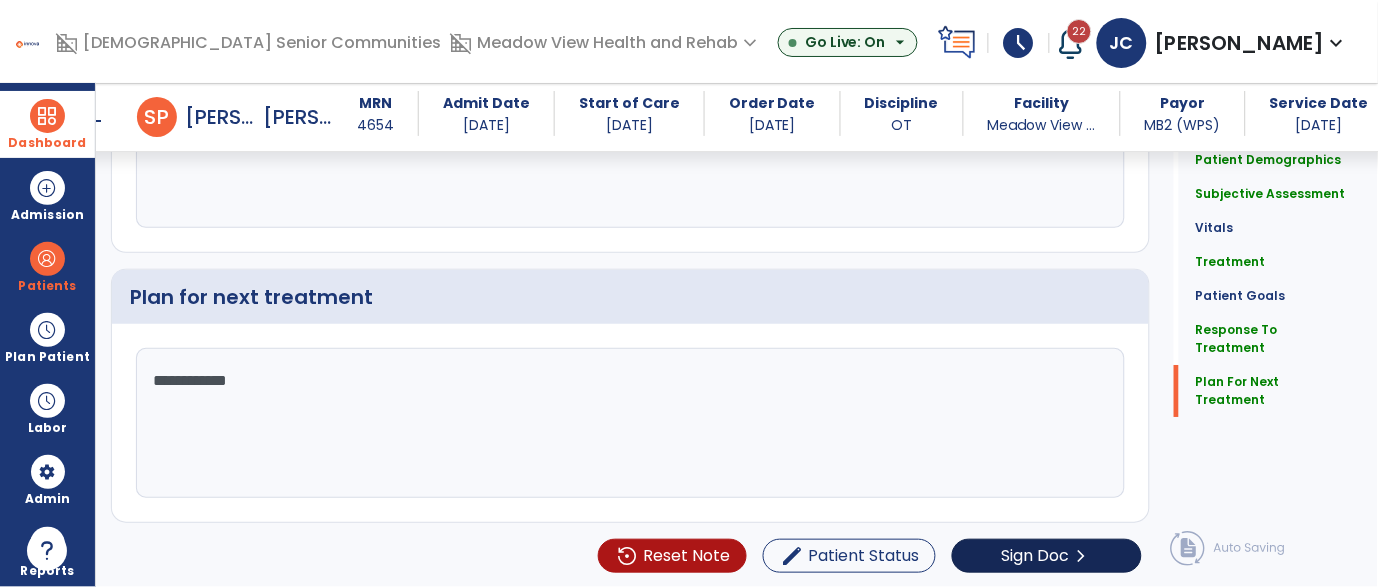 type on "**********" 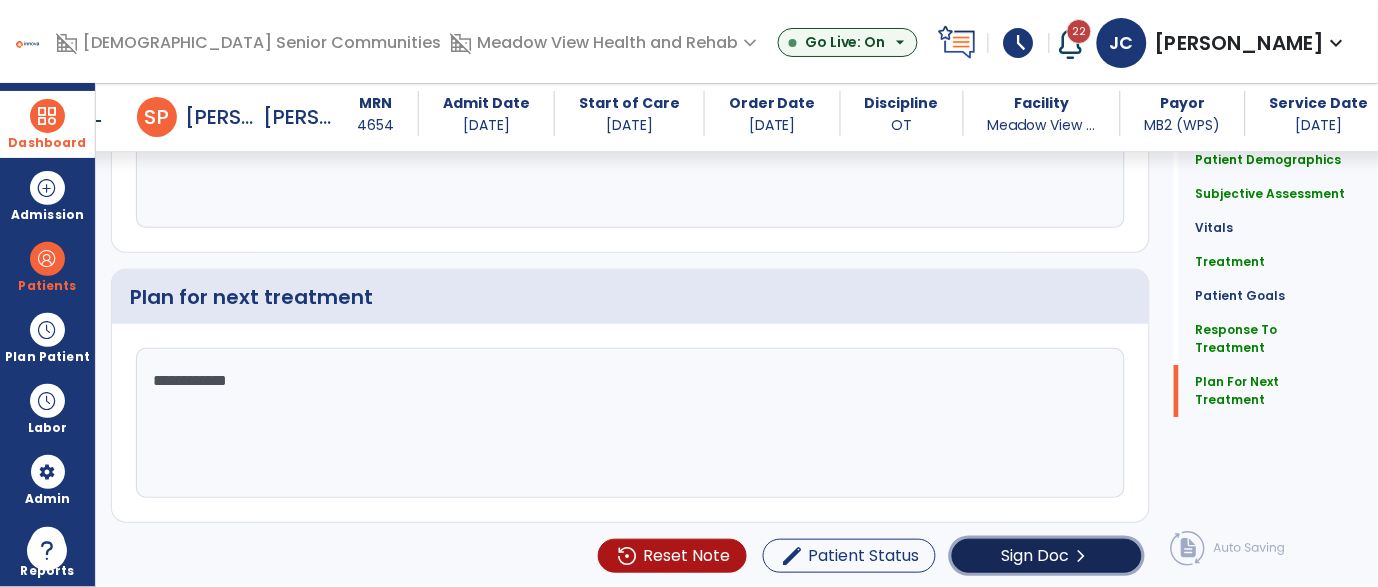 click on "chevron_right" 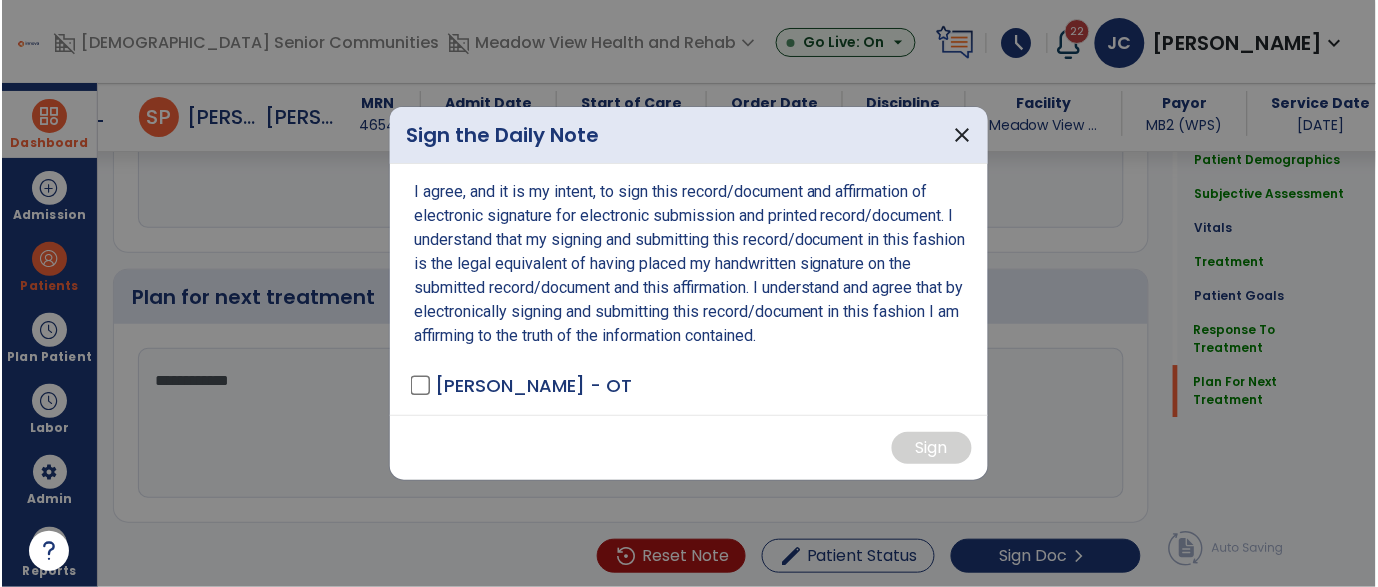 scroll, scrollTop: 2871, scrollLeft: 0, axis: vertical 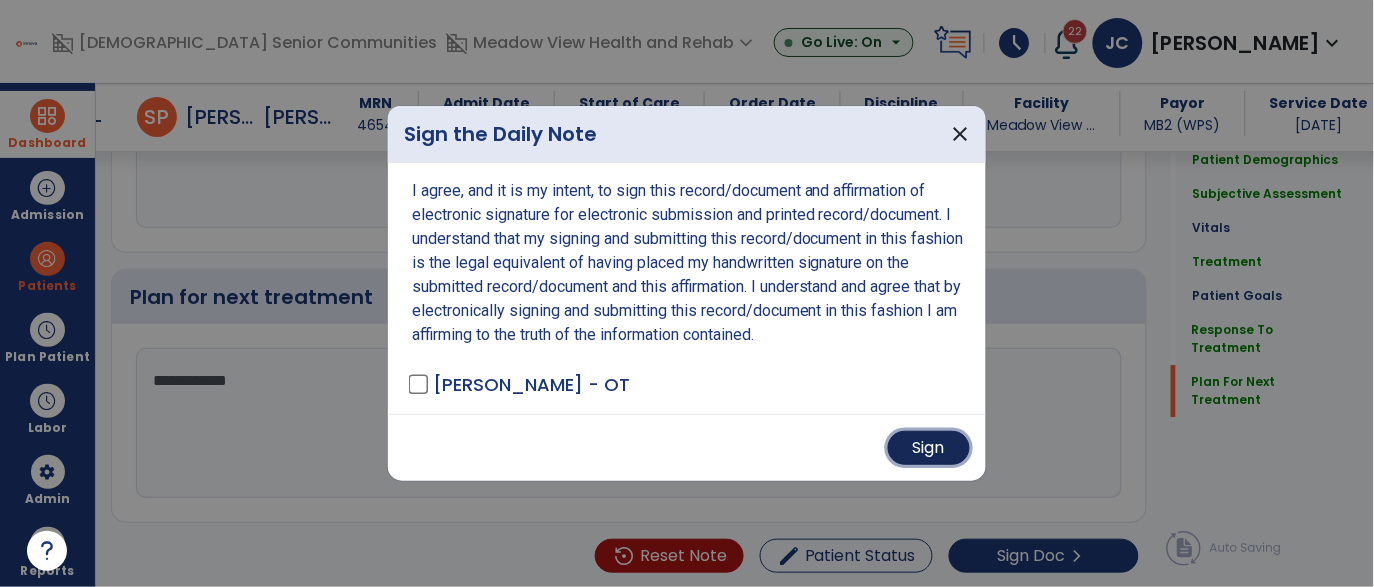 click on "Sign" at bounding box center (929, 448) 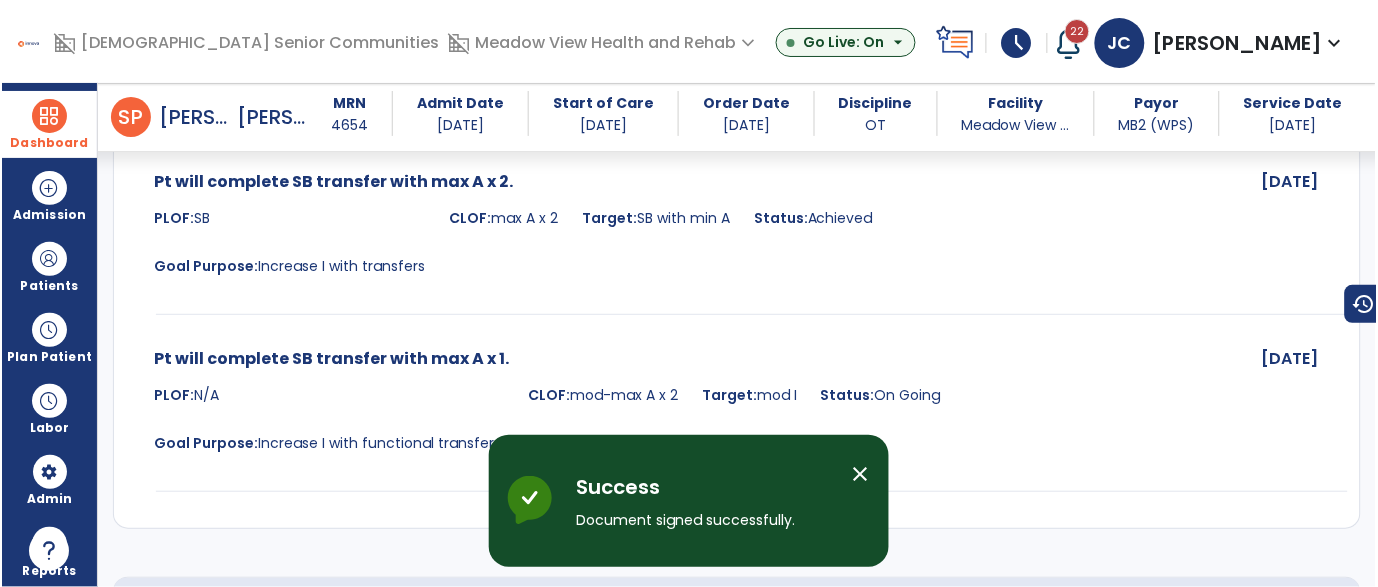 scroll, scrollTop: 3727, scrollLeft: 0, axis: vertical 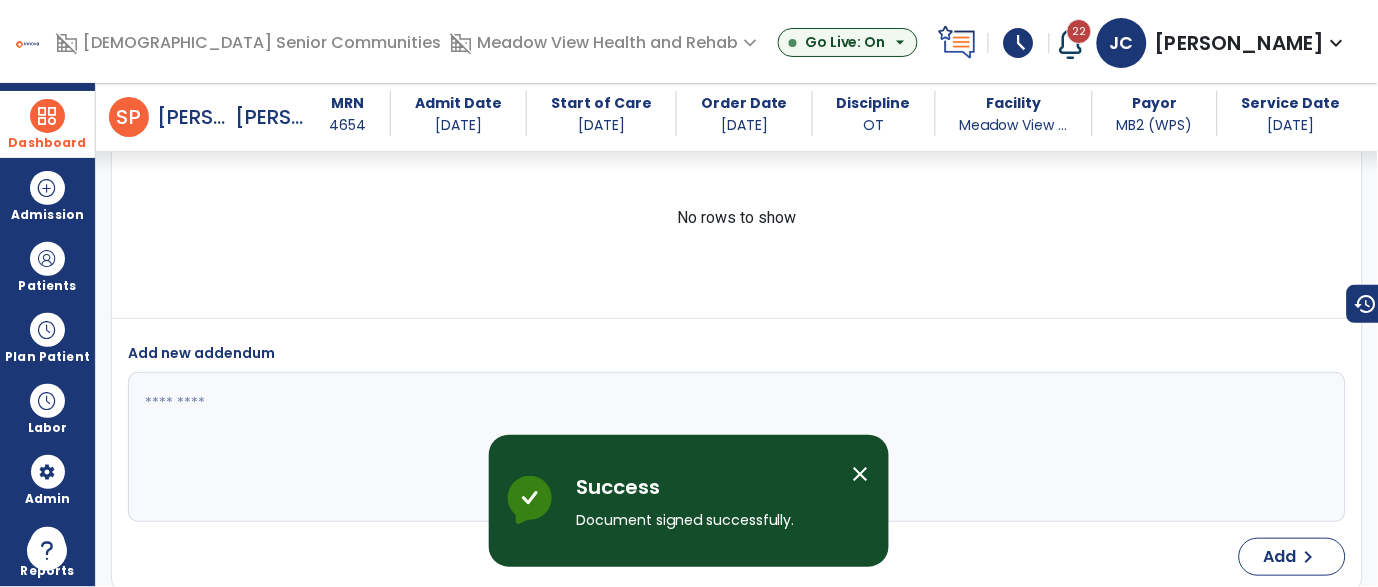 click at bounding box center (1071, 43) 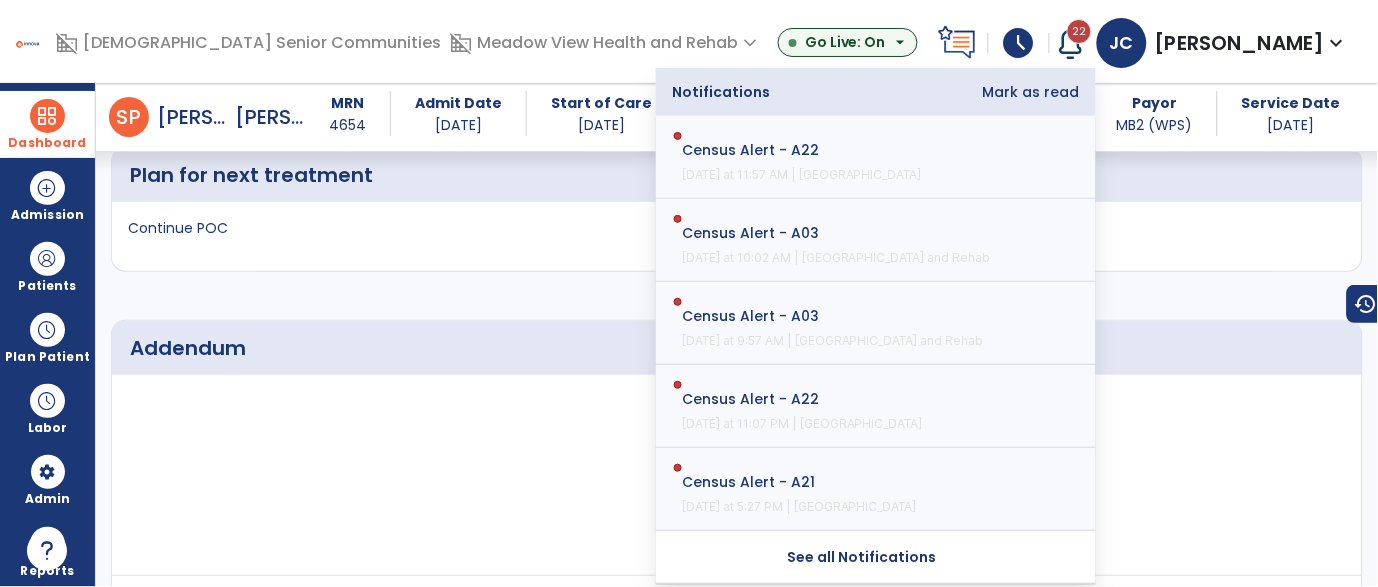 scroll, scrollTop: 3925, scrollLeft: 0, axis: vertical 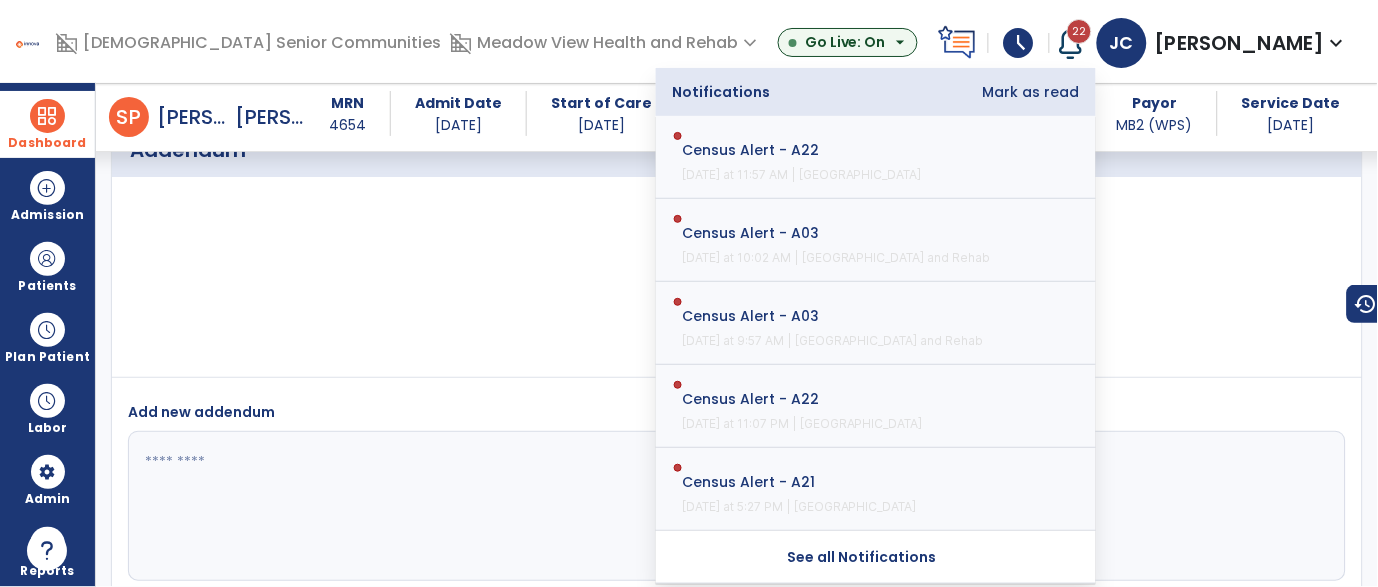 click on "Mark as read" at bounding box center (1031, 92) 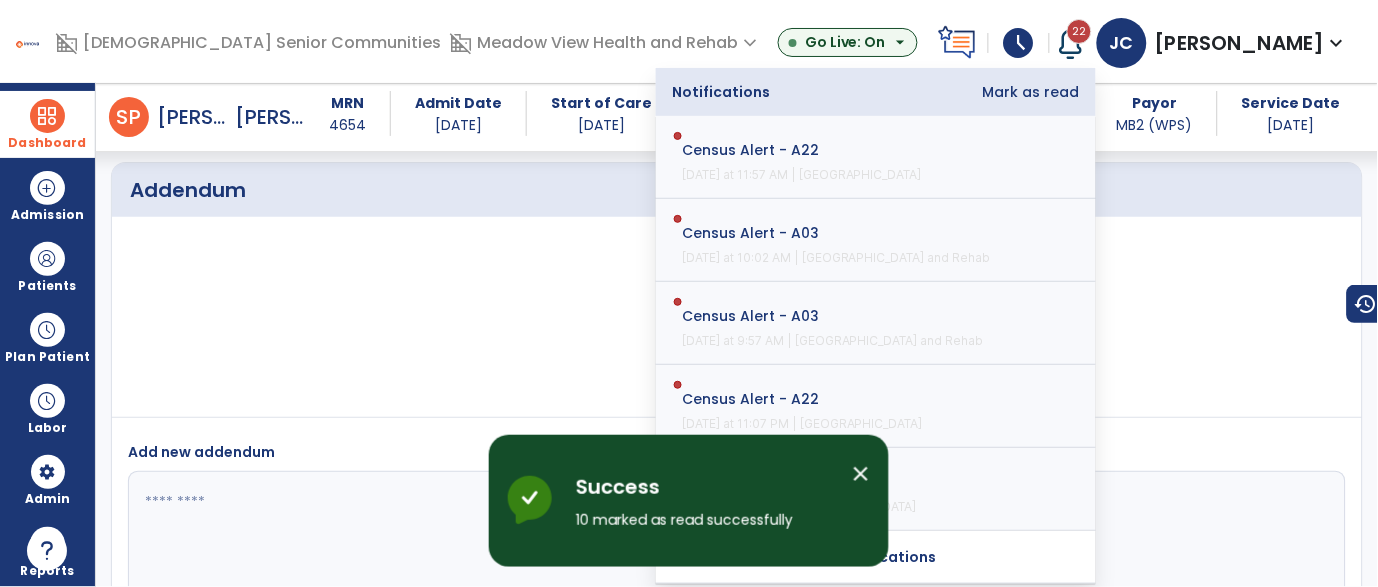scroll, scrollTop: 3965, scrollLeft: 0, axis: vertical 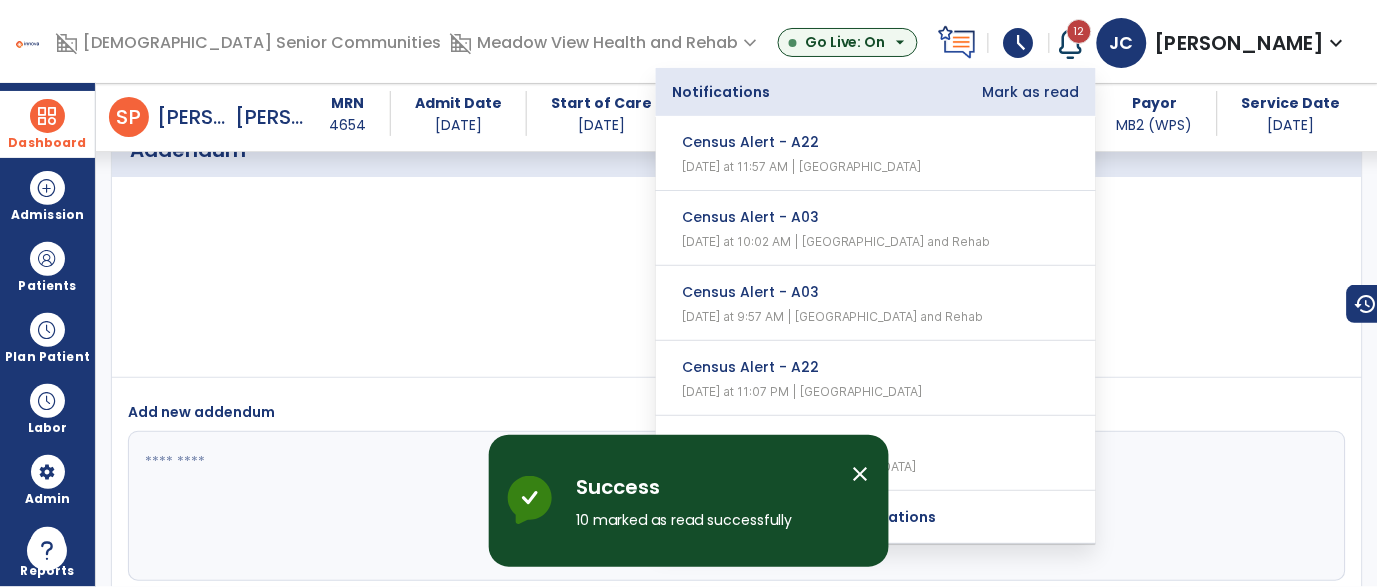click on "Mark as read" at bounding box center (1031, 92) 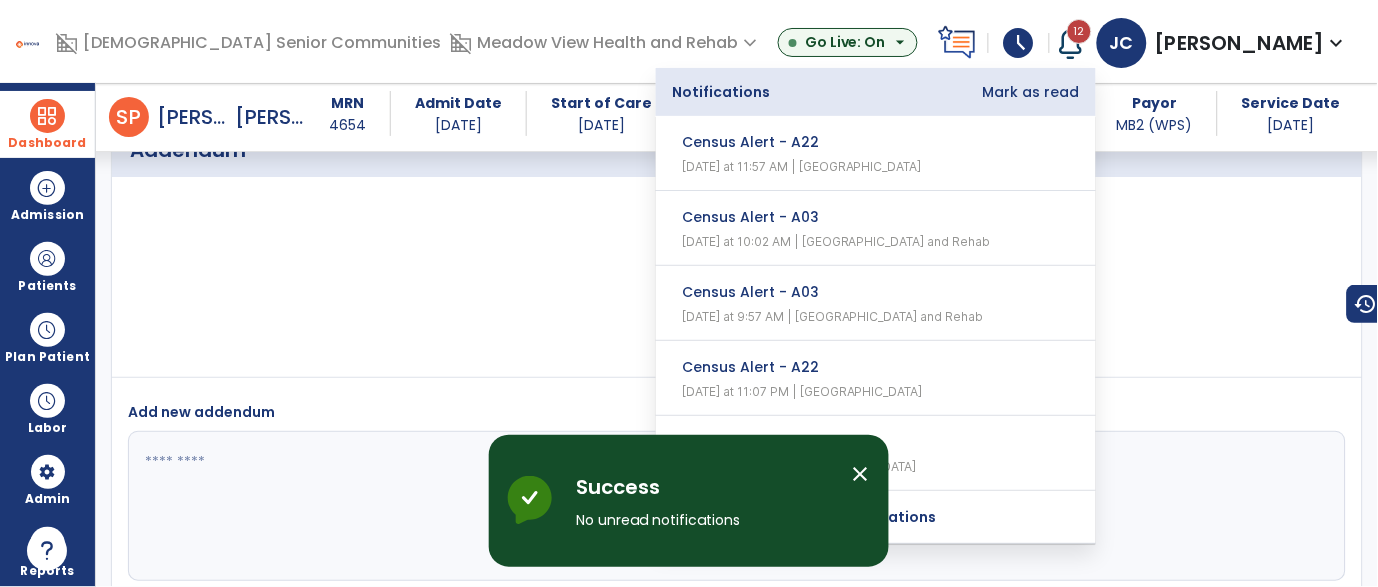 drag, startPoint x: 854, startPoint y: 475, endPoint x: 915, endPoint y: 508, distance: 69.354164 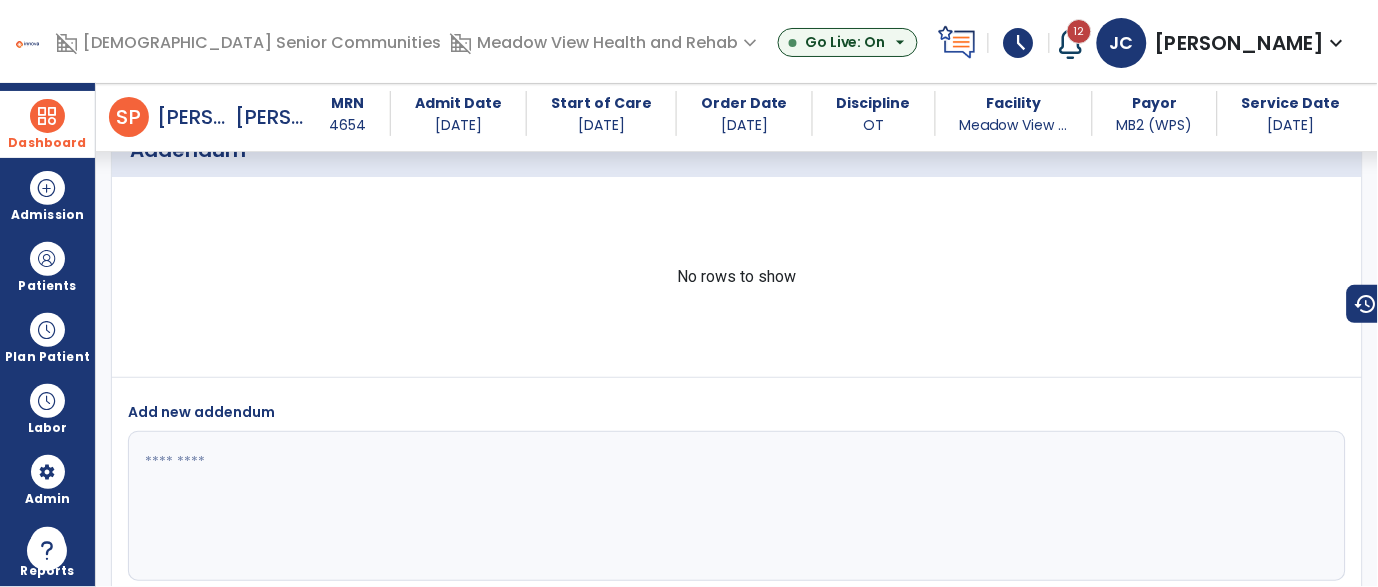click at bounding box center (1071, 43) 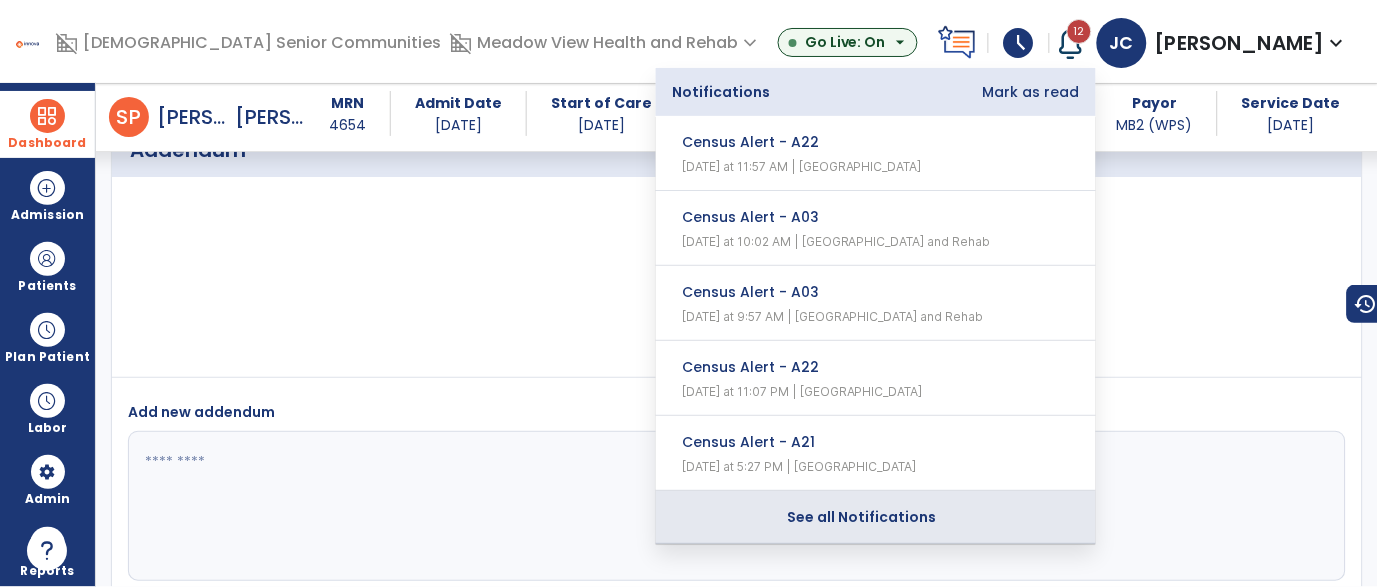 click on "See all Notifications" at bounding box center [862, 517] 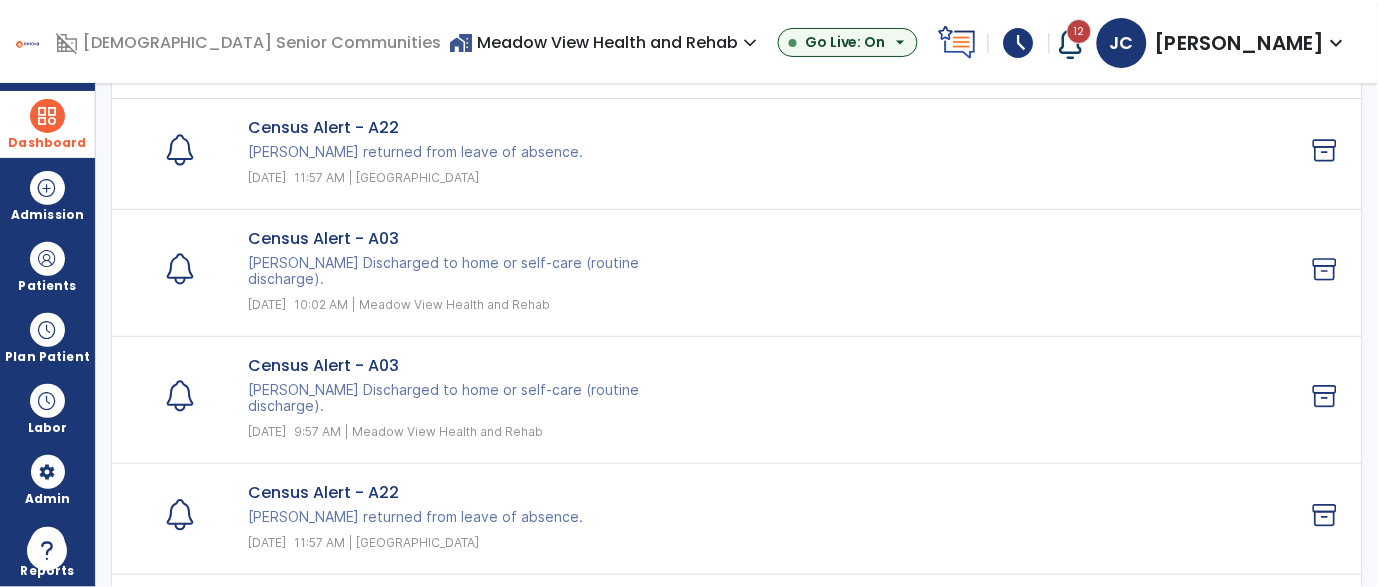 scroll, scrollTop: 0, scrollLeft: 0, axis: both 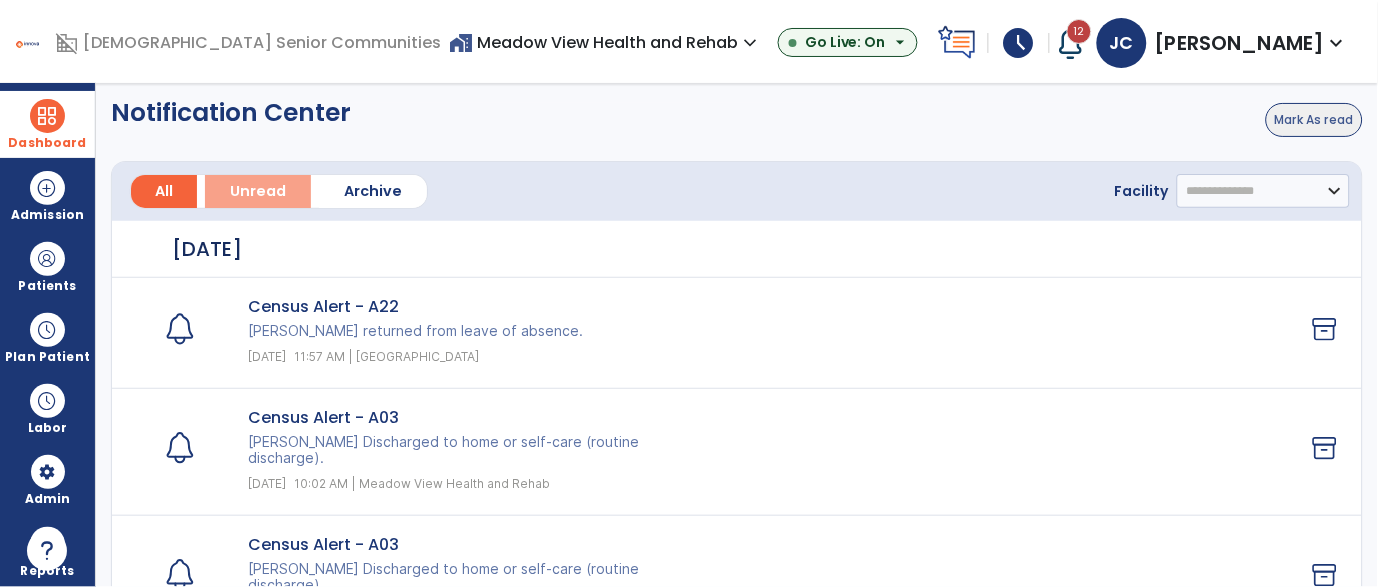click on "Unread" at bounding box center [258, 191] 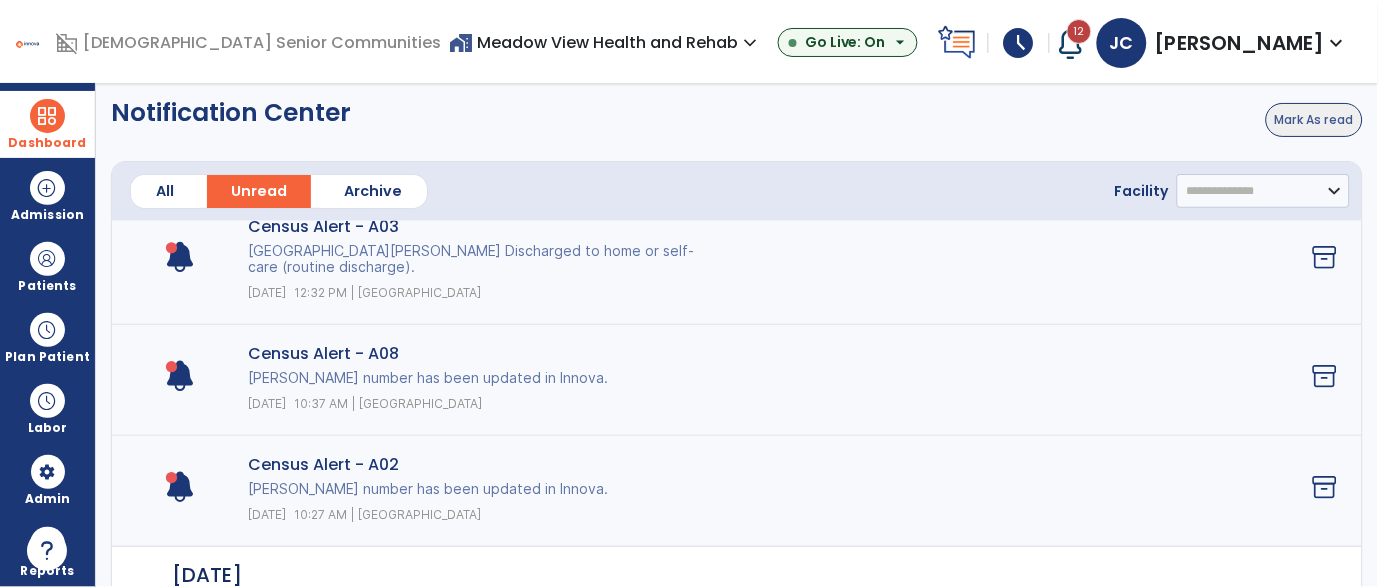 scroll, scrollTop: 822, scrollLeft: 0, axis: vertical 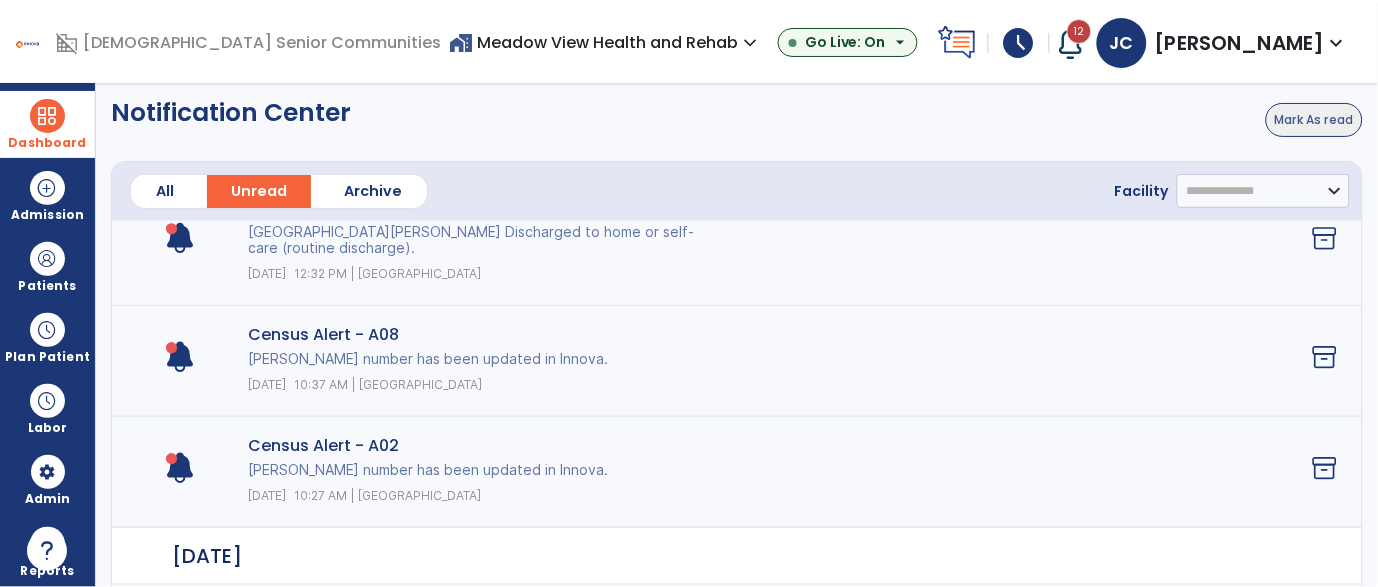 click on "Mark As read" 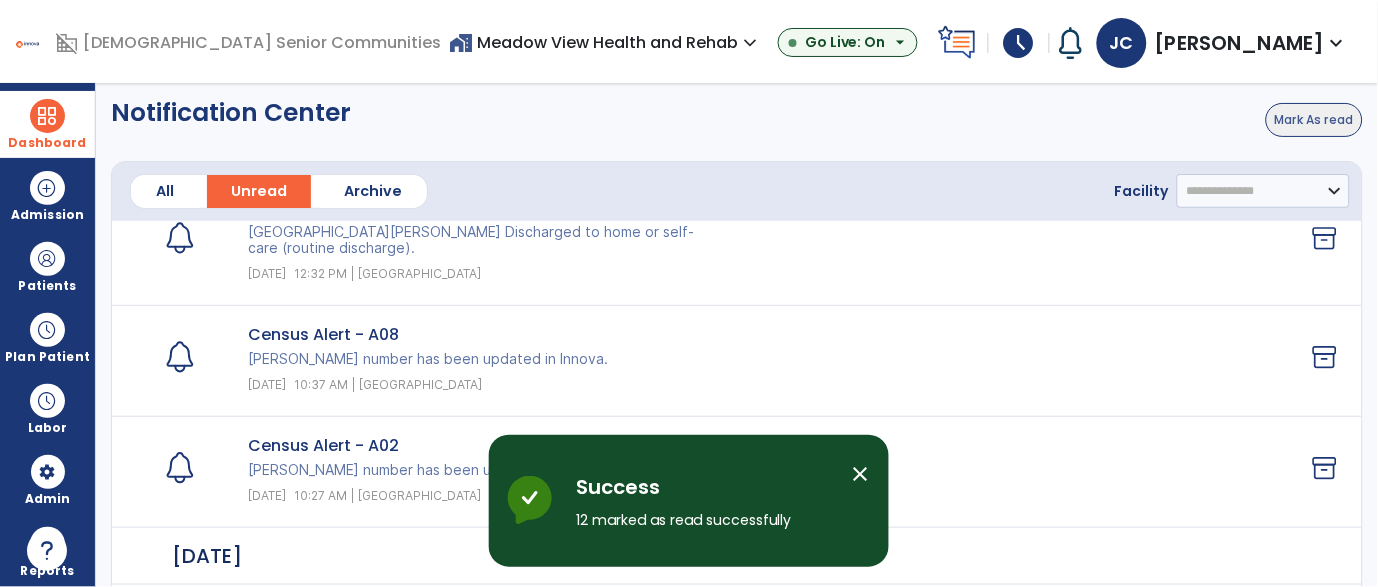 click on "Dashboard" at bounding box center (47, 124) 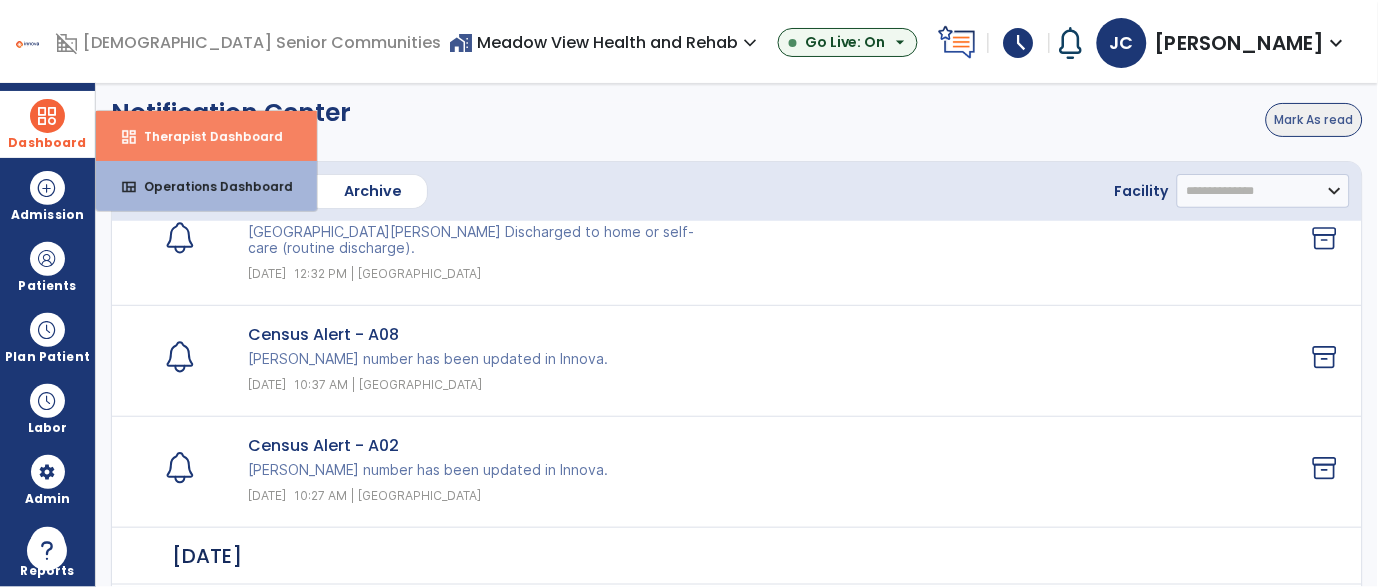 click on "Therapist Dashboard" at bounding box center [205, 136] 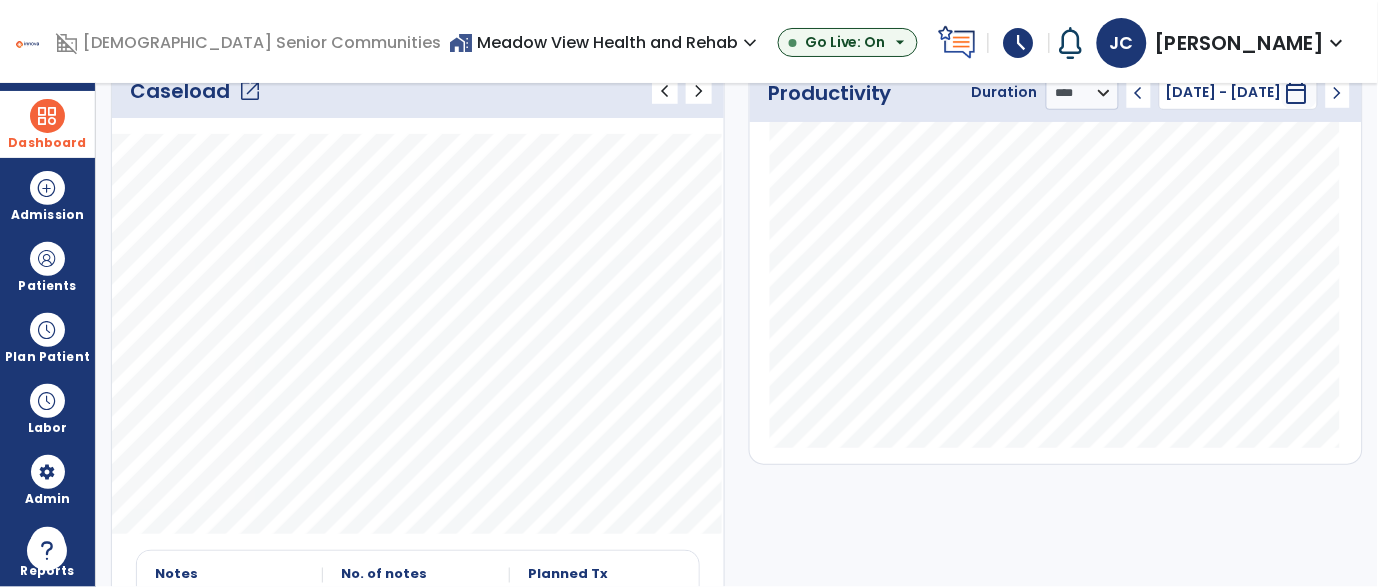 scroll, scrollTop: 162, scrollLeft: 0, axis: vertical 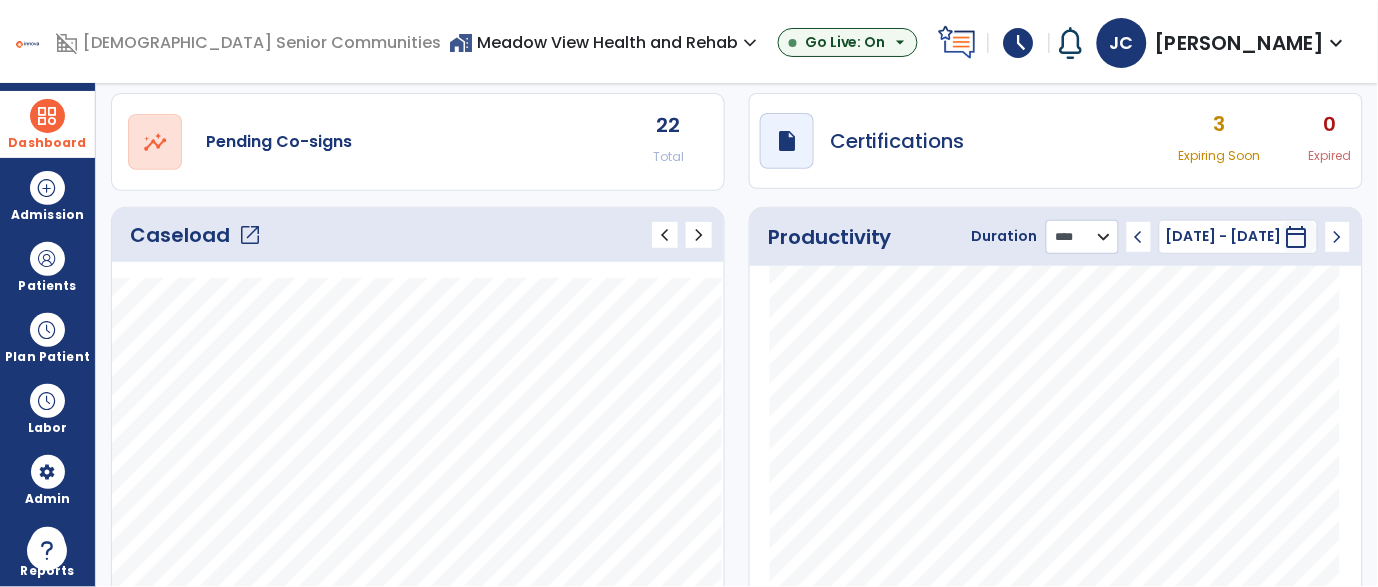 click on "******** **** ***" 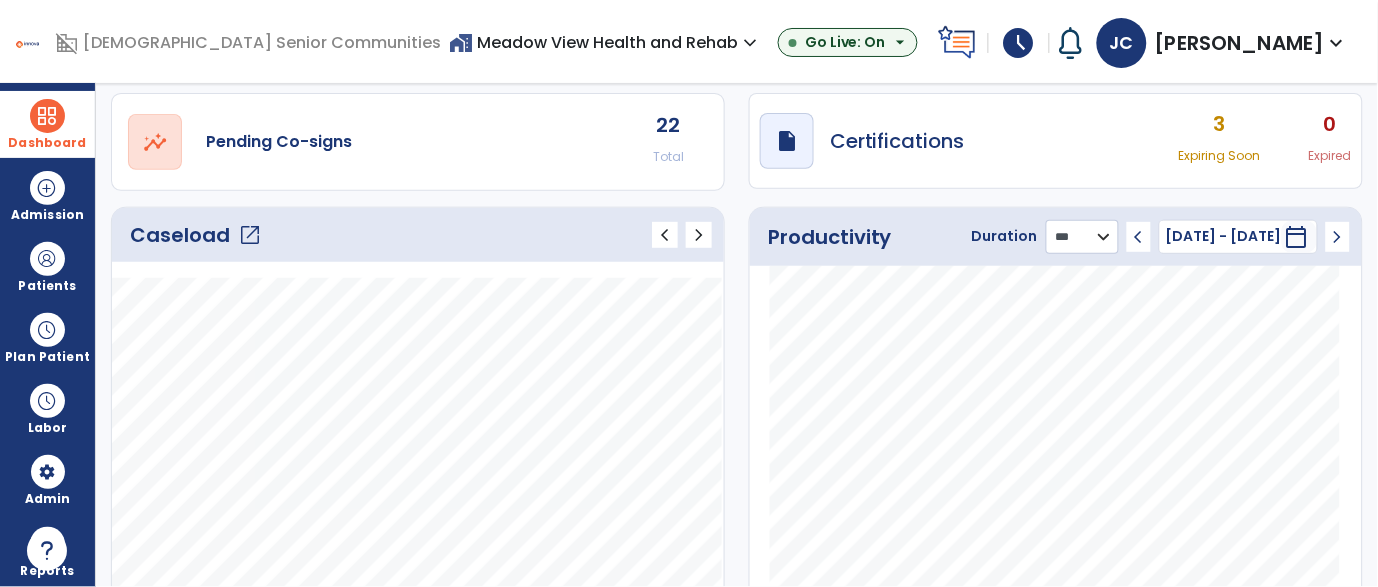 click on "******** **** ***" 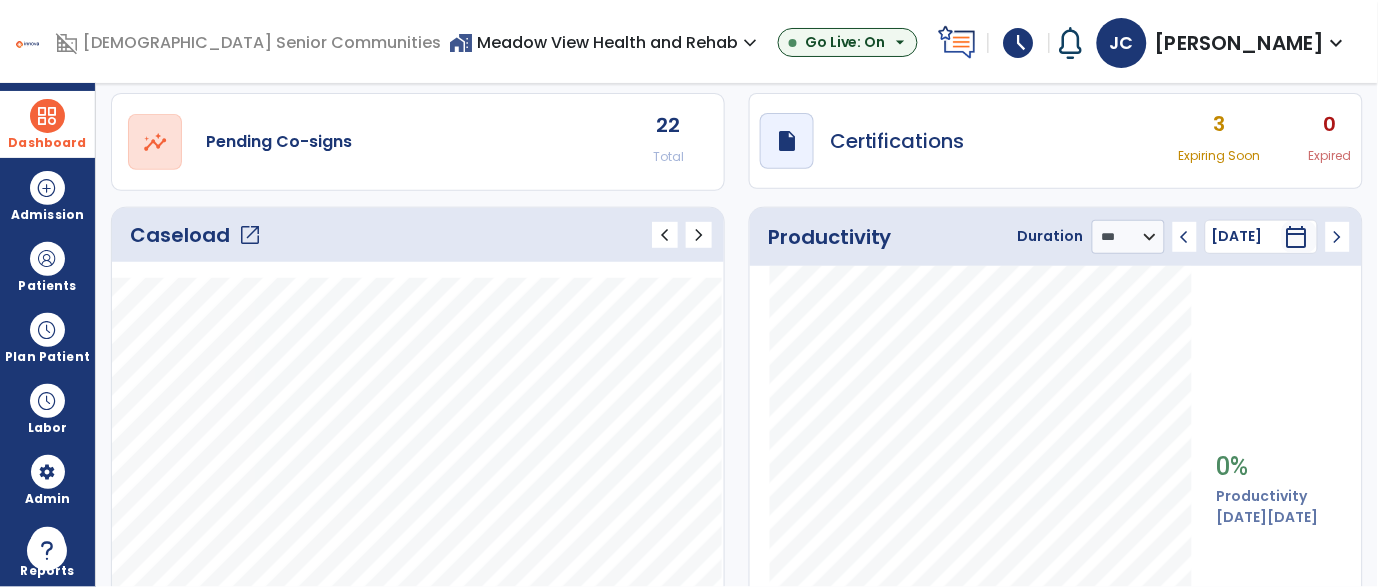click on "chevron_left" 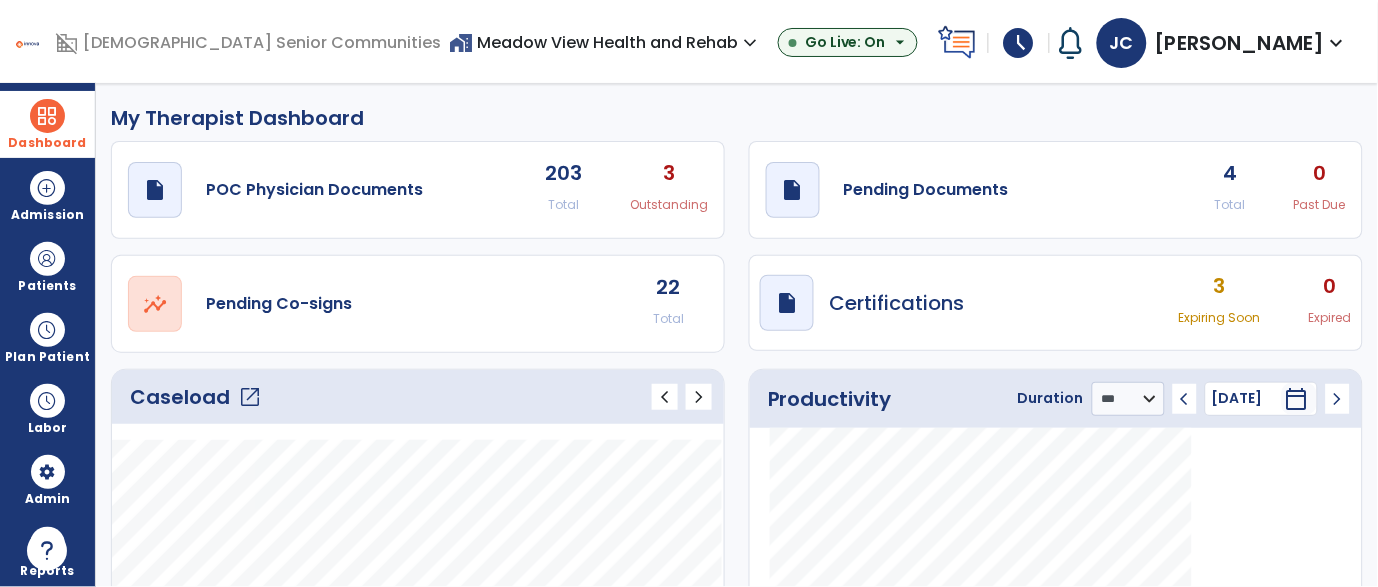 click on "Caseload   open_in_new   chevron_left   chevron_right" 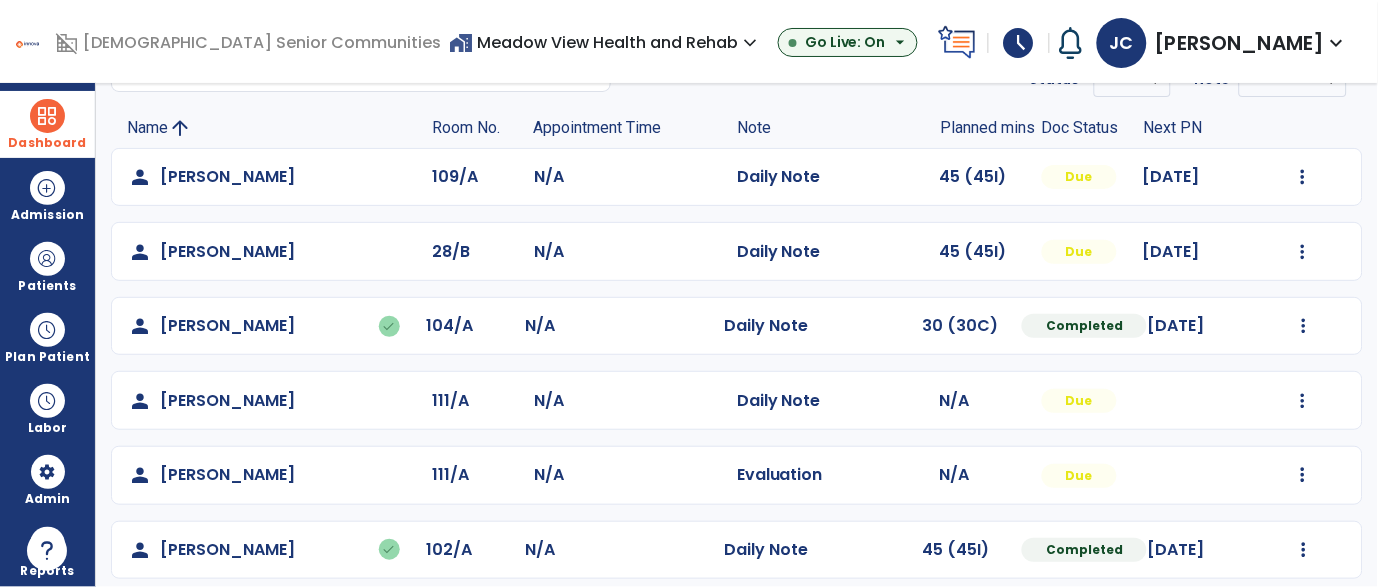 scroll, scrollTop: 21, scrollLeft: 0, axis: vertical 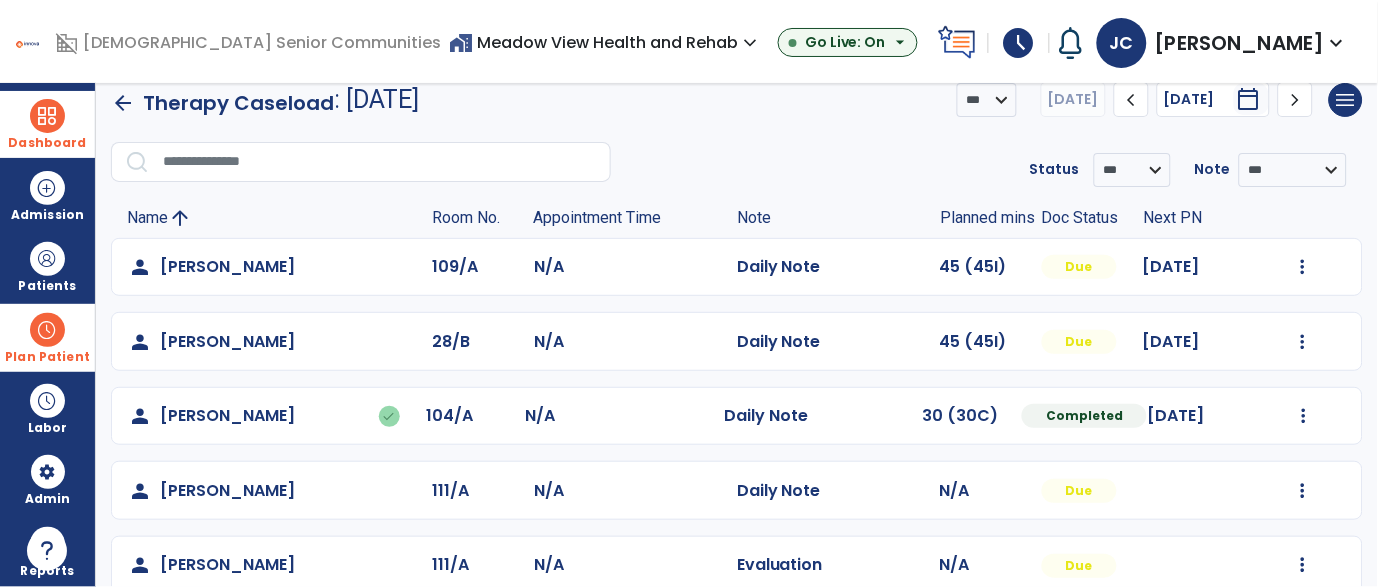 click on "Plan Patient" at bounding box center [47, 266] 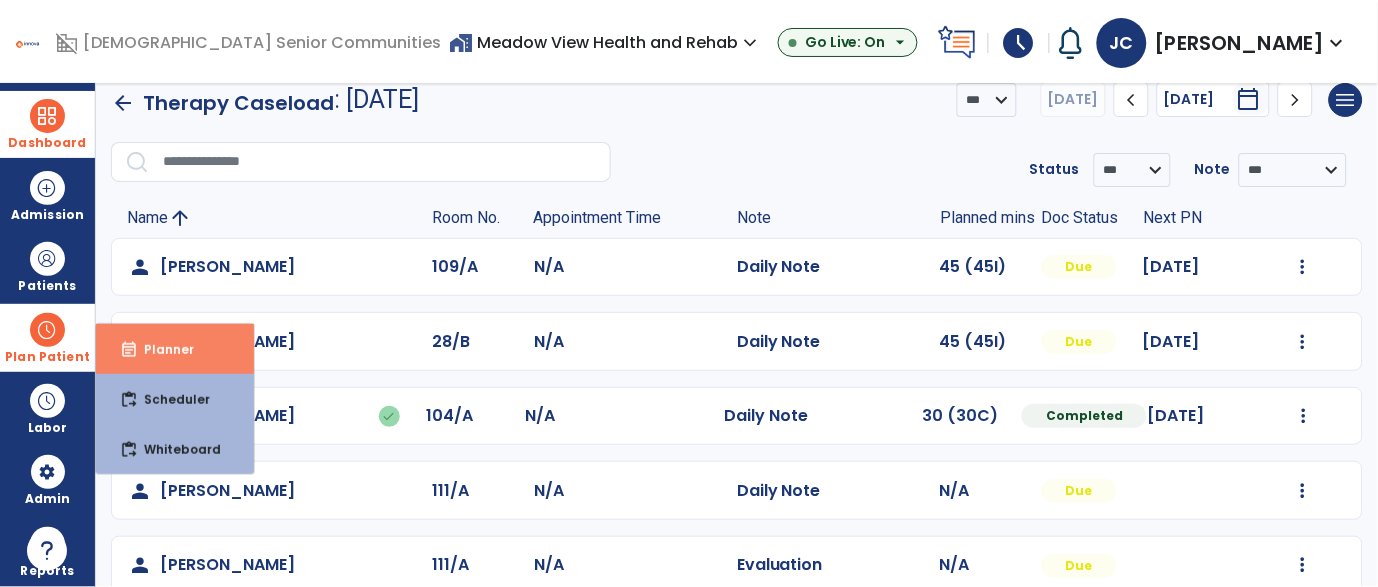 click on "Planner" at bounding box center [161, 349] 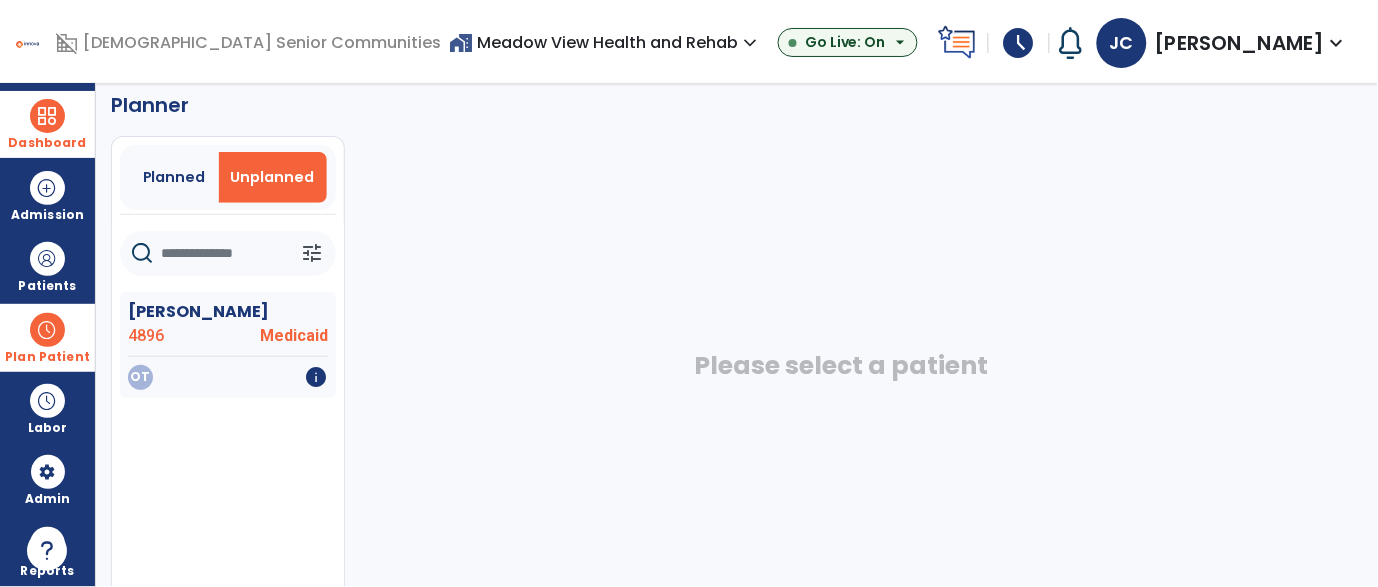 click 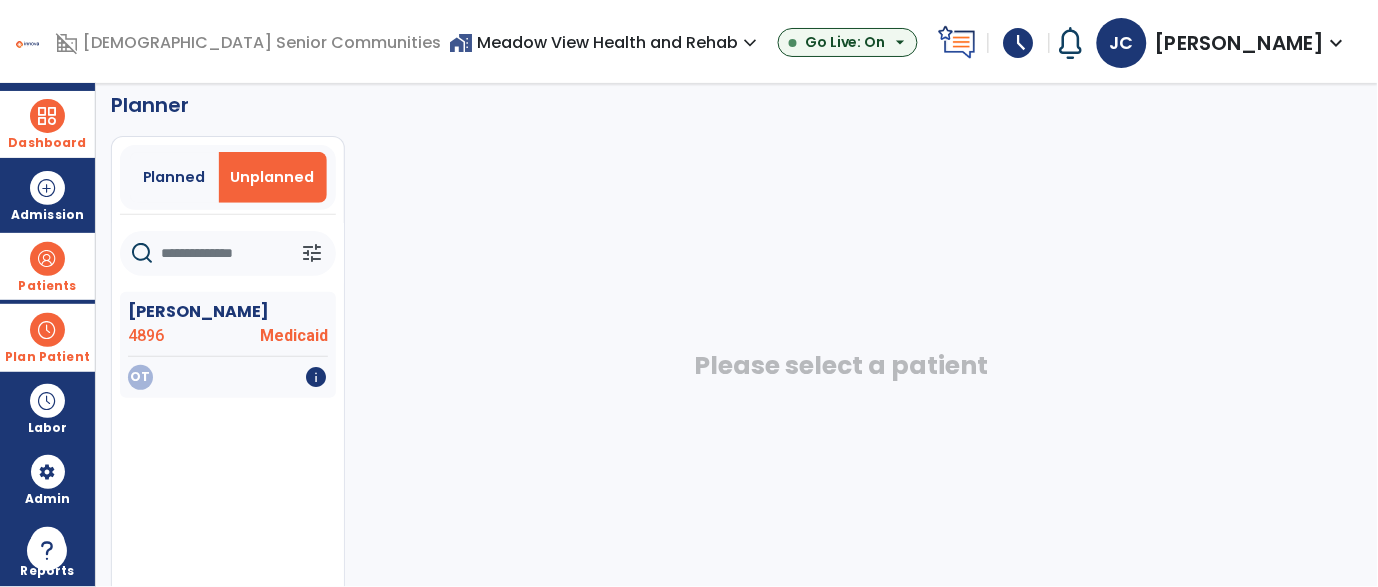 click on "Patients" at bounding box center (47, 266) 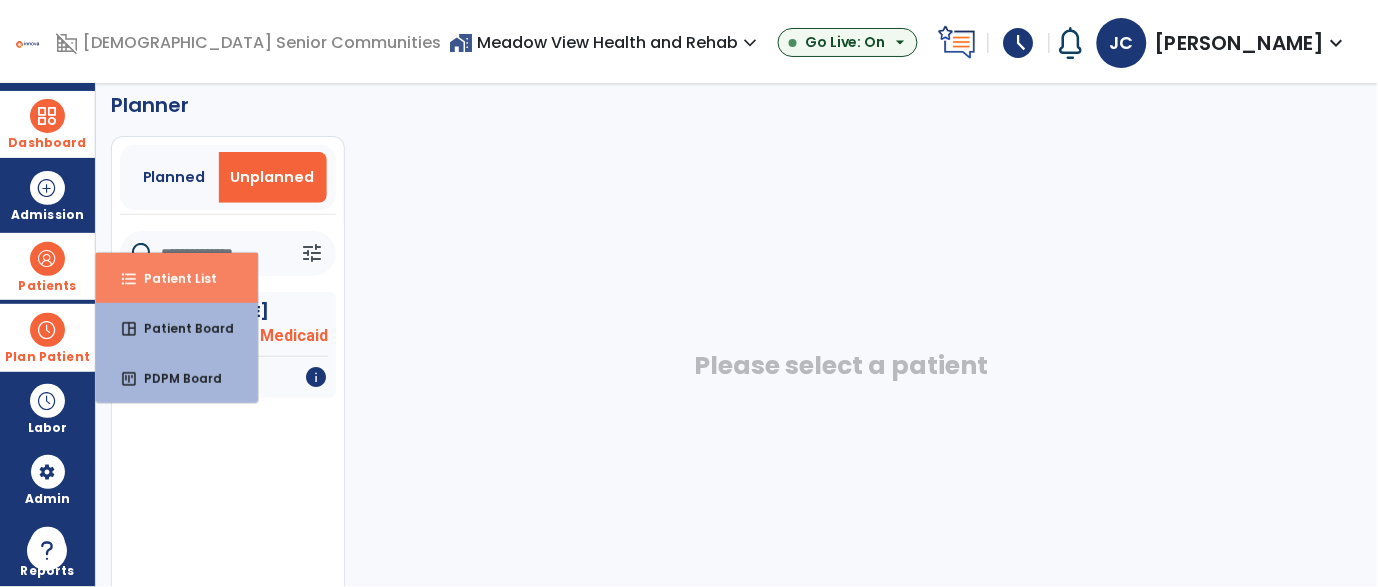 click on "format_list_bulleted  Patient List" at bounding box center [177, 278] 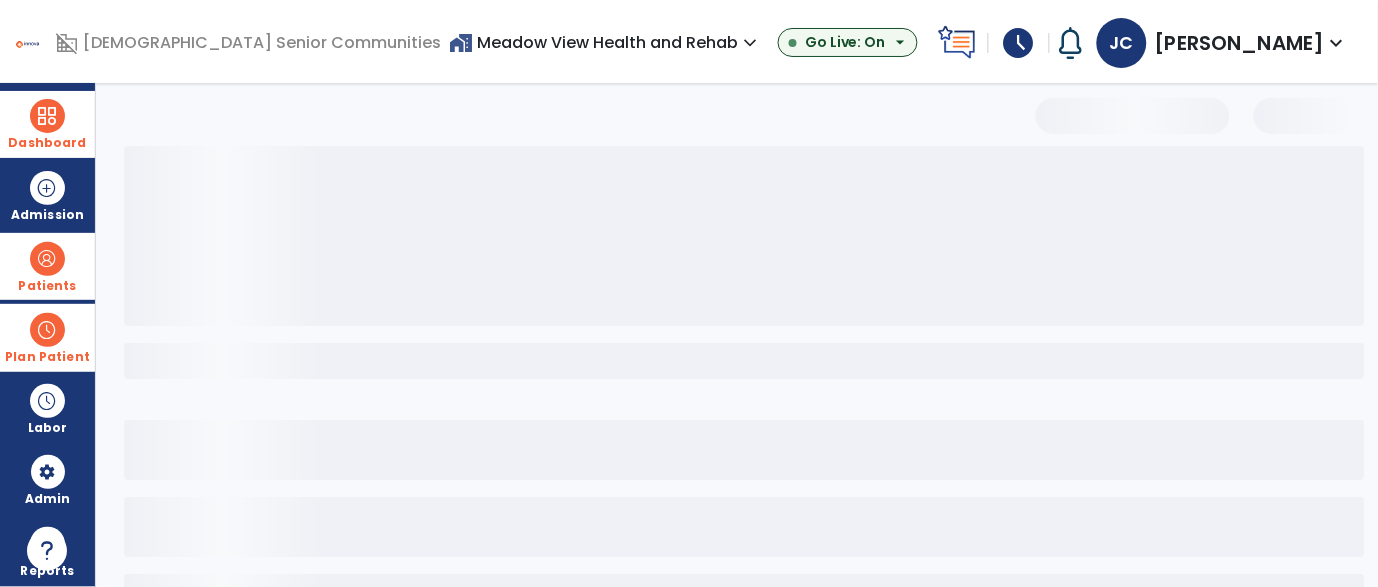 scroll, scrollTop: 0, scrollLeft: 0, axis: both 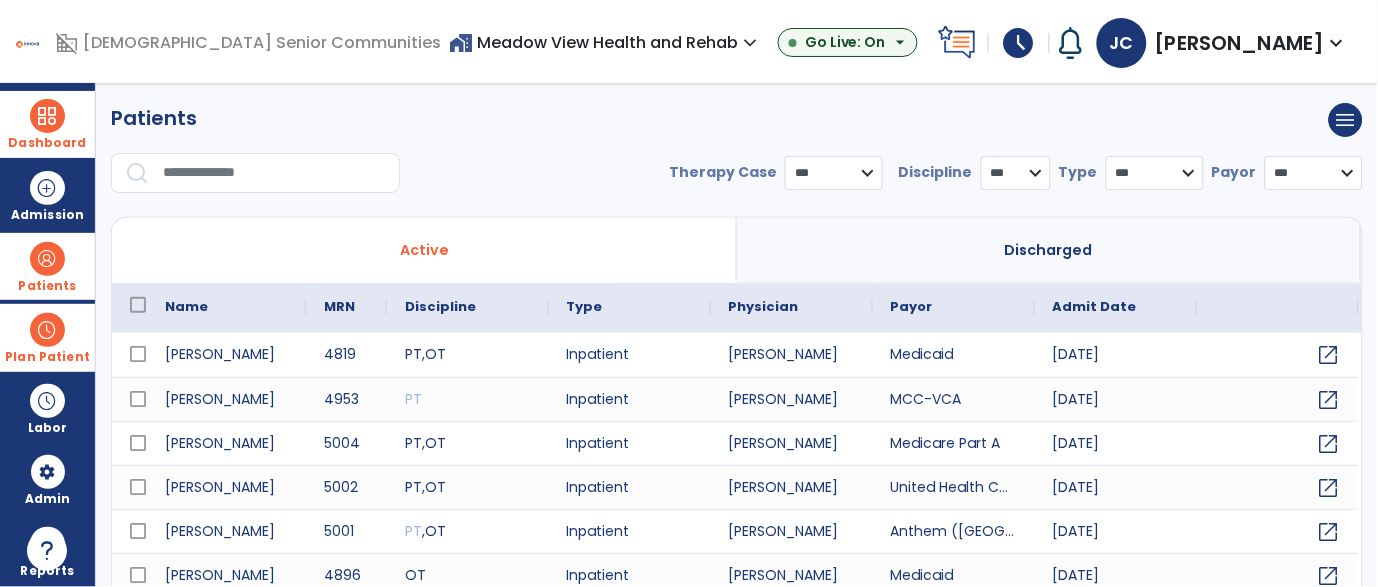 click at bounding box center (274, 173) 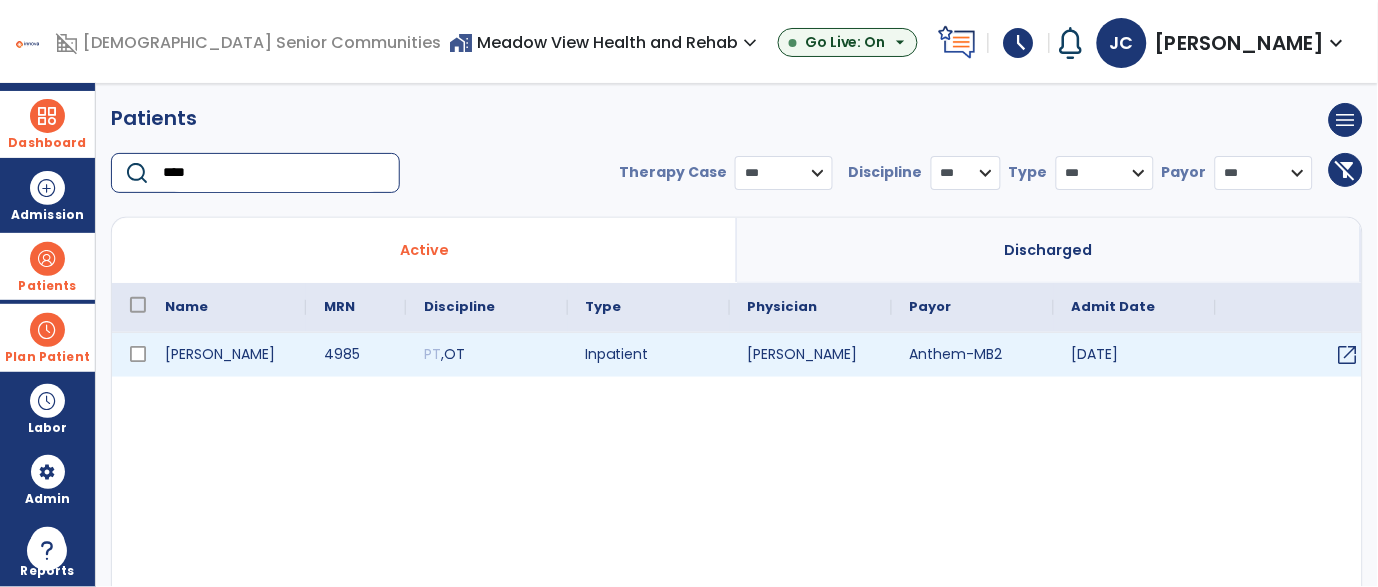 type on "****" 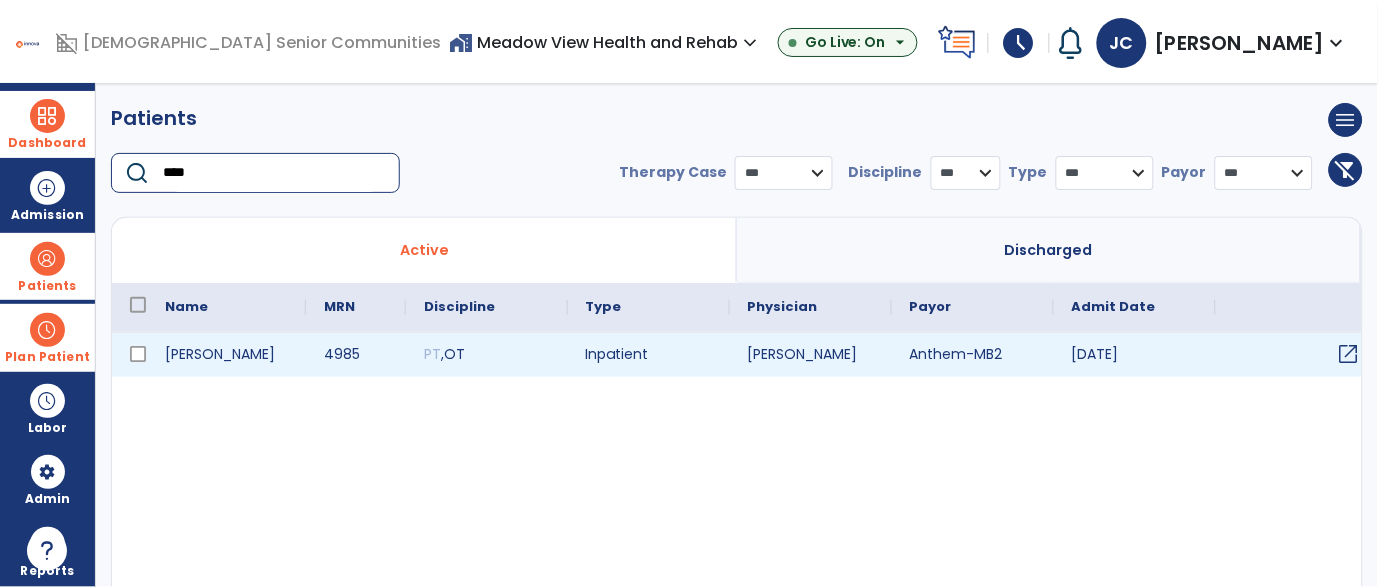click on "open_in_new" at bounding box center [1349, 354] 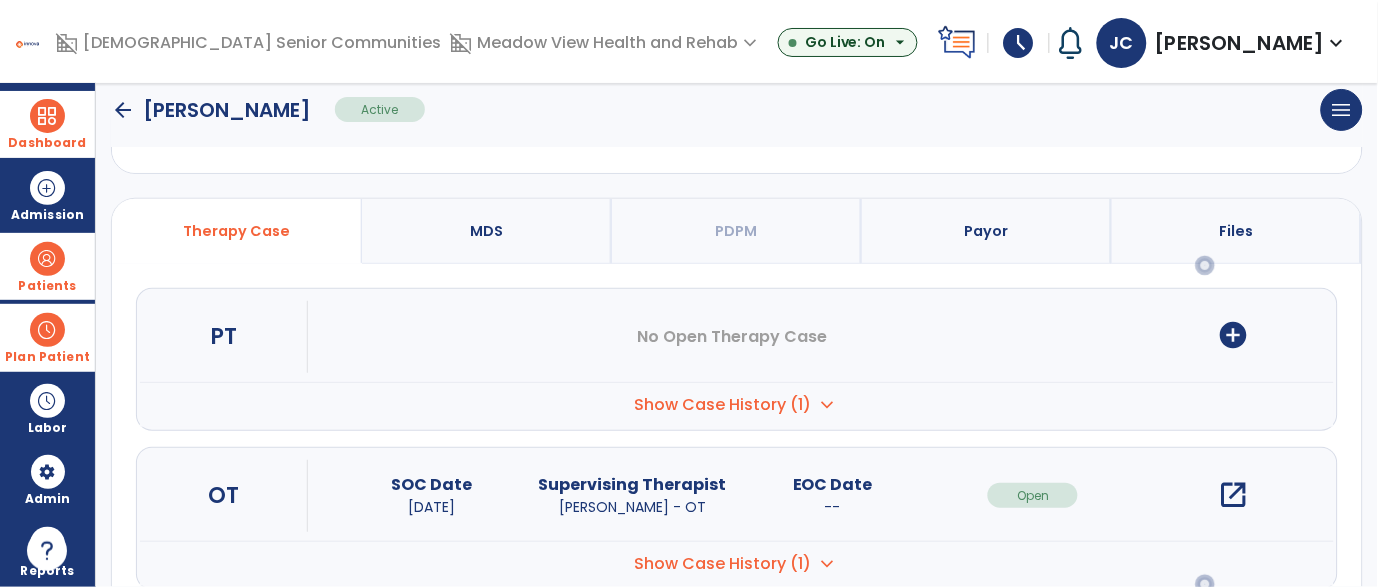 scroll, scrollTop: 169, scrollLeft: 0, axis: vertical 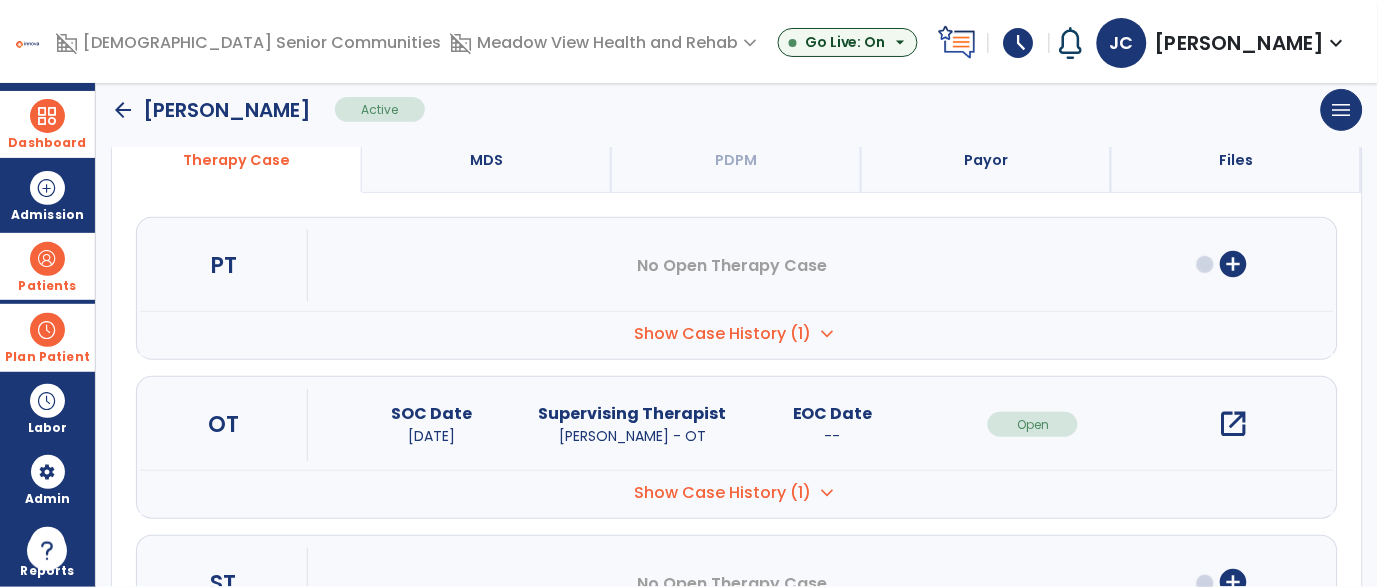 click on "expand_more" at bounding box center [828, 334] 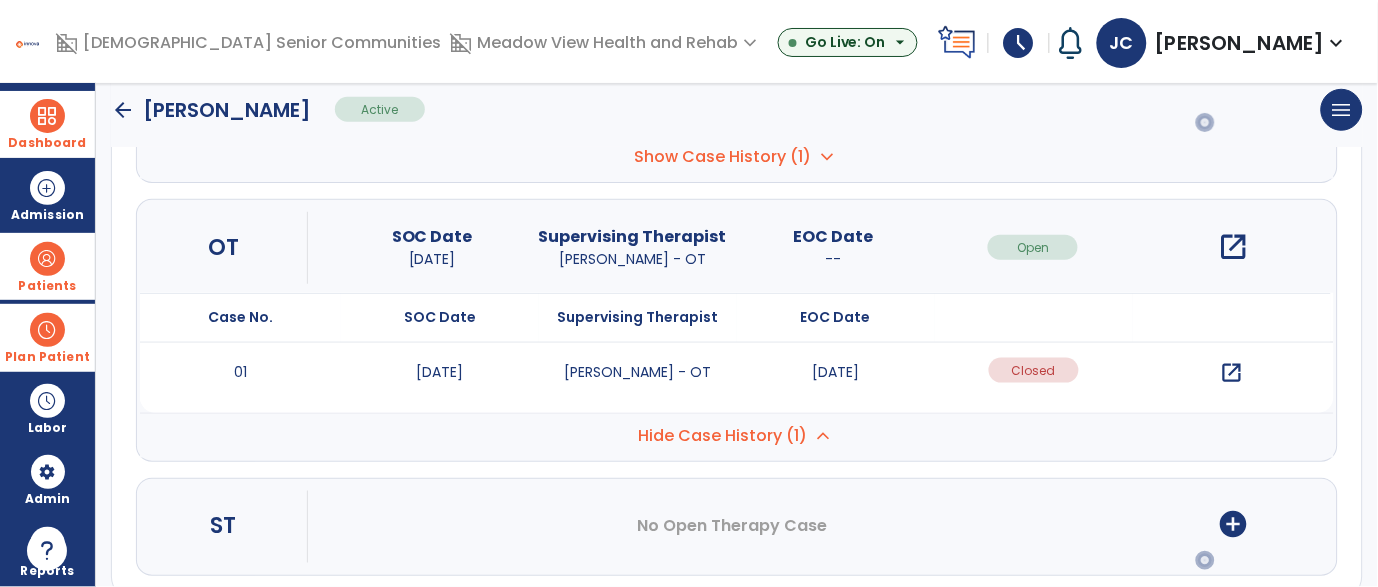 scroll, scrollTop: 353, scrollLeft: 0, axis: vertical 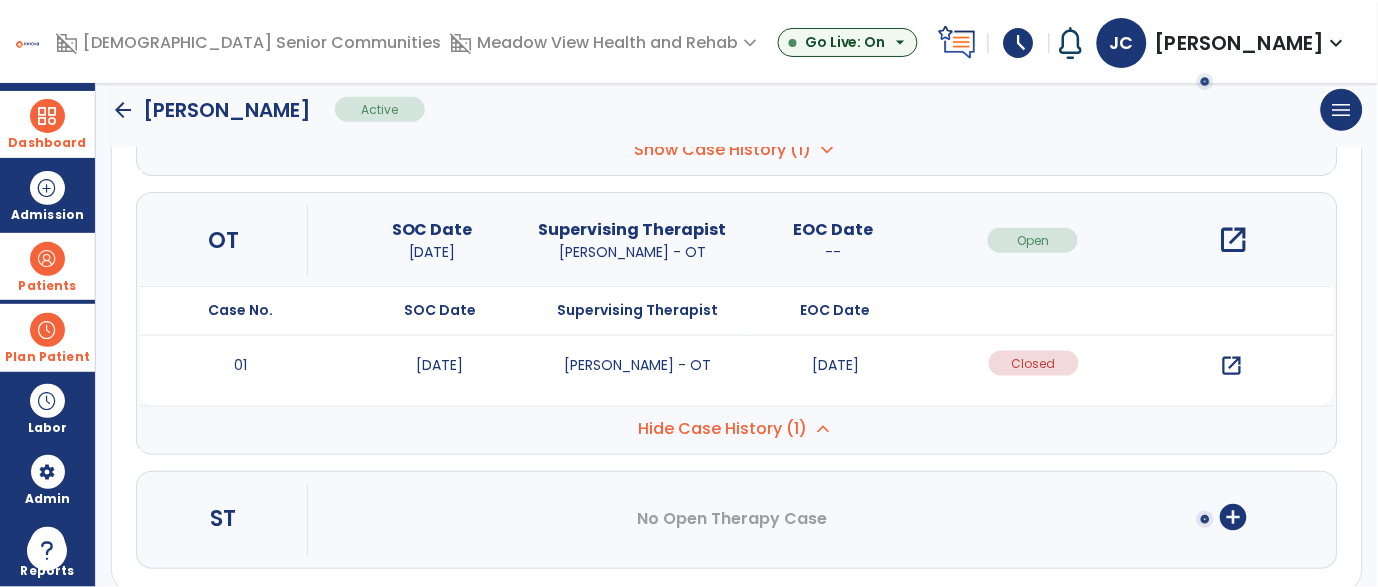 click on "open_in_new" at bounding box center (1234, 240) 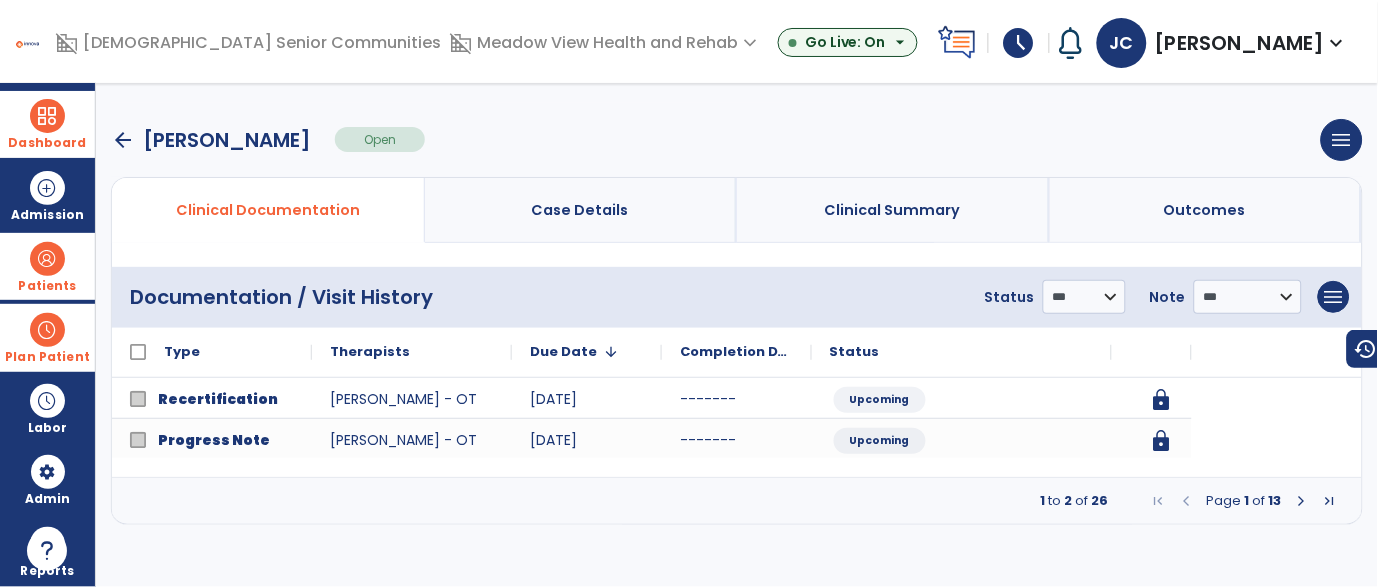 scroll, scrollTop: 0, scrollLeft: 0, axis: both 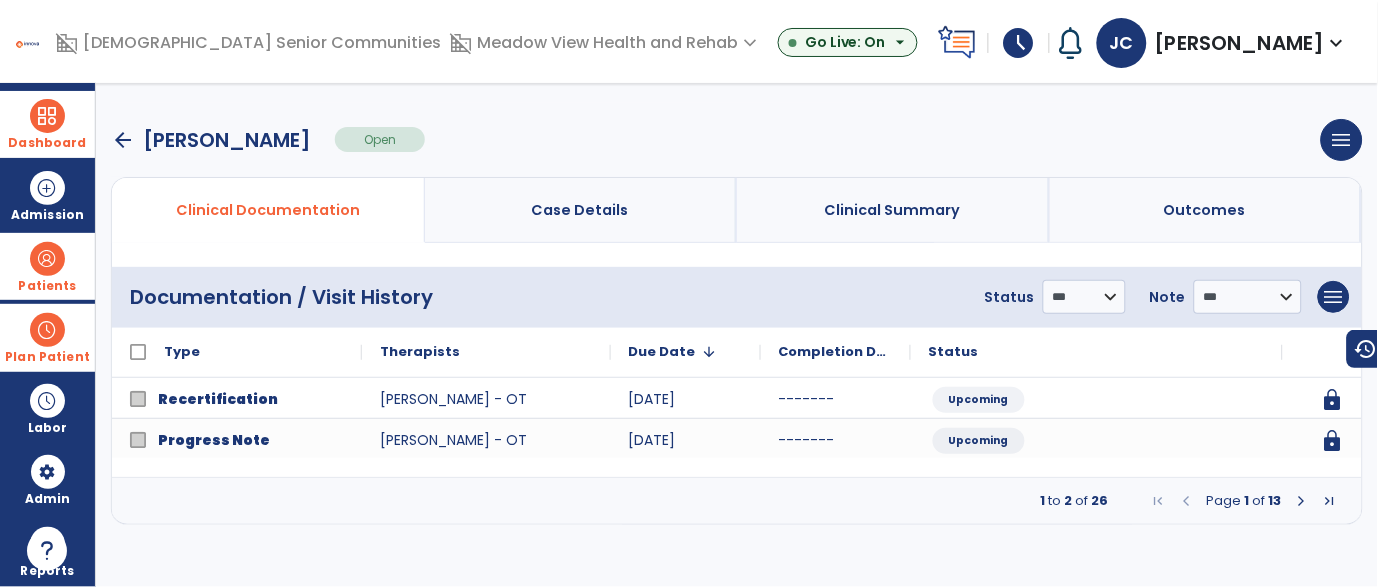 click at bounding box center [1302, 501] 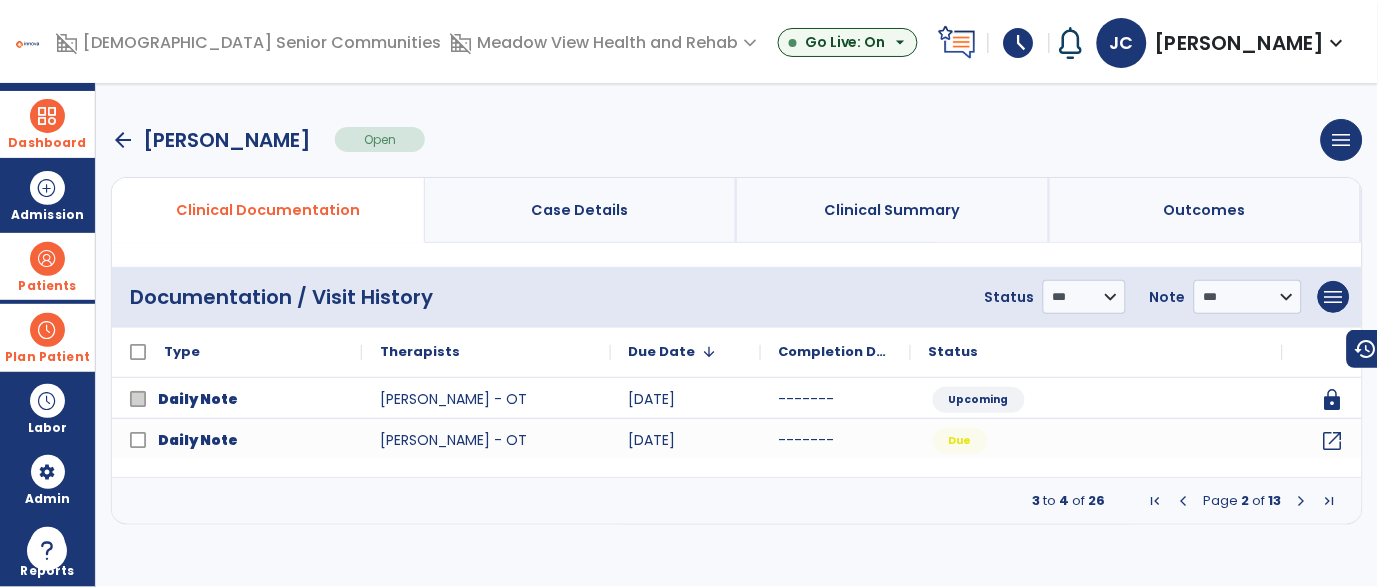 click at bounding box center [1302, 501] 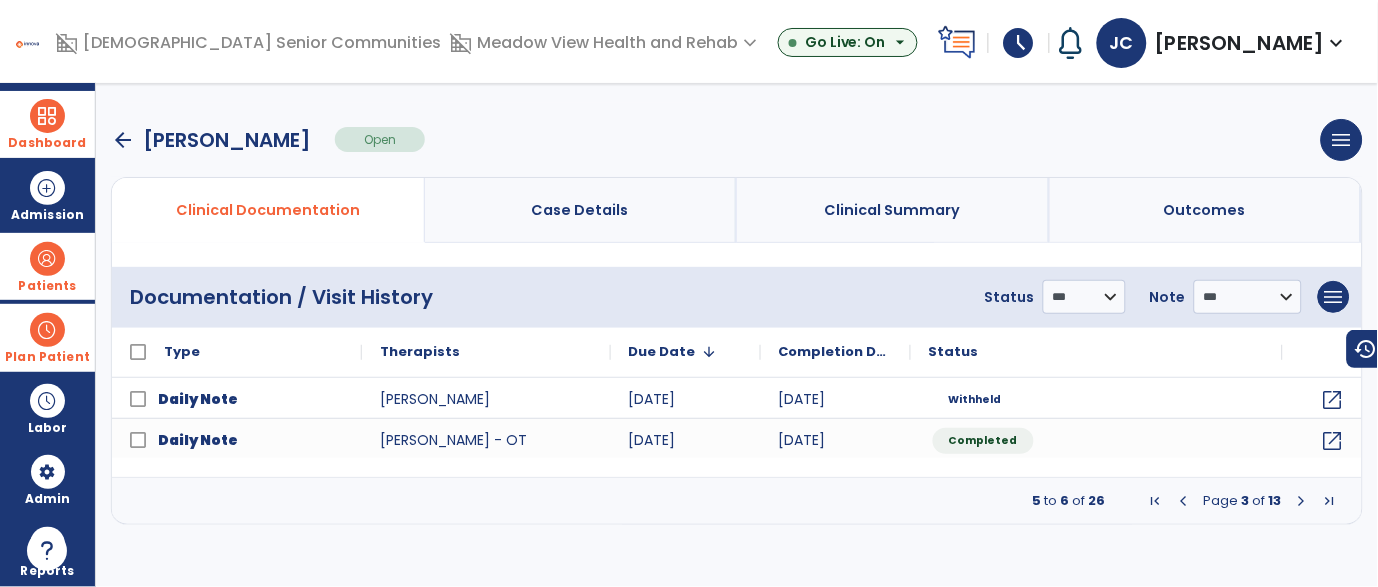 click at bounding box center [1184, 501] 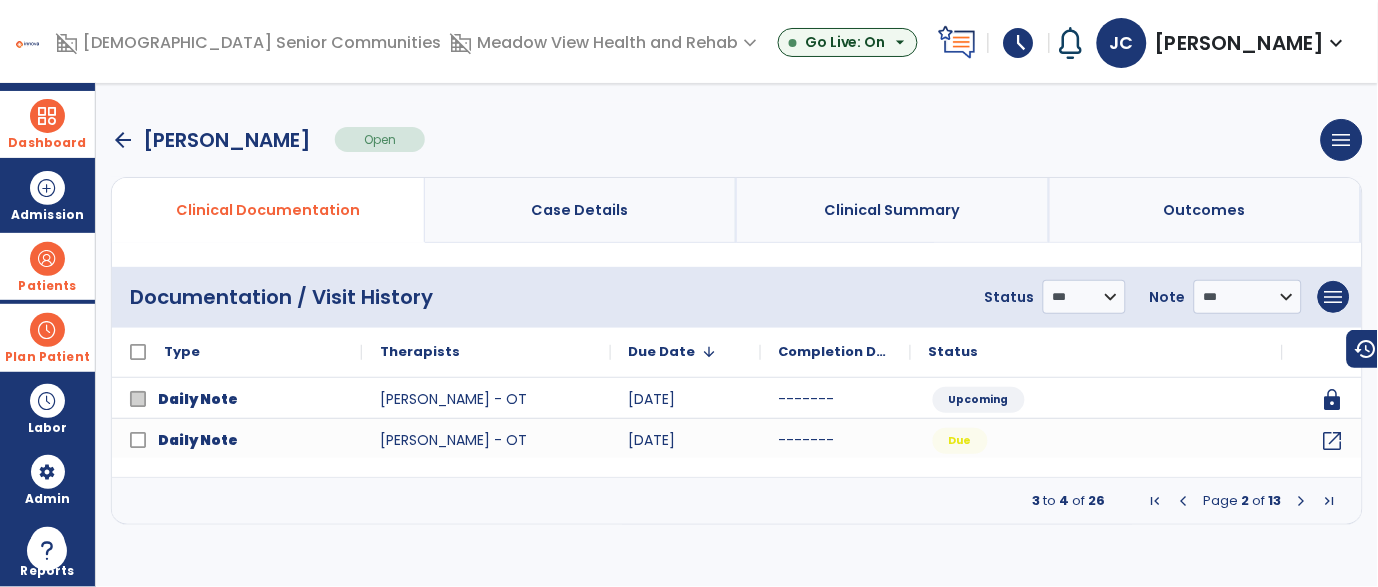 click on "Dashboard" at bounding box center [47, 143] 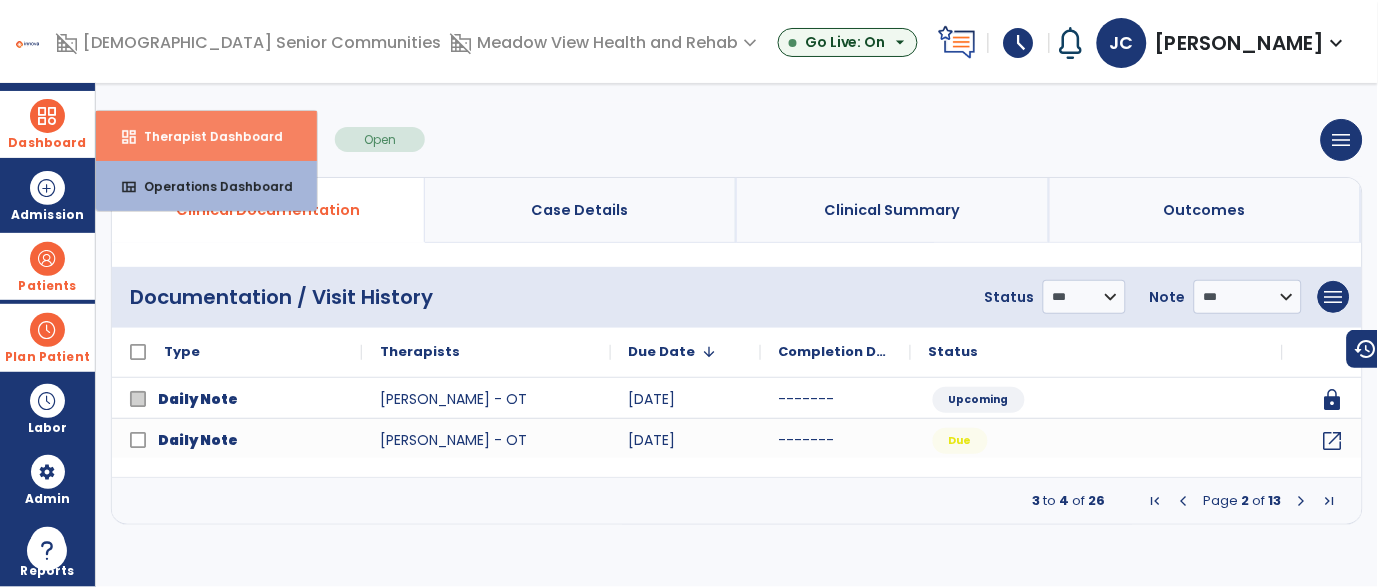 click on "Therapist Dashboard" at bounding box center [205, 136] 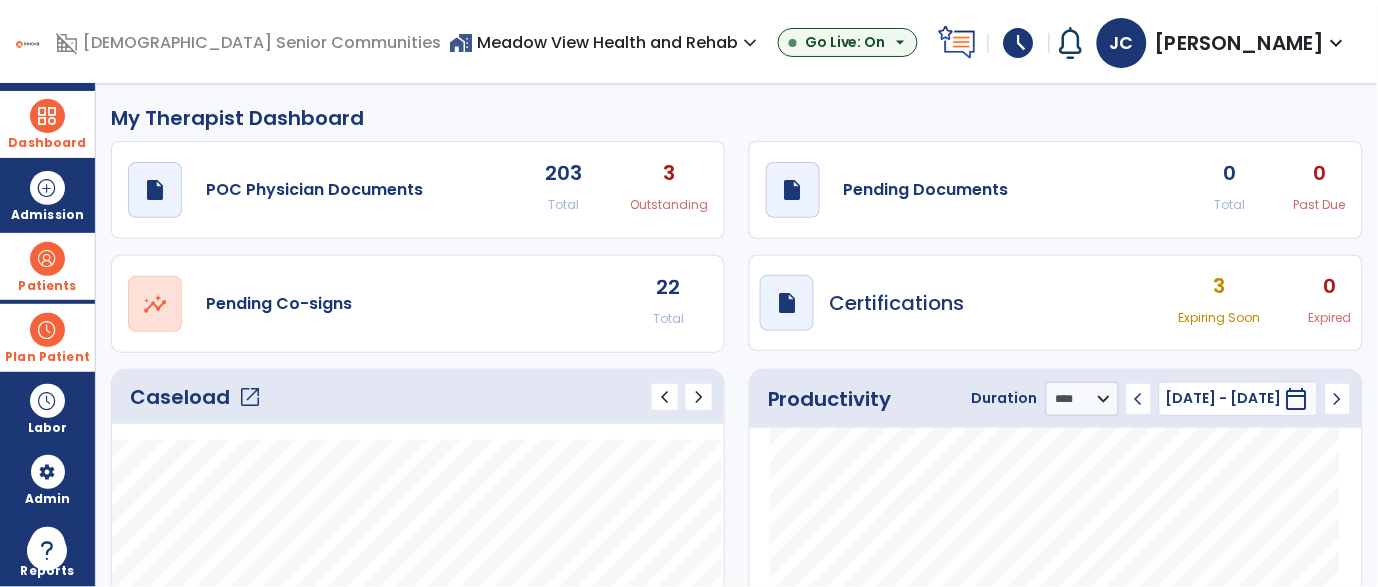 click on "open_in_new" 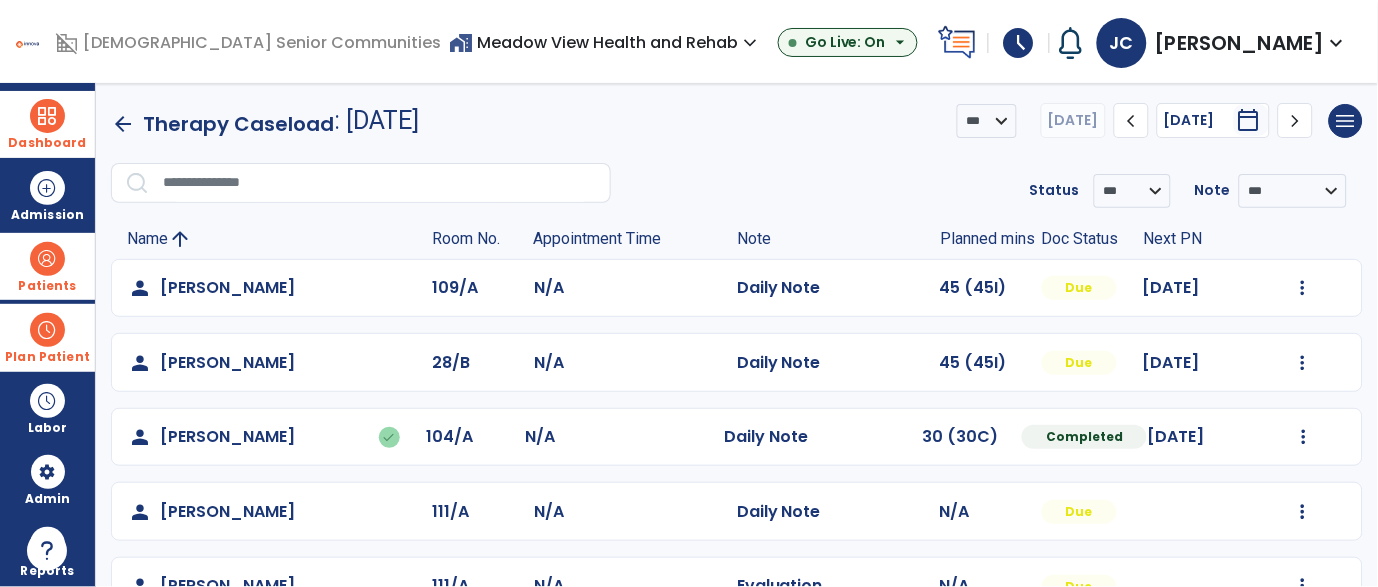 click on "Mark Visit As Complete   Reset Note   Open Document   G + C Mins" 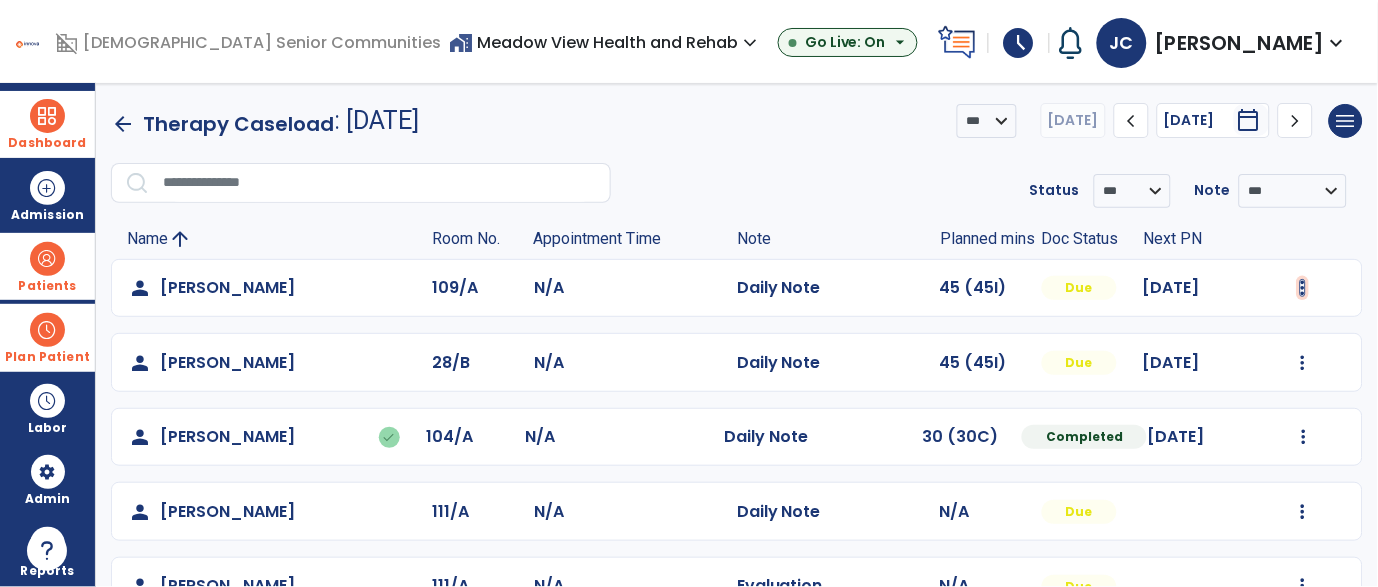 click at bounding box center (1303, 288) 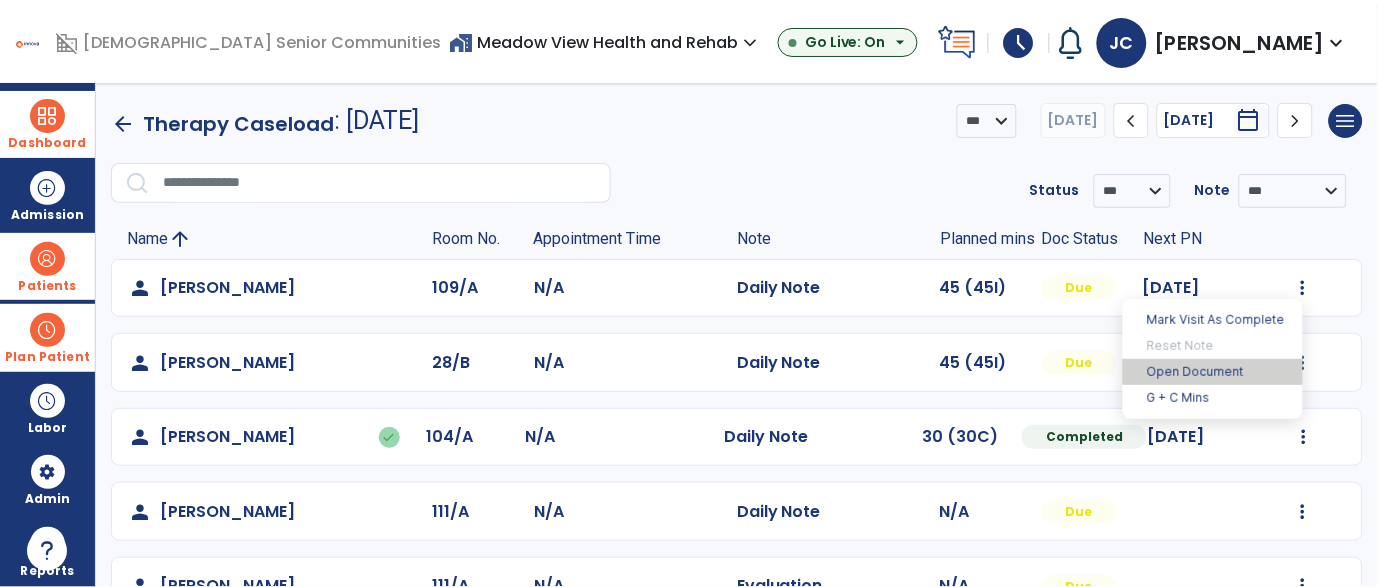 click on "Open Document" at bounding box center [1213, 372] 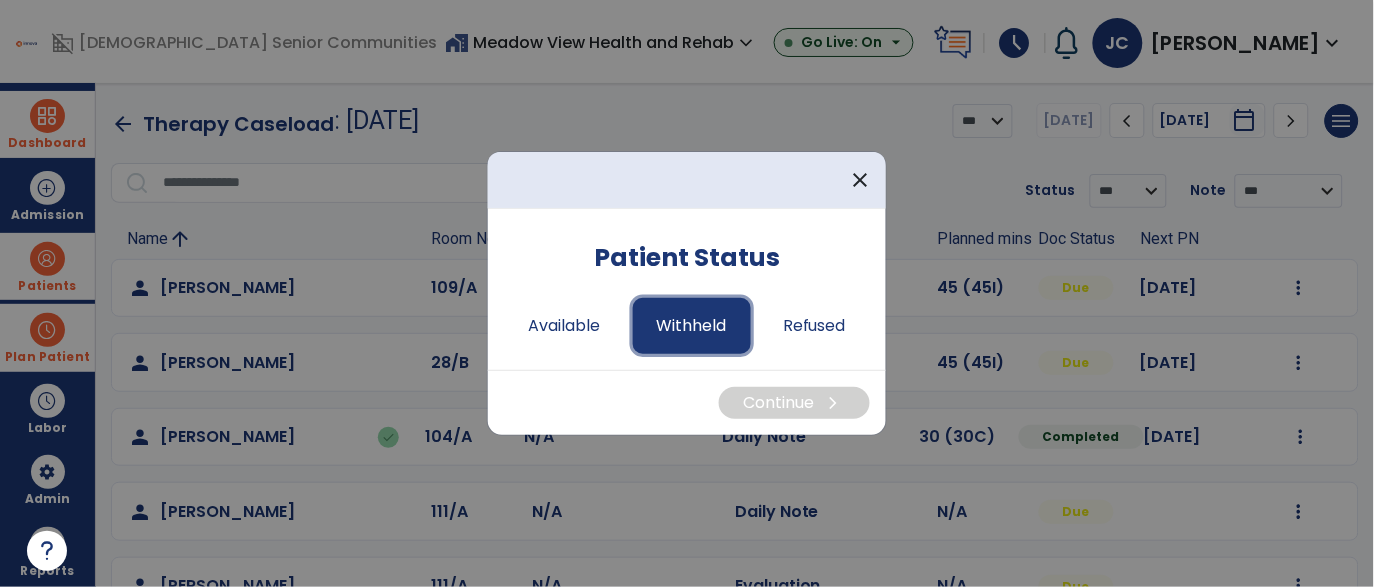 click on "Withheld" at bounding box center [692, 326] 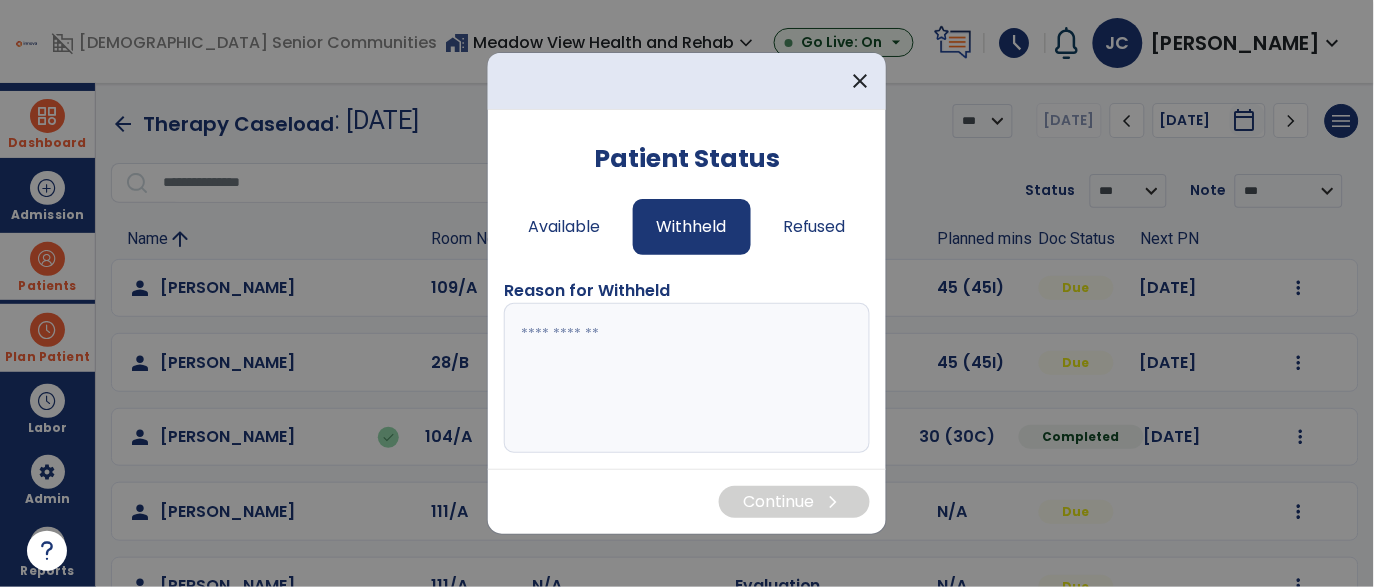 click at bounding box center (687, 378) 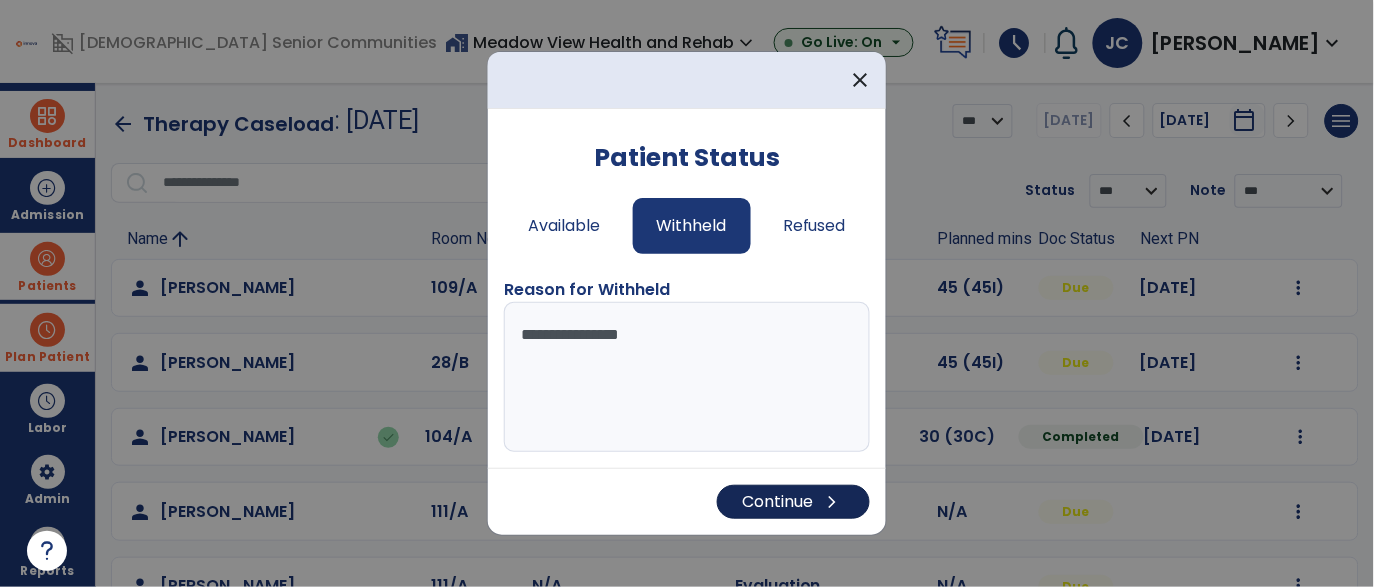 type on "**********" 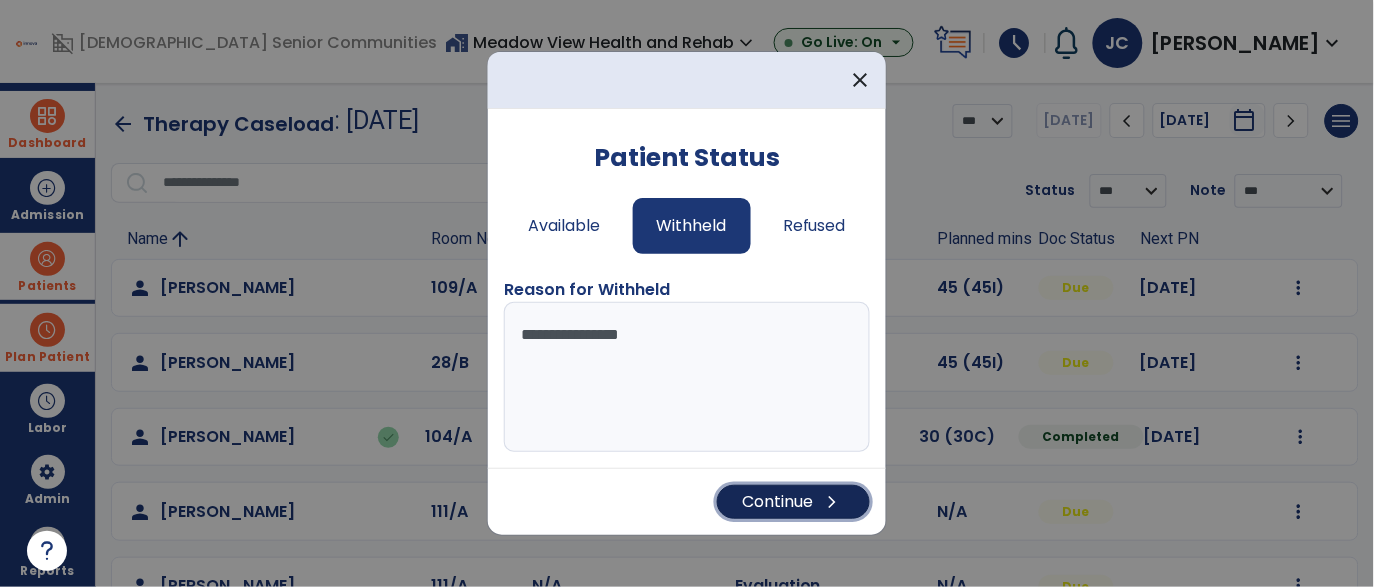 click on "Continue   chevron_right" at bounding box center (793, 502) 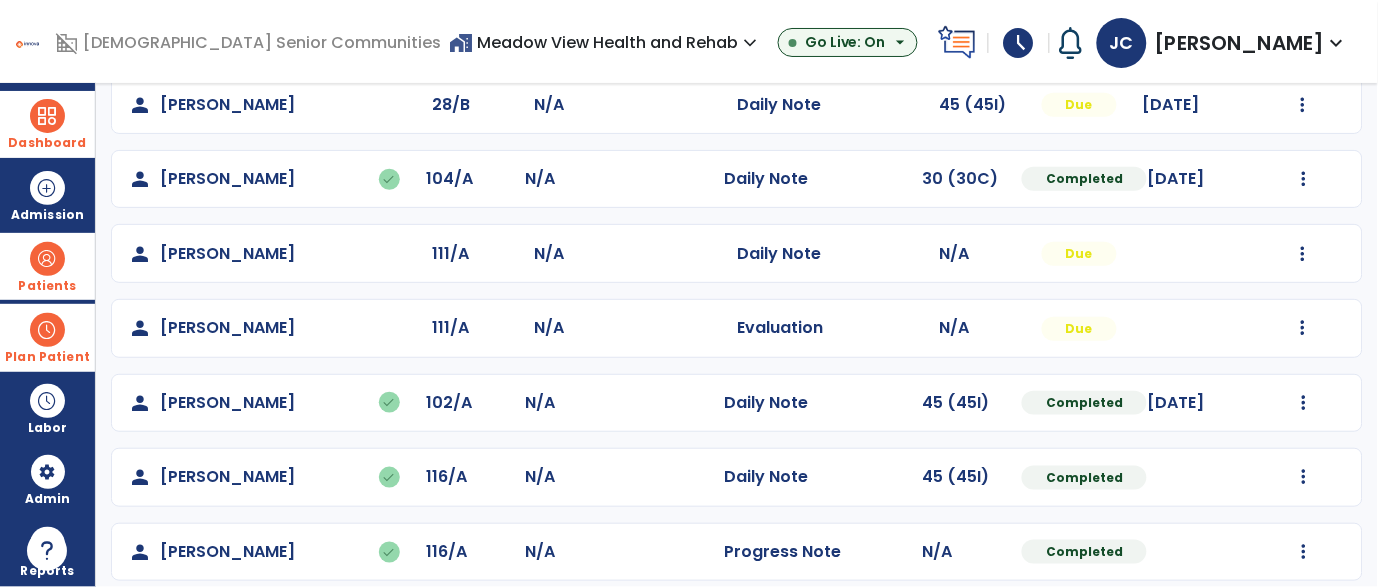 scroll, scrollTop: 269, scrollLeft: 0, axis: vertical 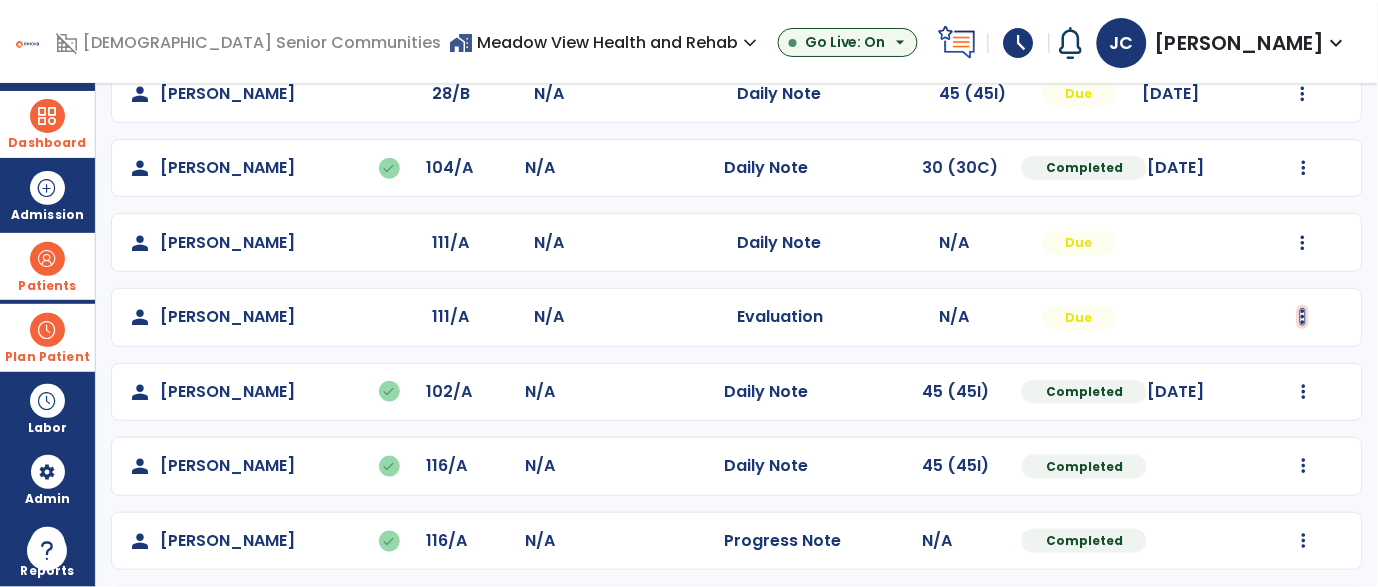 click at bounding box center [1304, 19] 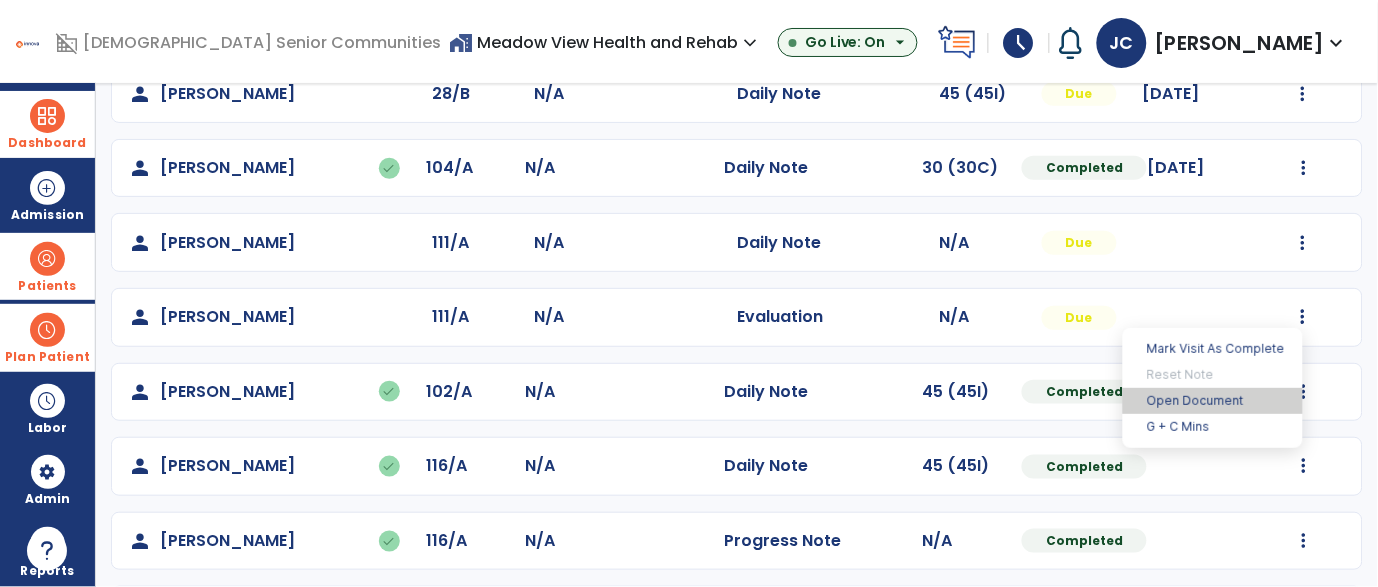 click on "Open Document" at bounding box center (1213, 401) 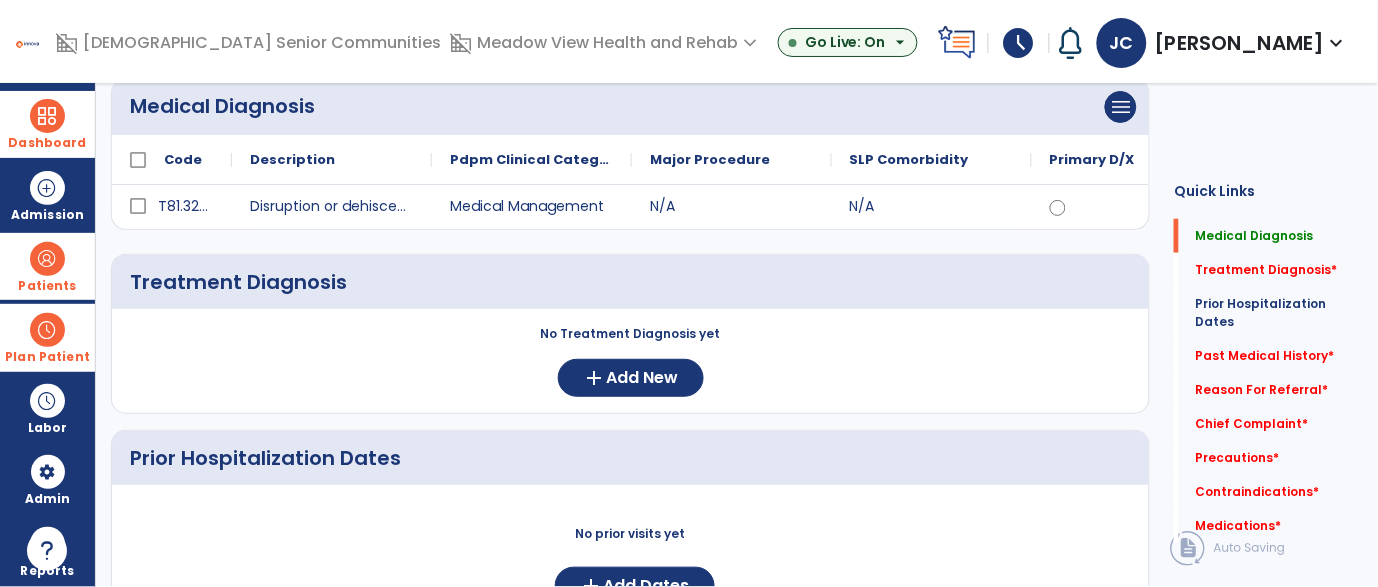 click at bounding box center (47, 259) 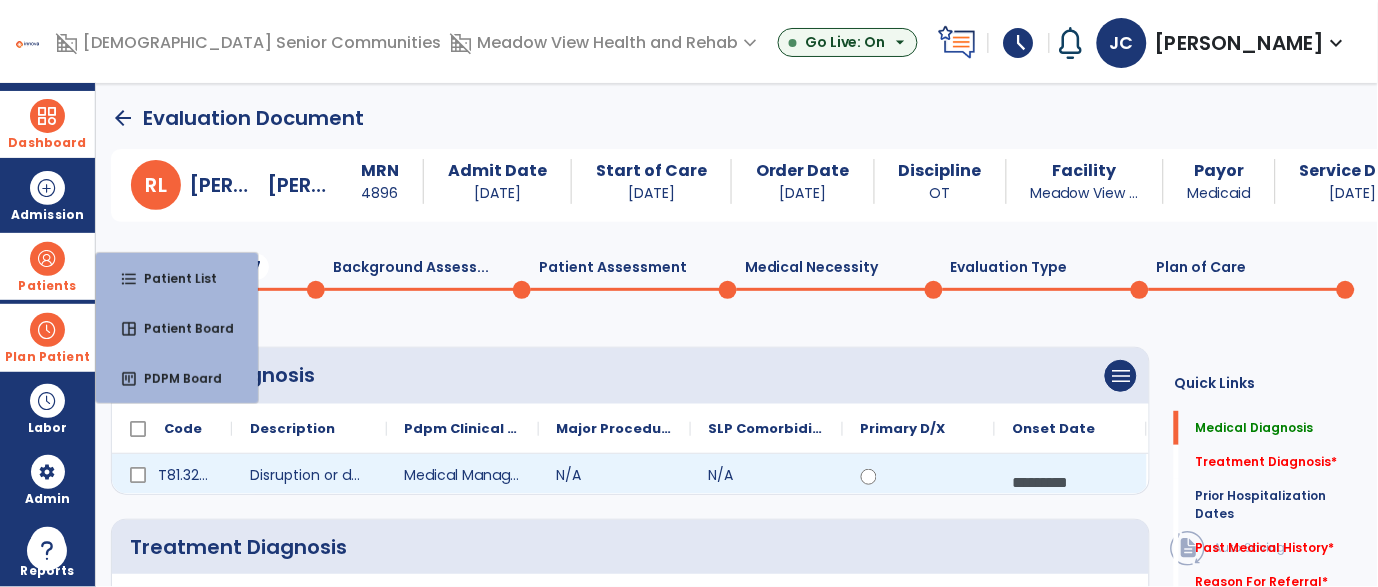 scroll, scrollTop: 22, scrollLeft: 0, axis: vertical 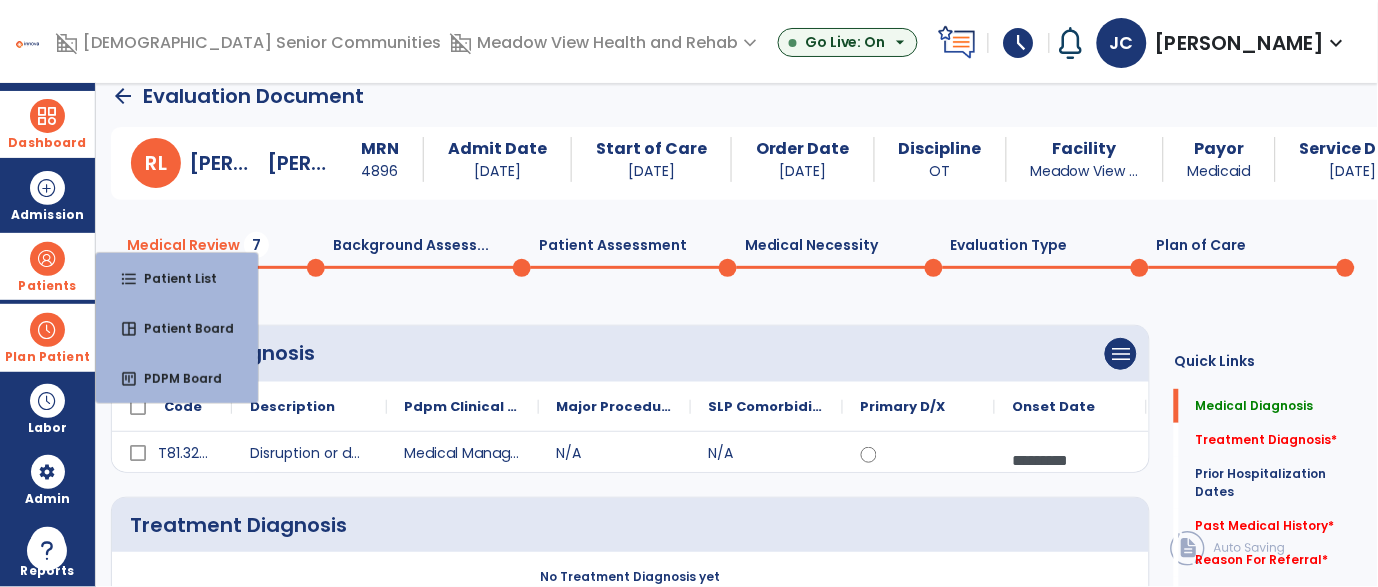click on "Code" 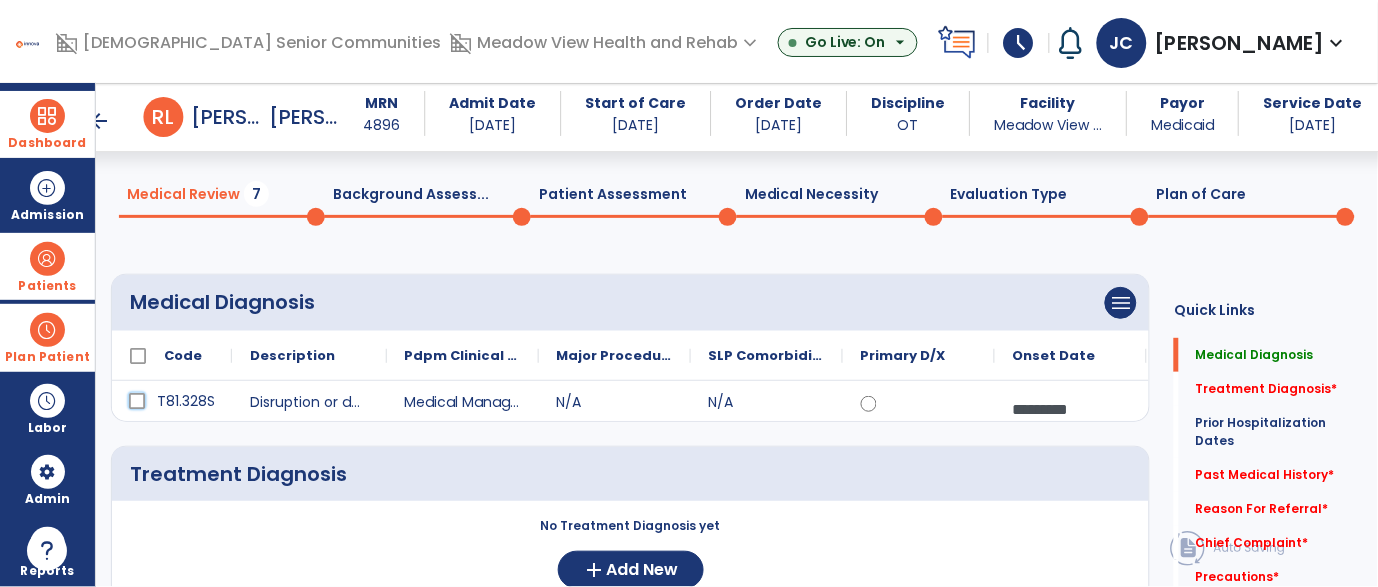 scroll, scrollTop: 209, scrollLeft: 0, axis: vertical 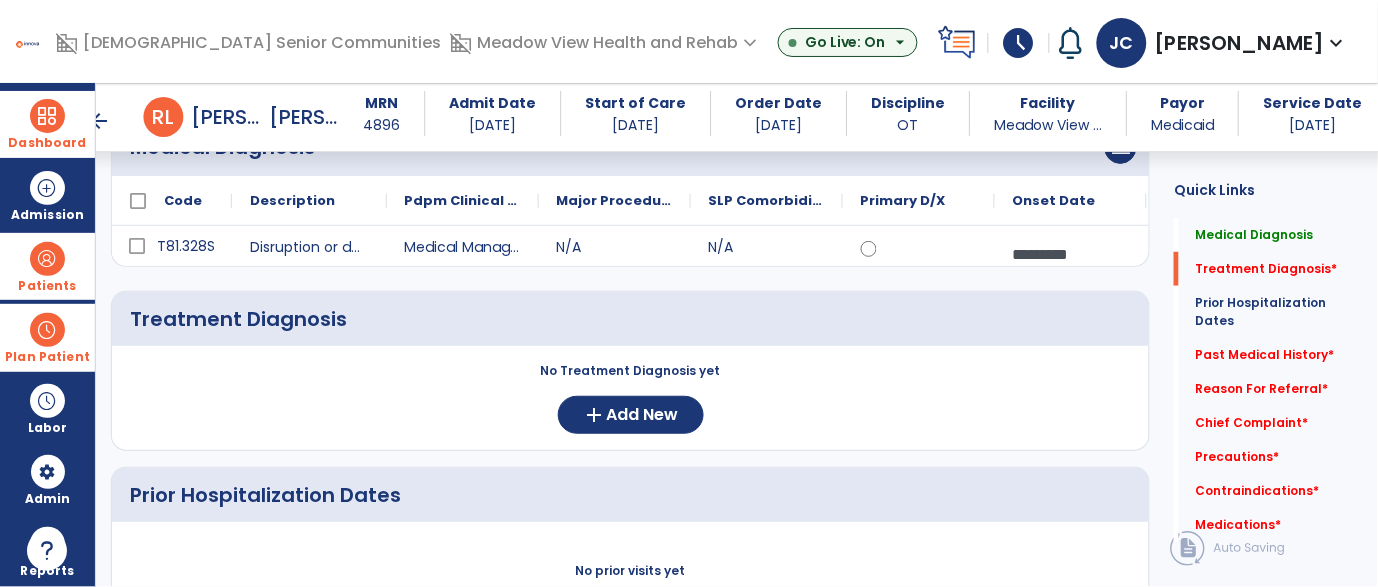 click on "No Treatment Diagnosis yet  add  Add New" 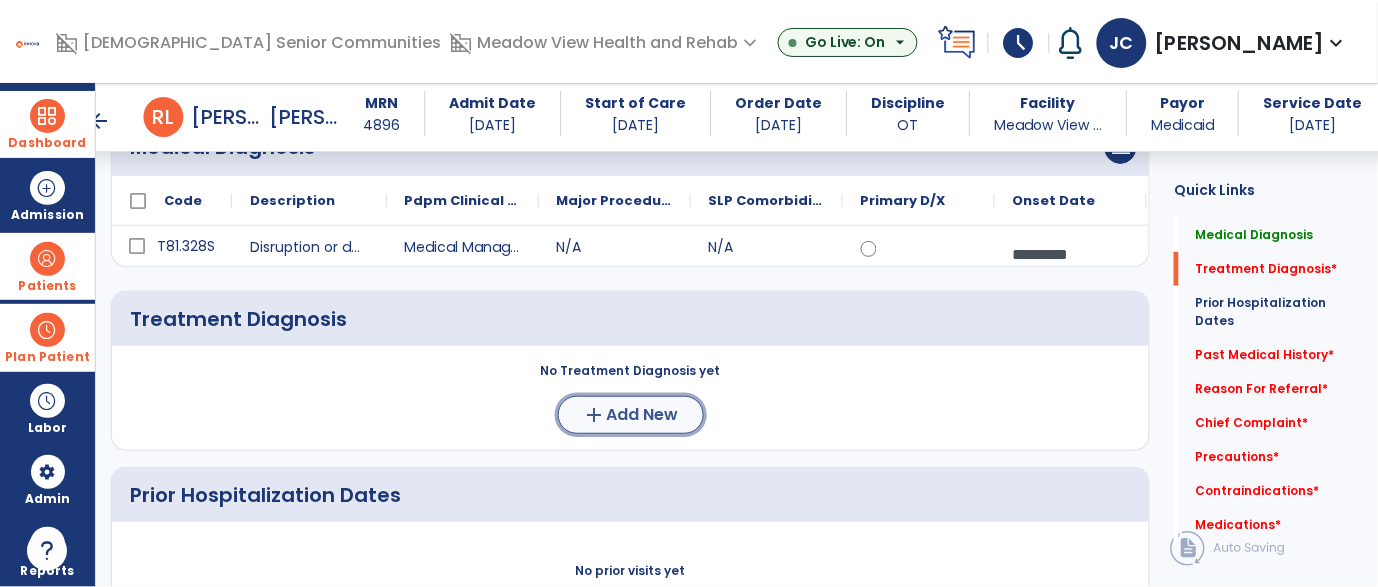 click on "Add New" 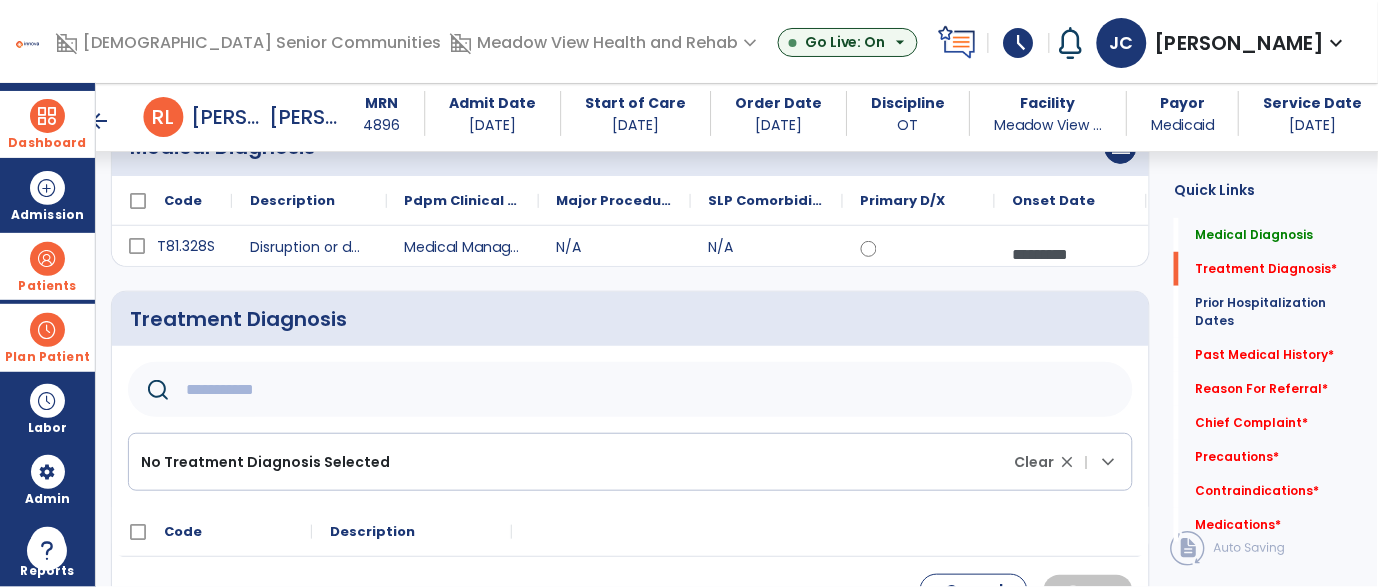 click 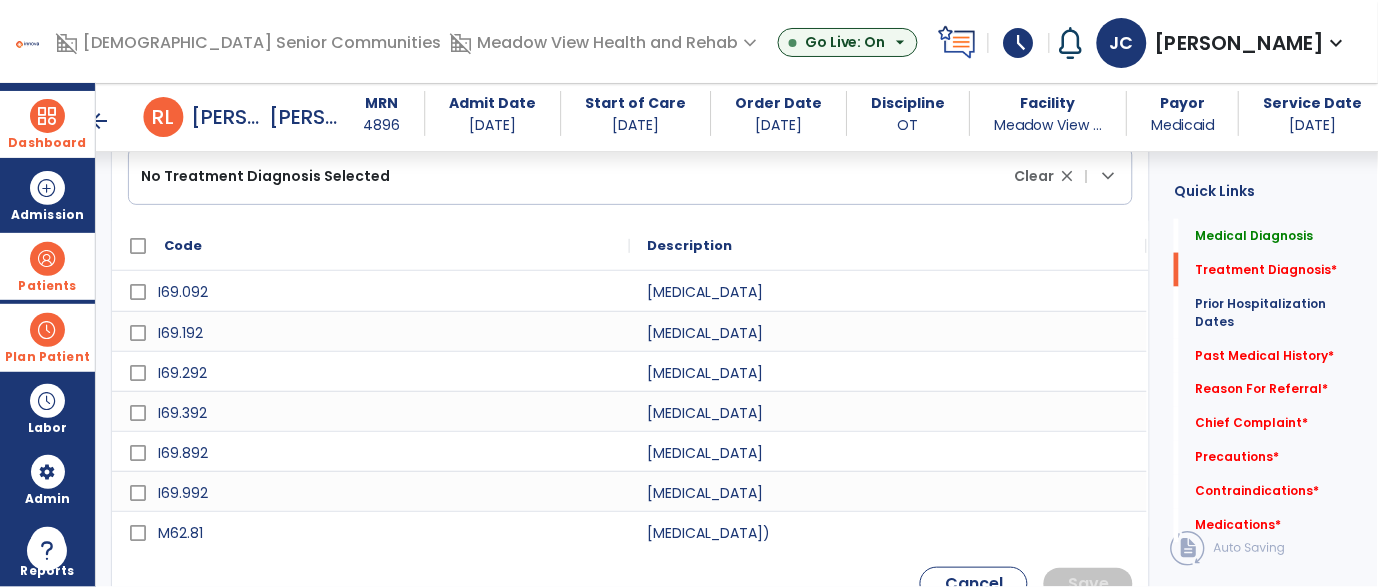 scroll, scrollTop: 616, scrollLeft: 0, axis: vertical 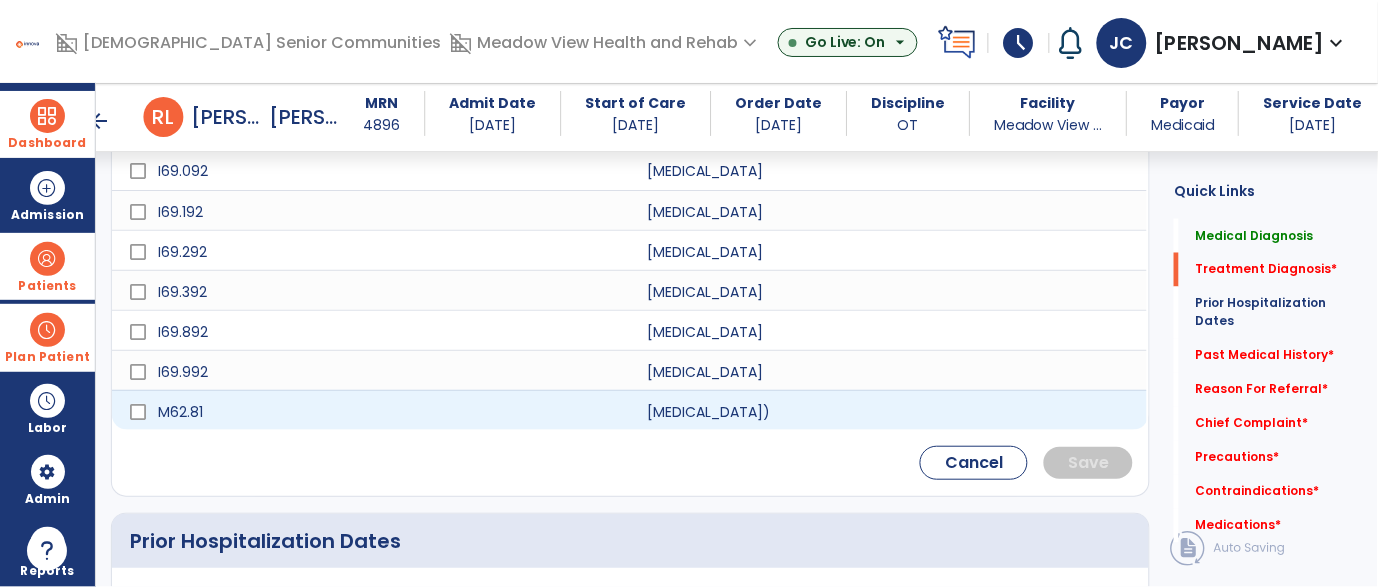 type on "********" 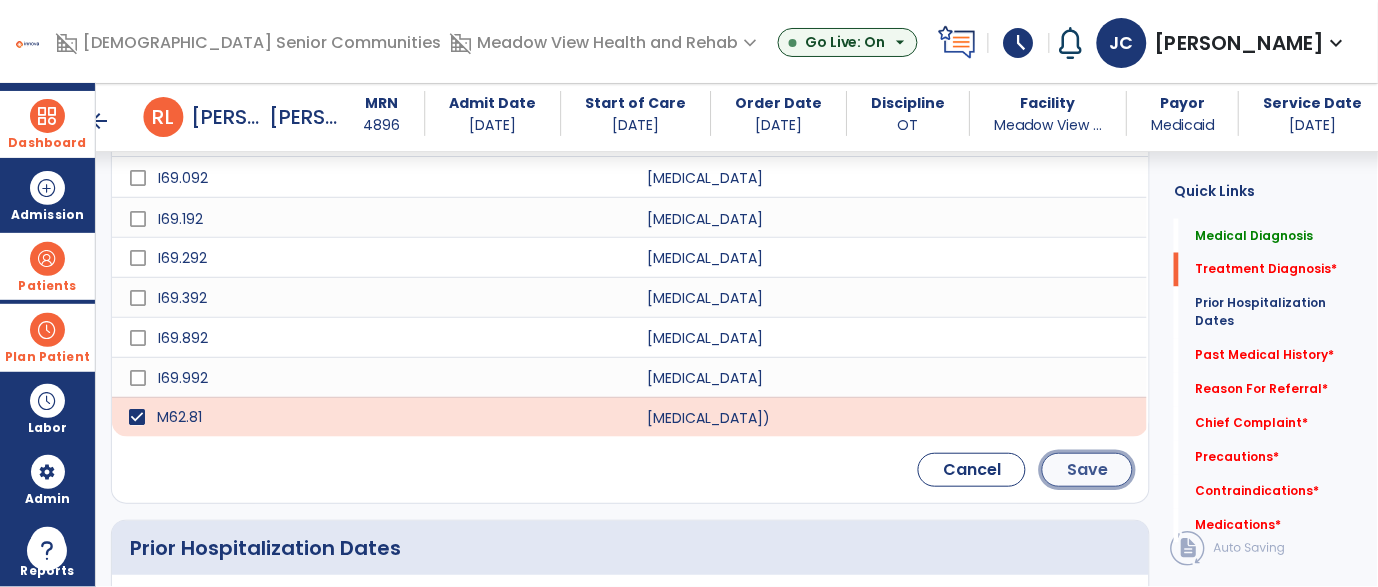 click on "Save" 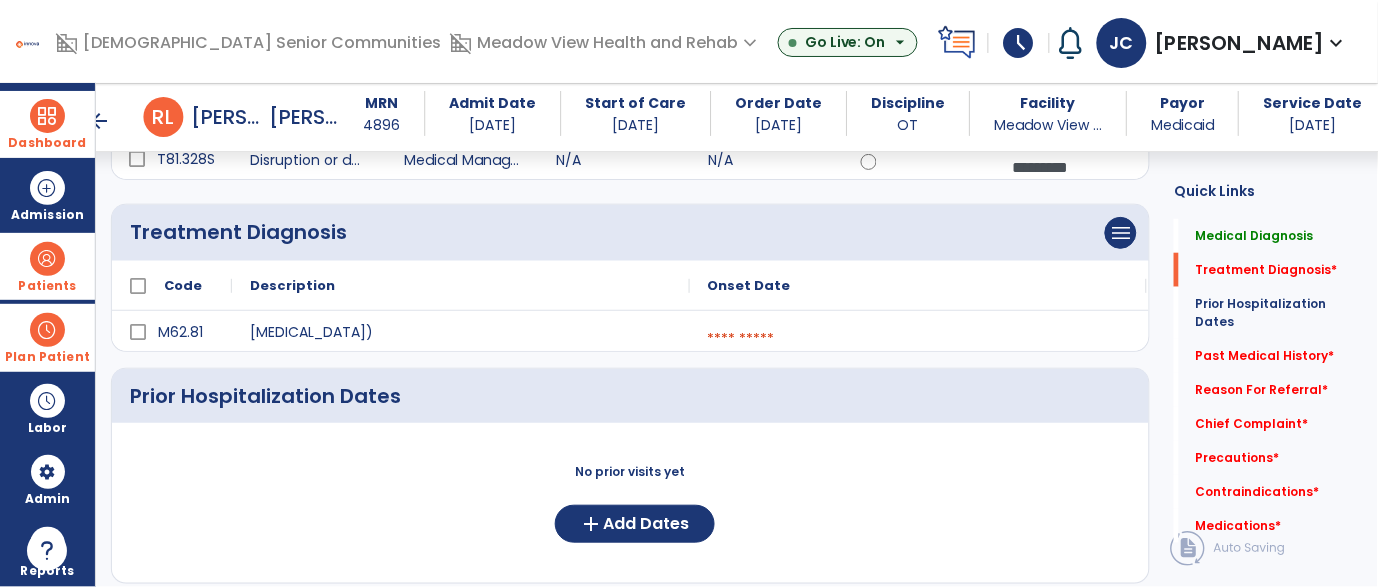 scroll, scrollTop: 264, scrollLeft: 0, axis: vertical 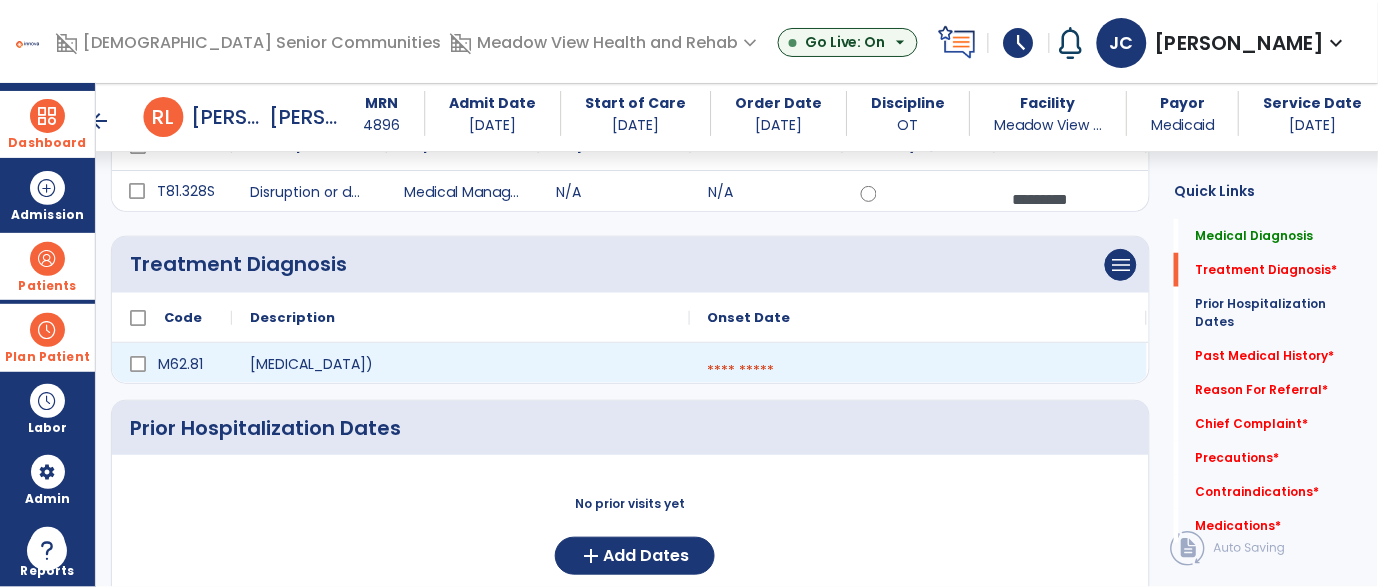 click at bounding box center (918, 371) 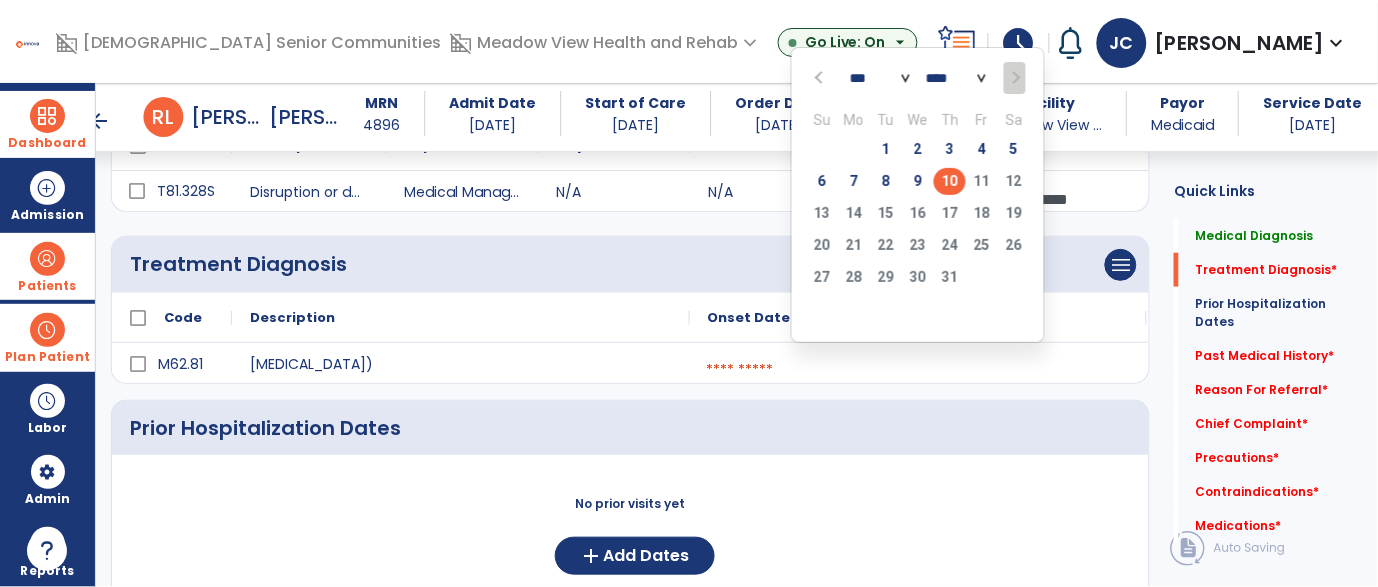 click on "10" 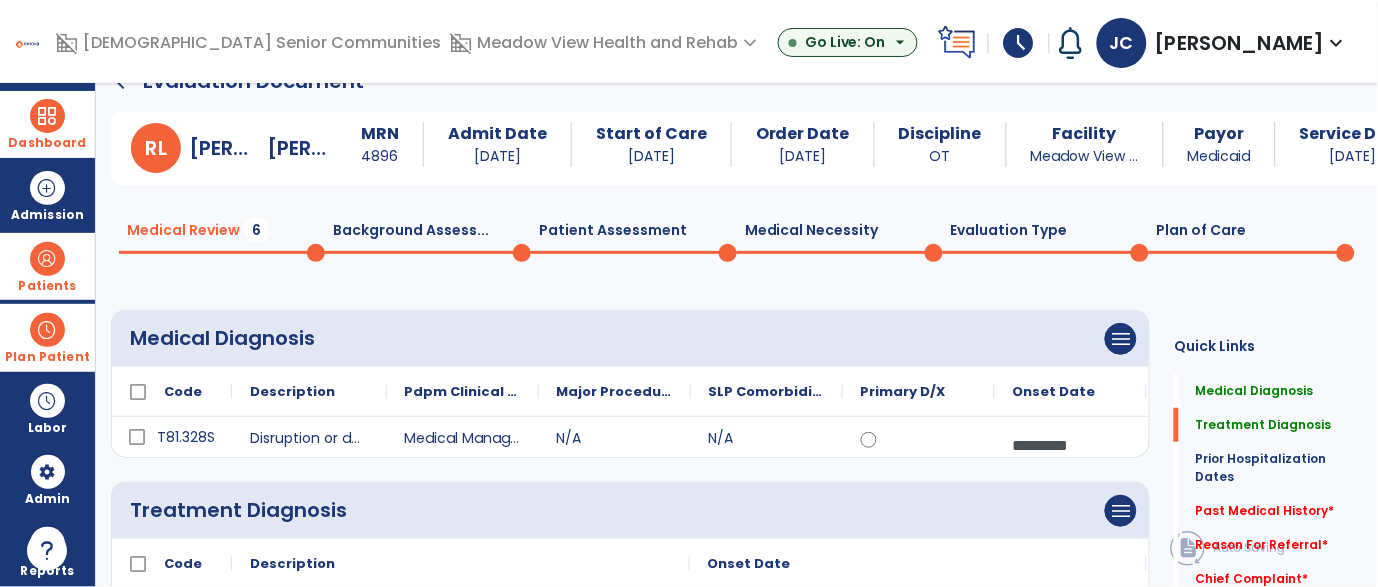 scroll, scrollTop: 0, scrollLeft: 0, axis: both 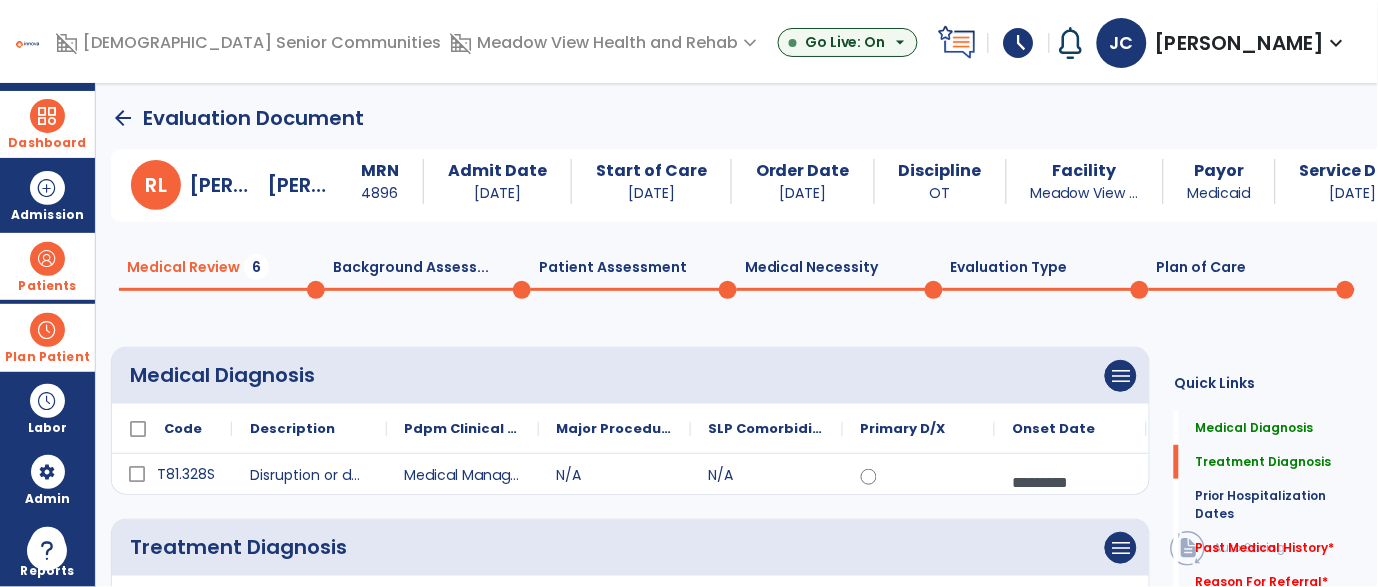 click on "Patients" at bounding box center [47, 266] 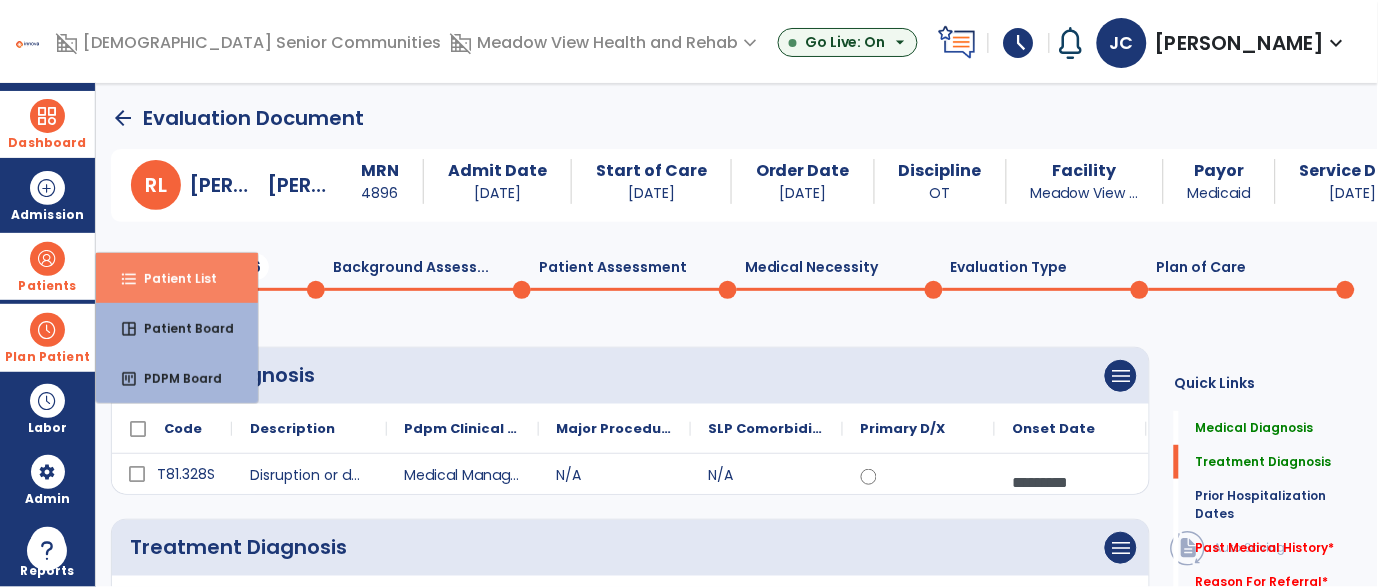 click on "Patient List" at bounding box center (172, 278) 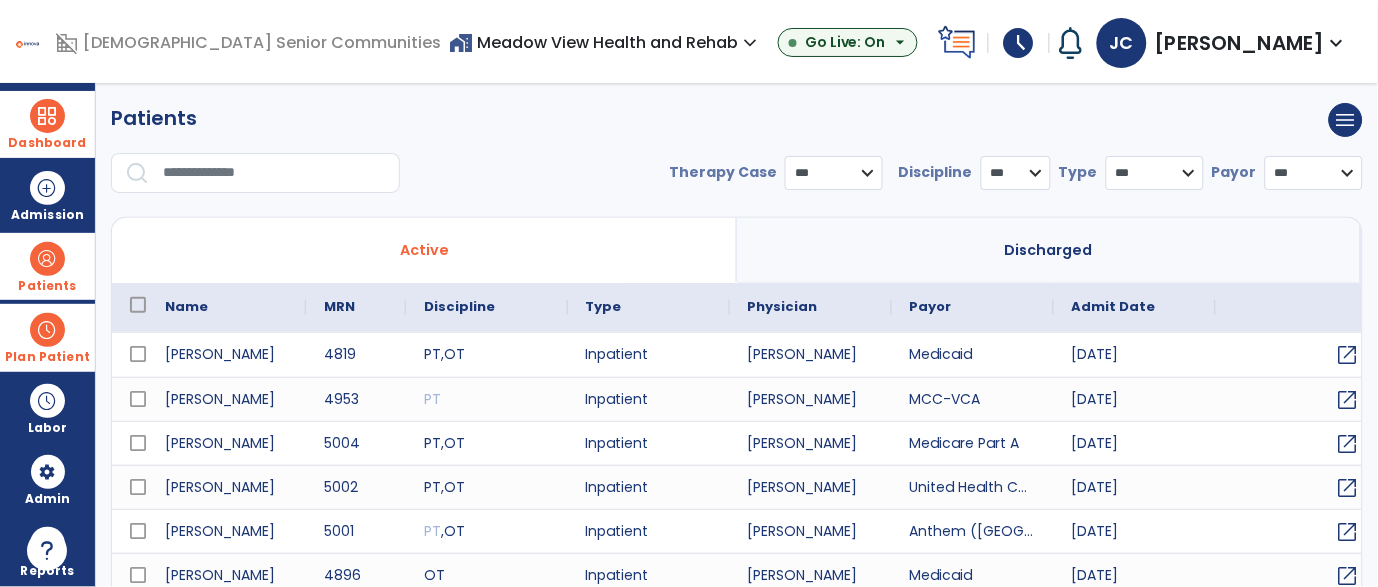 select on "***" 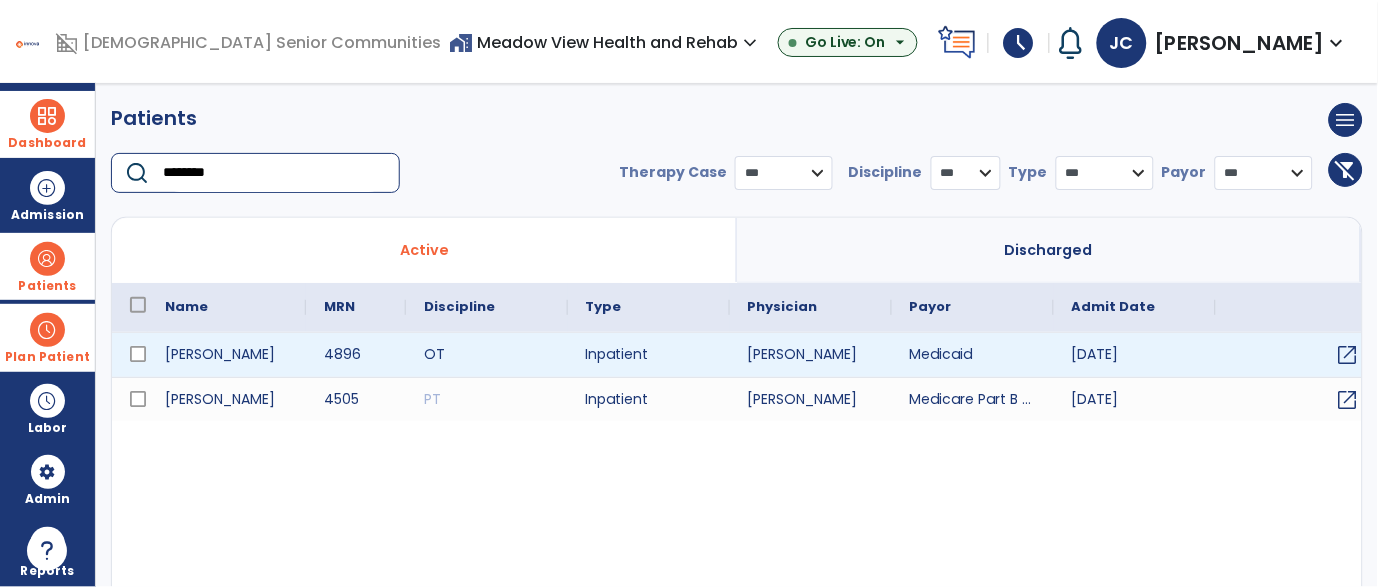 type on "********" 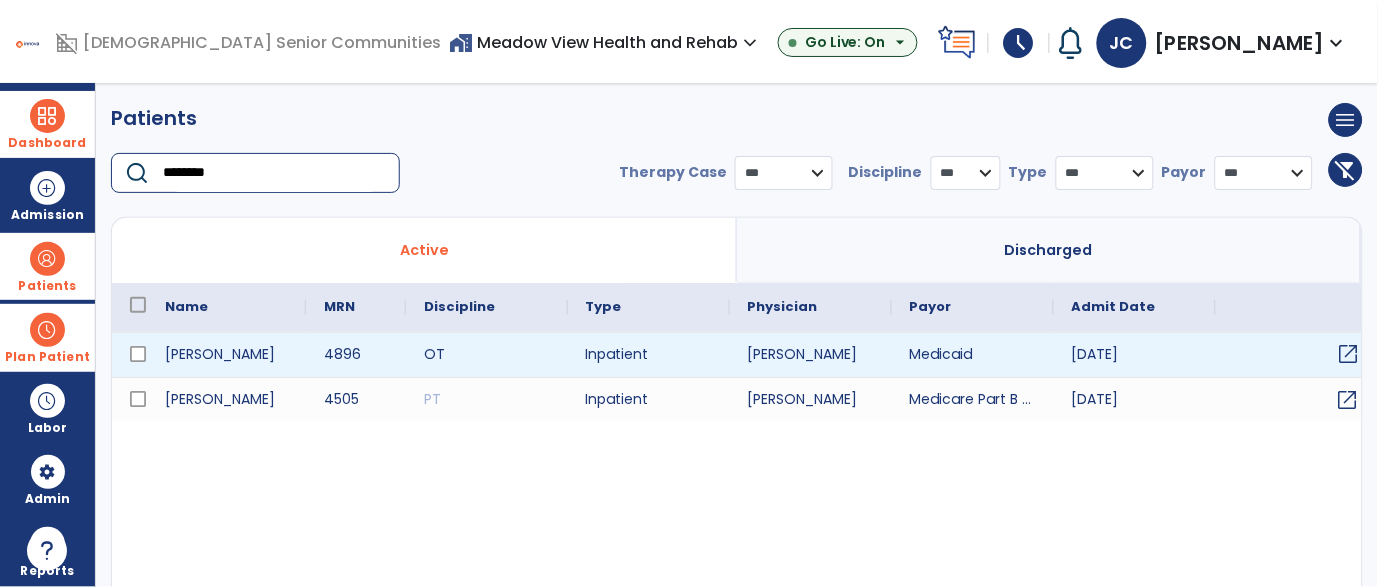 click on "open_in_new" at bounding box center [1349, 354] 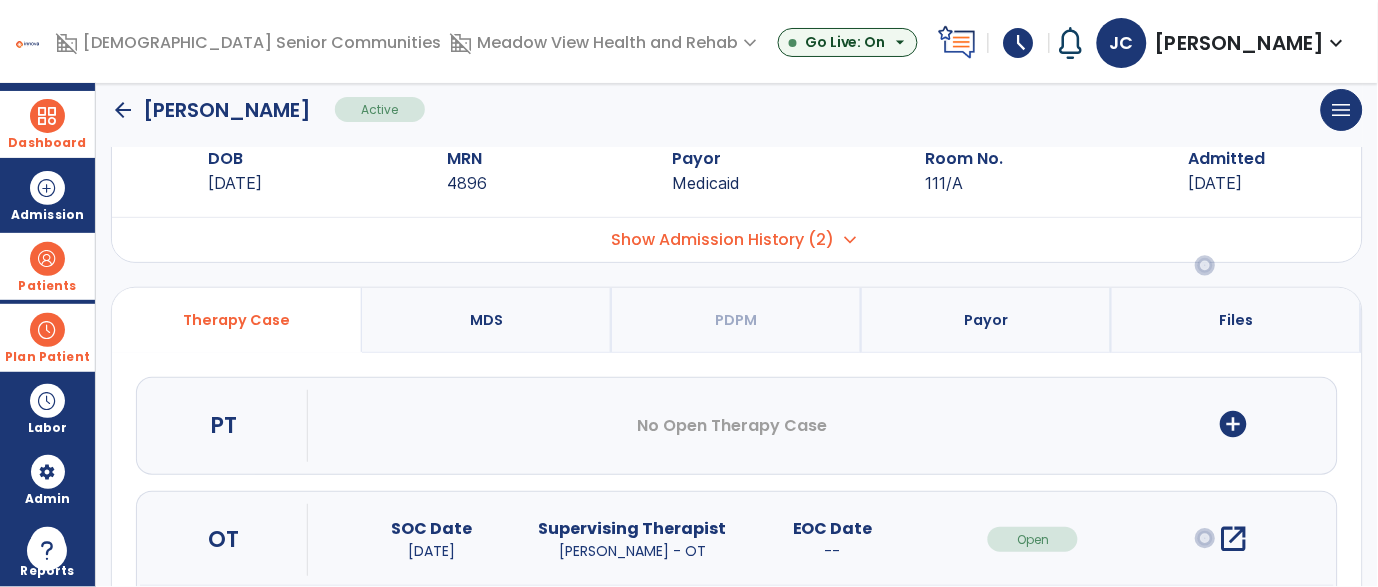 scroll, scrollTop: 256, scrollLeft: 0, axis: vertical 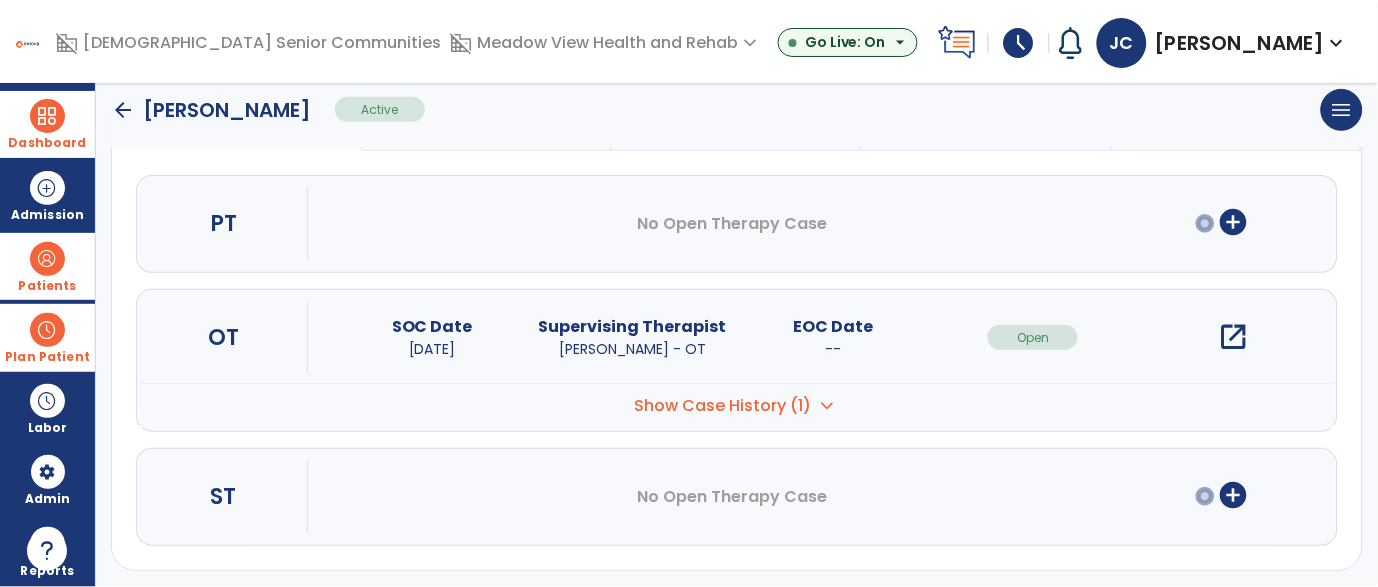 click on "Show Case History (1)" at bounding box center (723, 406) 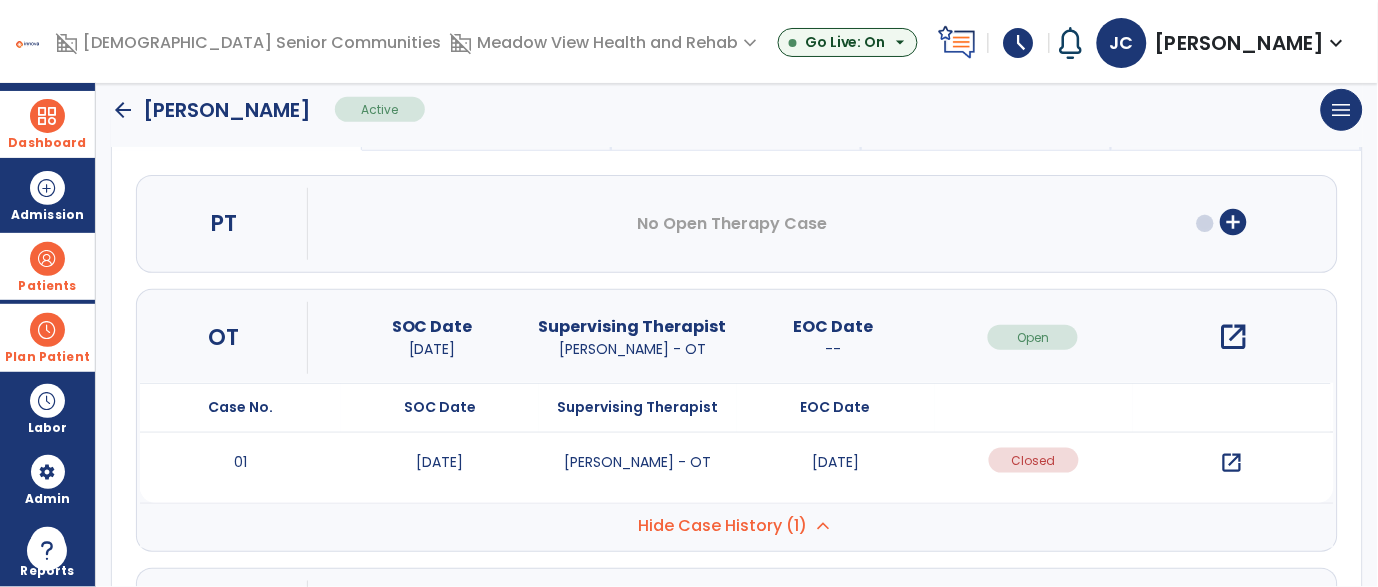 scroll, scrollTop: 280, scrollLeft: 0, axis: vertical 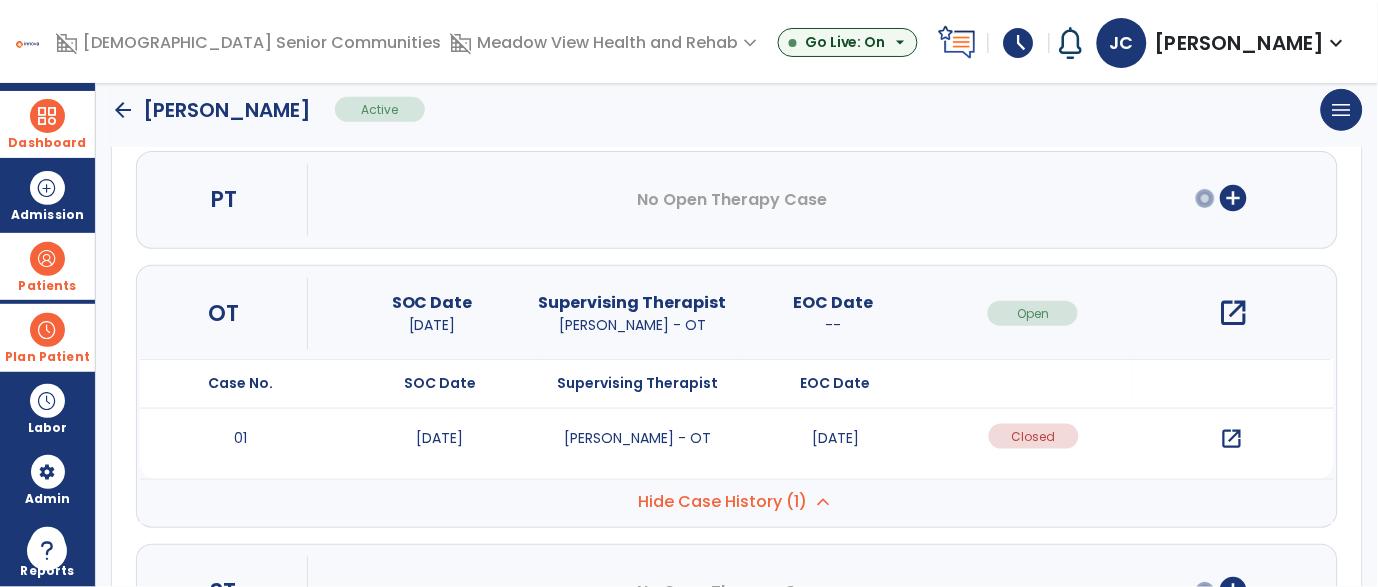 click on "open_in_new" at bounding box center (1232, 439) 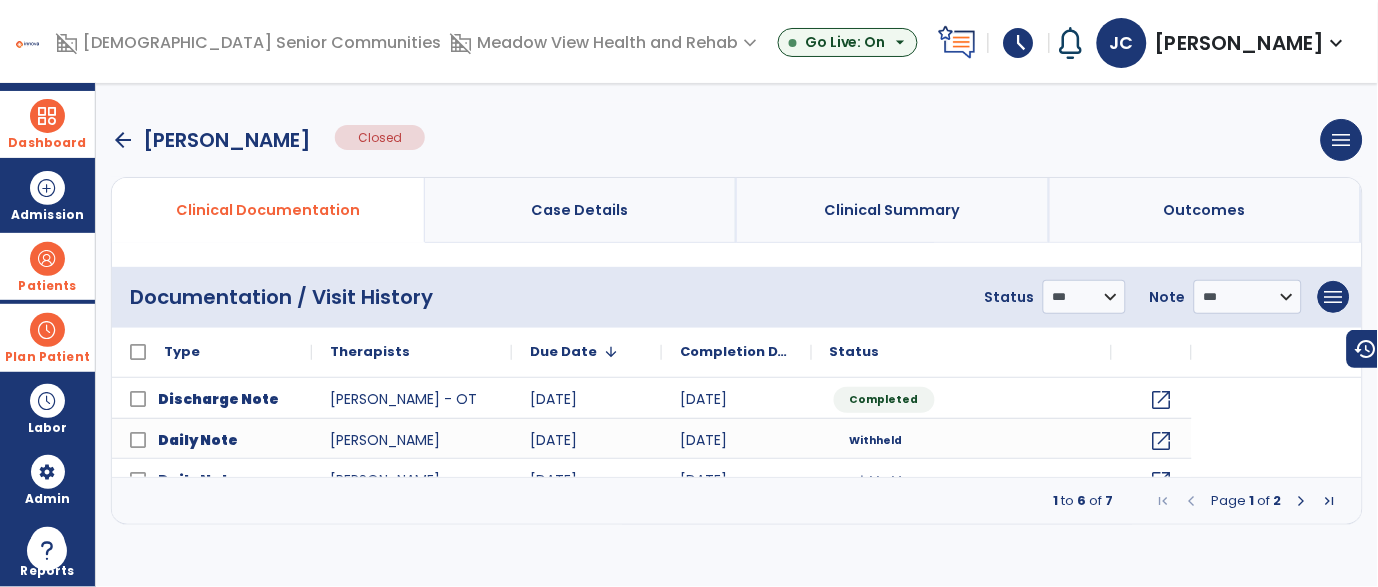 click on "Discharge Note  [PERSON_NAME] - OT [DATE] [DATE] Completed open_in_new
Daily Note  [PERSON_NAME] [DATE] [DATE] Withheld open_in_new
Daily Note  [PERSON_NAME] [DATE] [DATE] Withheld open_in_new
Daily Note  [PERSON_NAME] [DATE] [DATE] Withheld open_in_new
Daily Note  [PERSON_NAME] [DATE] [DATE] Withheld open_in_new" 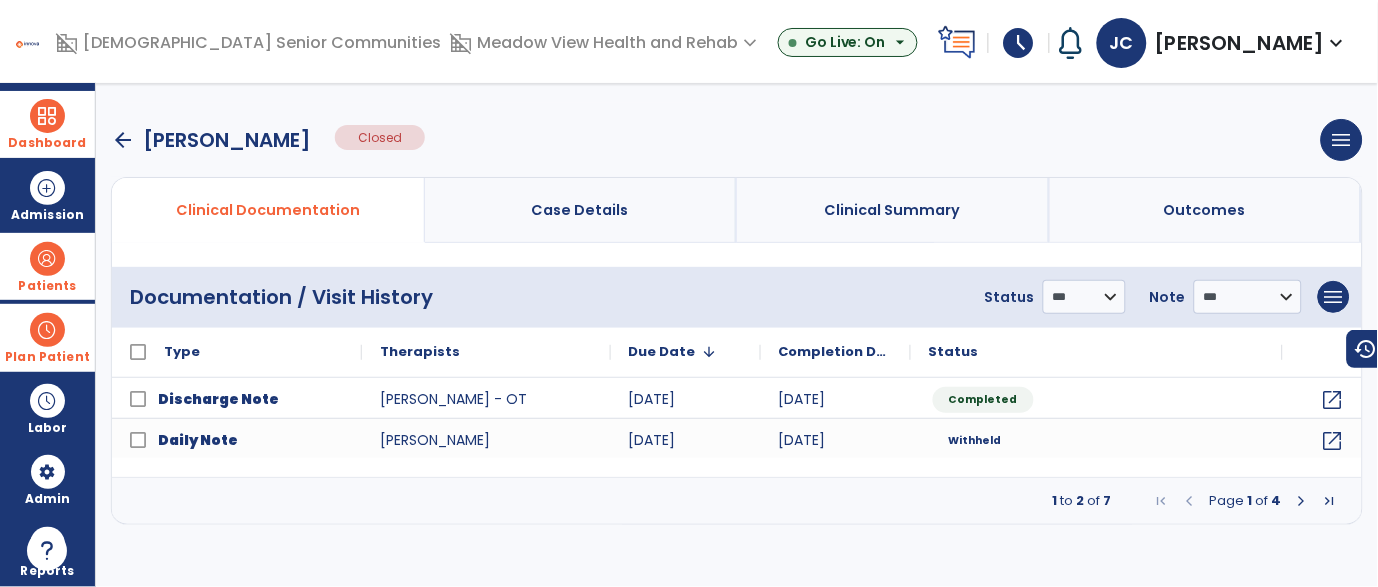 click at bounding box center (1302, 501) 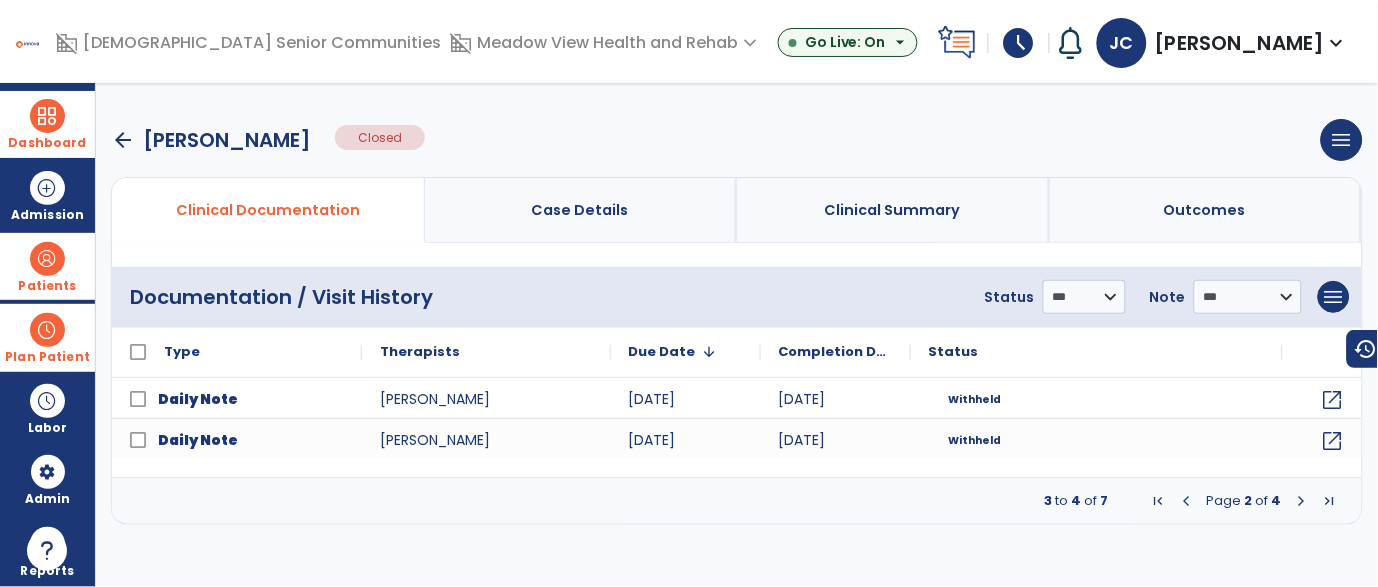 click at bounding box center [1302, 501] 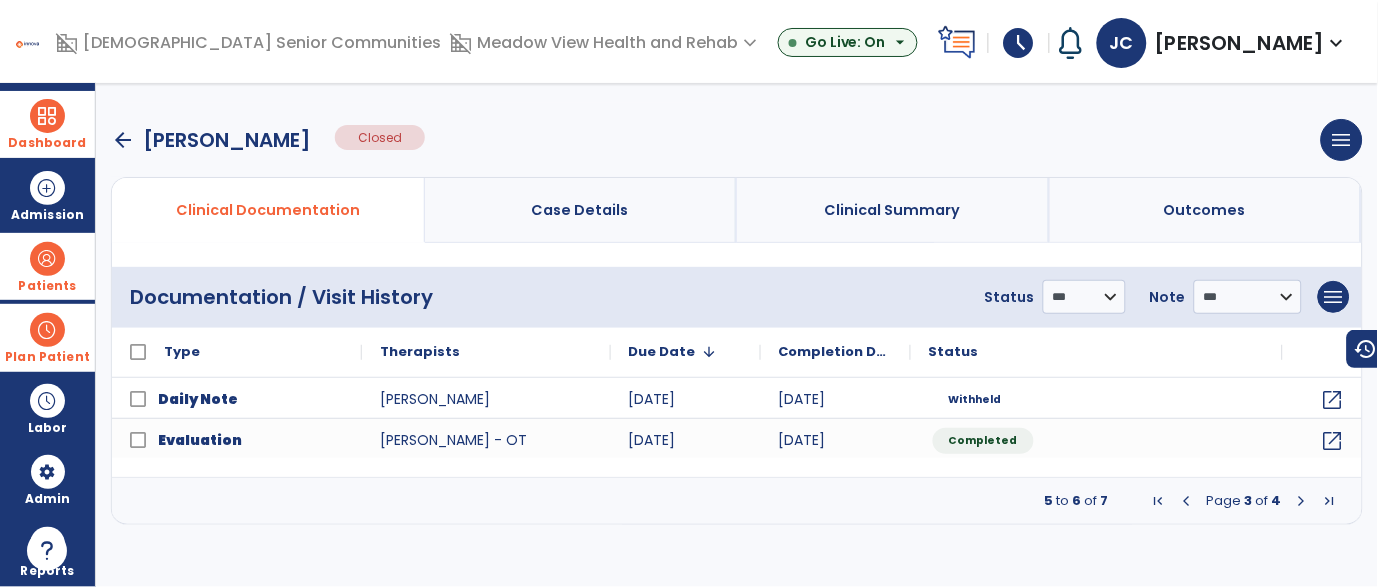 click at bounding box center [1302, 501] 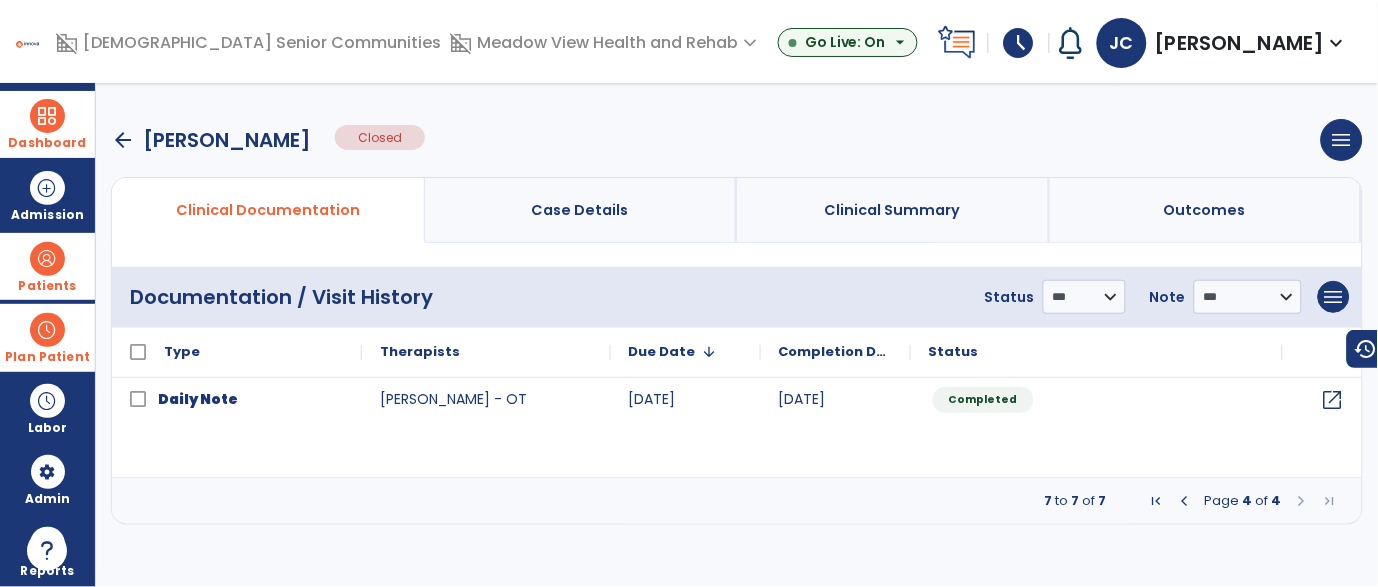 click at bounding box center [1185, 501] 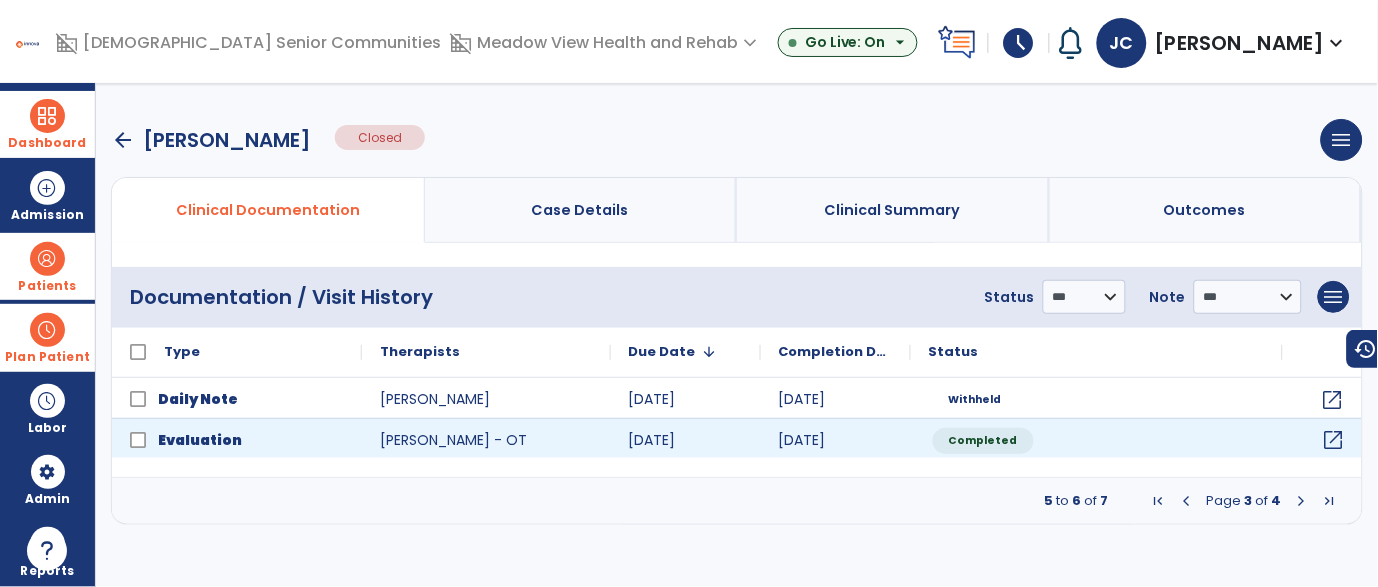 click on "open_in_new" 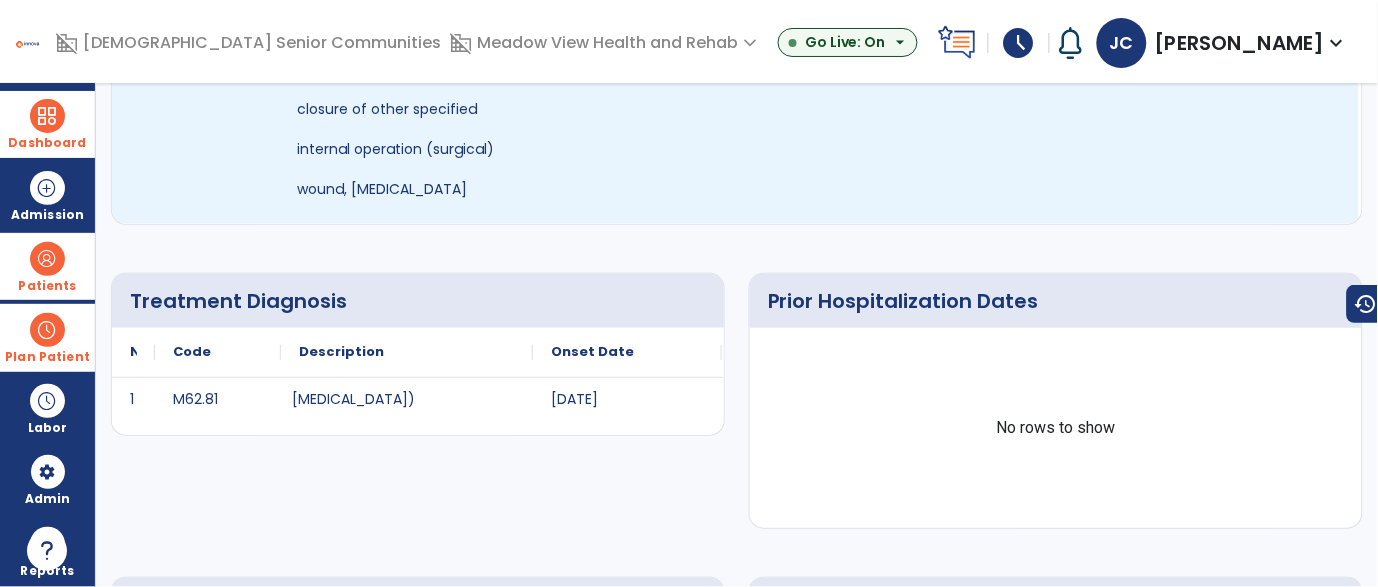 scroll, scrollTop: 0, scrollLeft: 0, axis: both 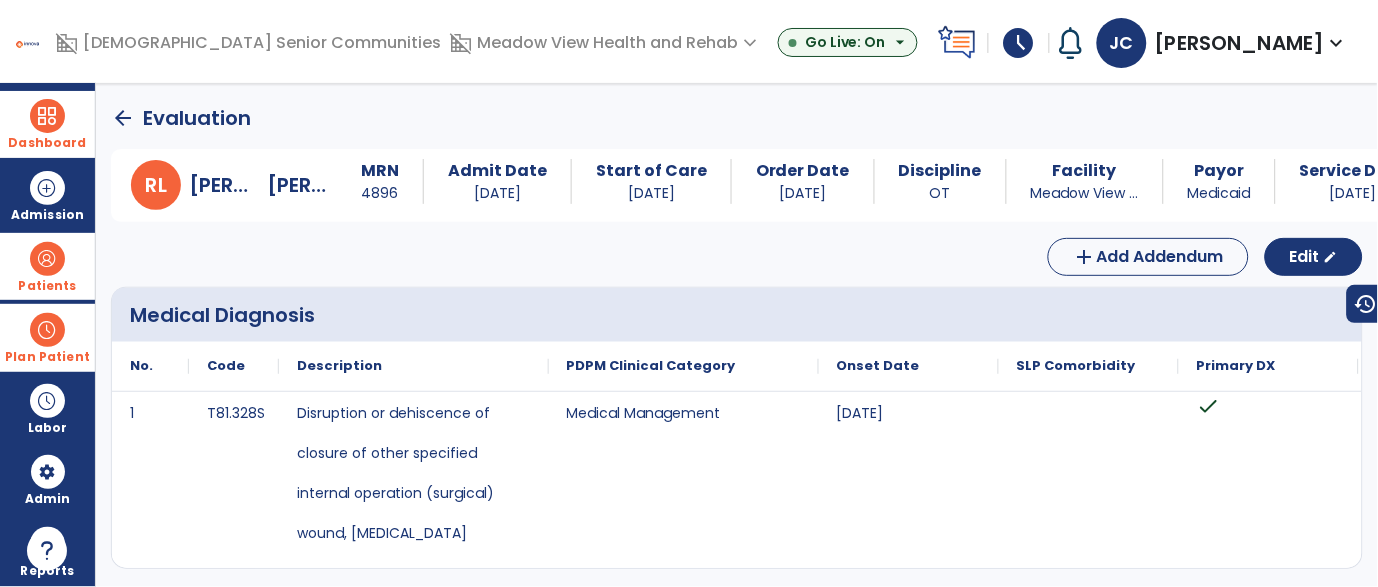 click on "arrow_back" 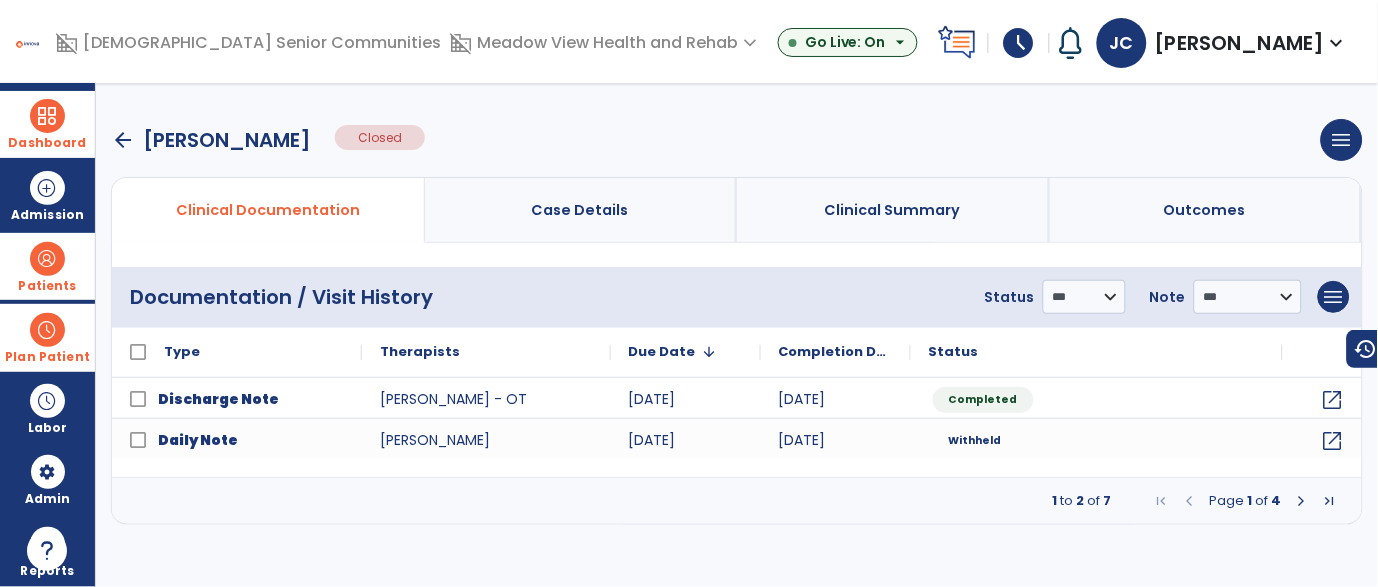 click on "arrow_back   [PERSON_NAME]  Closed  menu   Edit Therapy Case   Delete Therapy Case   Close Therapy Case" at bounding box center (737, 140) 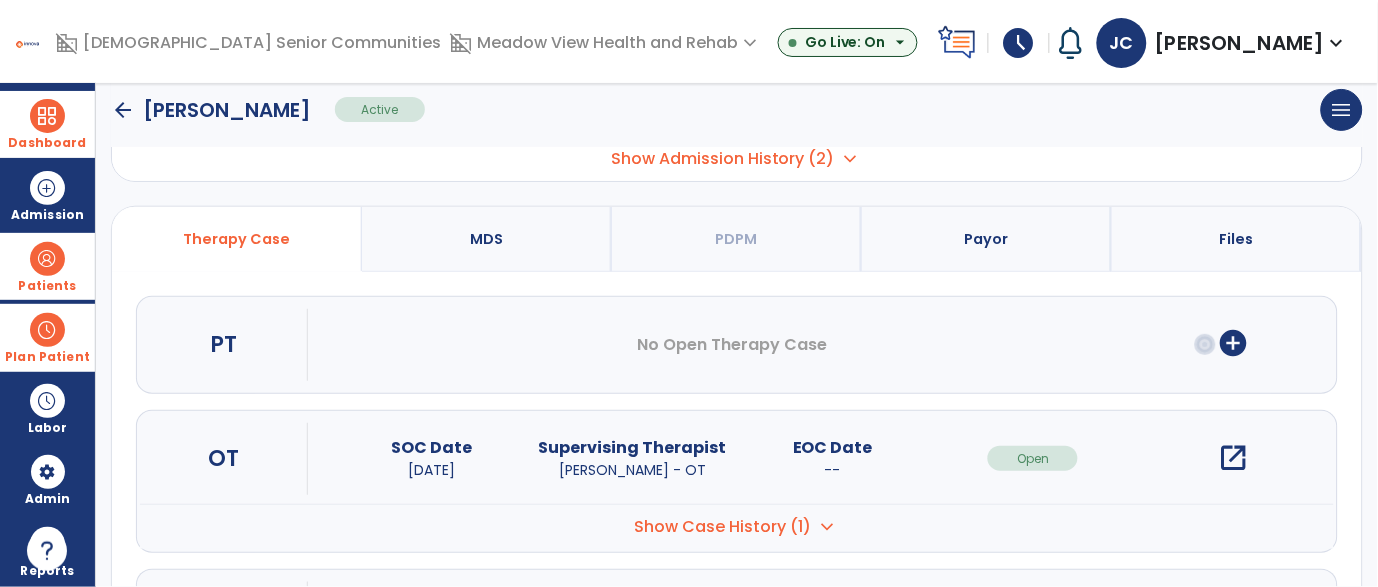 scroll, scrollTop: 134, scrollLeft: 0, axis: vertical 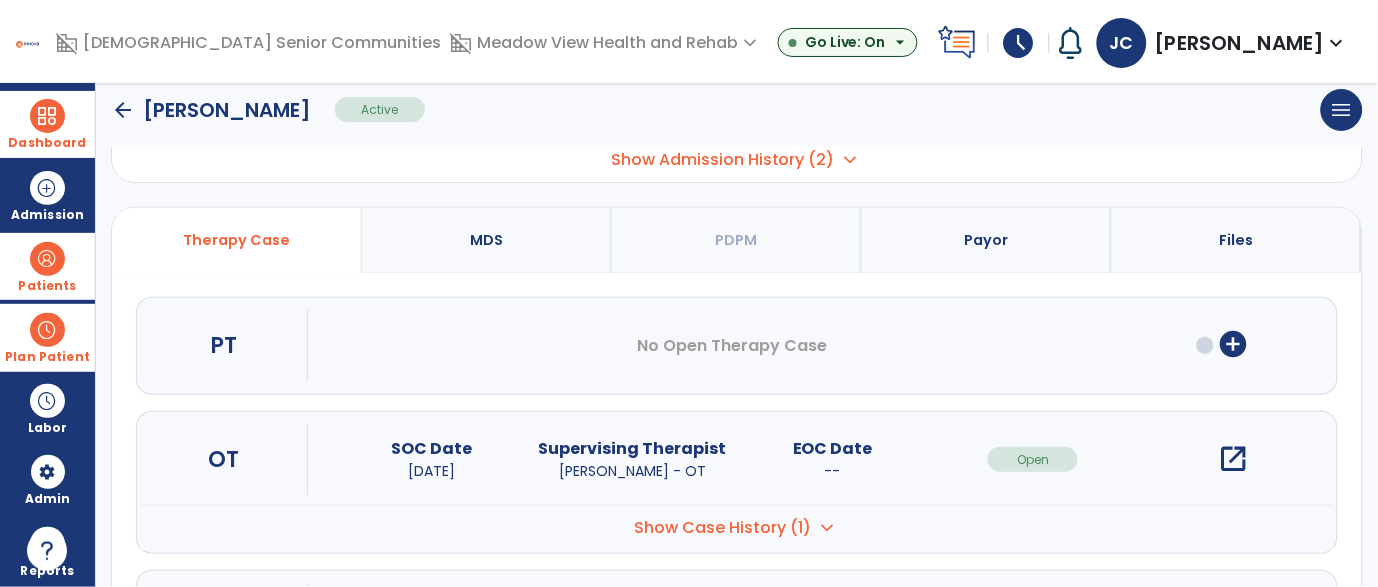 click on "open_in_new" at bounding box center [1234, 459] 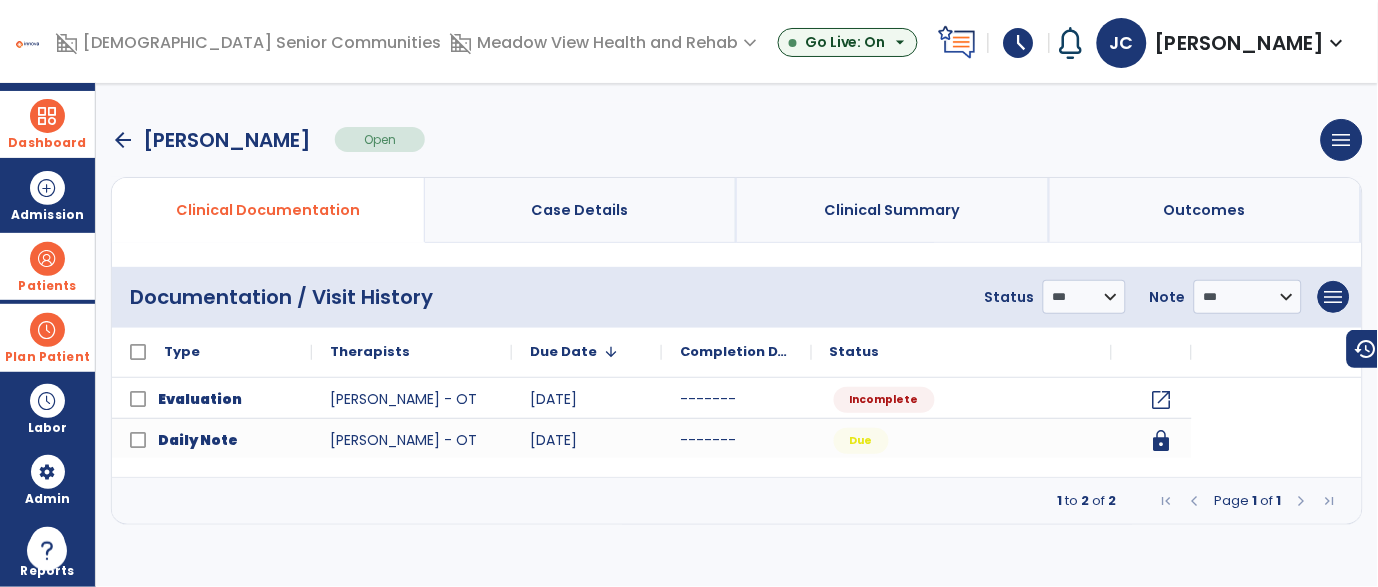 scroll, scrollTop: 0, scrollLeft: 0, axis: both 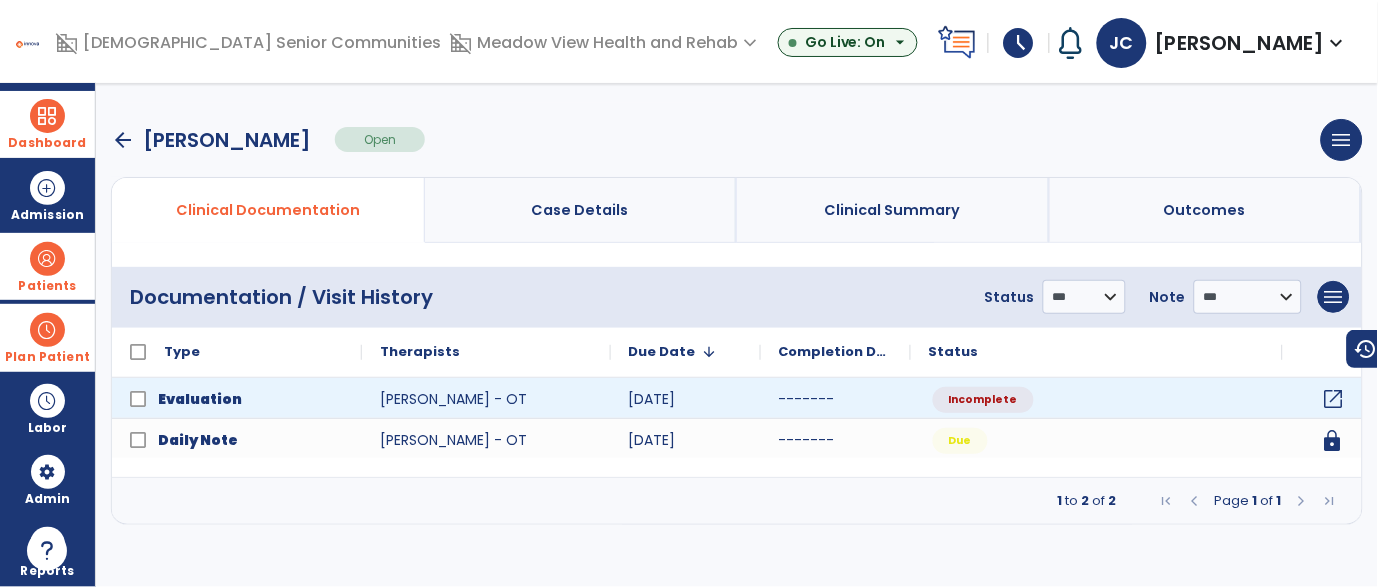click on "open_in_new" 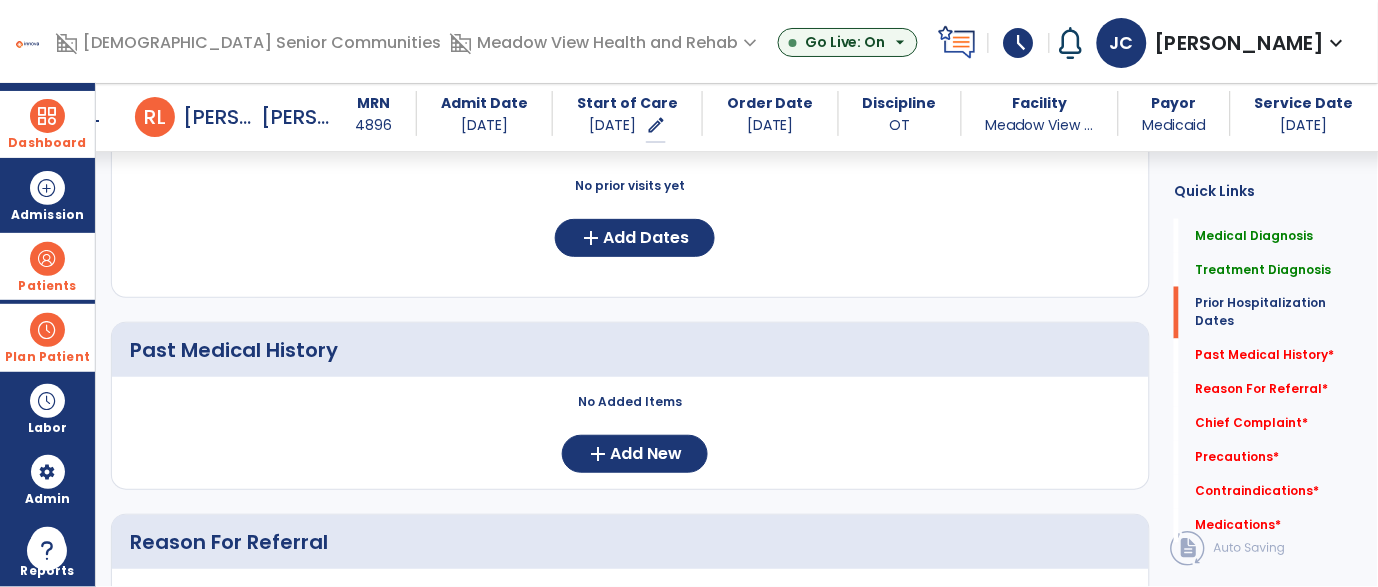 scroll, scrollTop: 584, scrollLeft: 0, axis: vertical 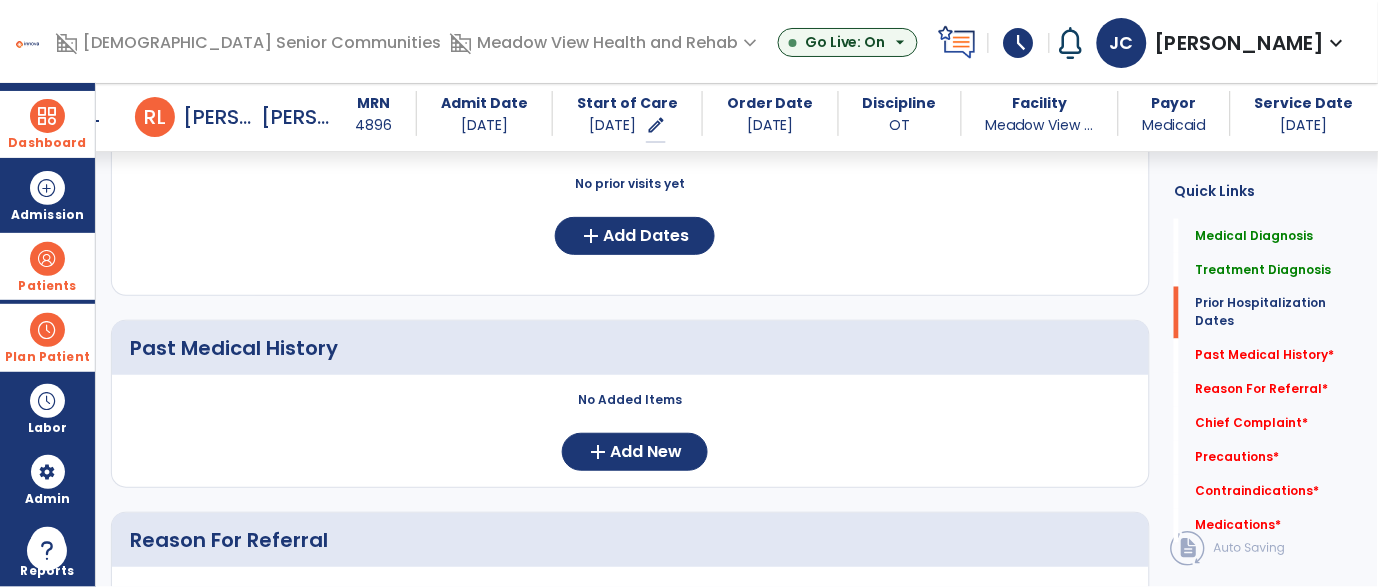 click on "No Added Items  add  Add New" 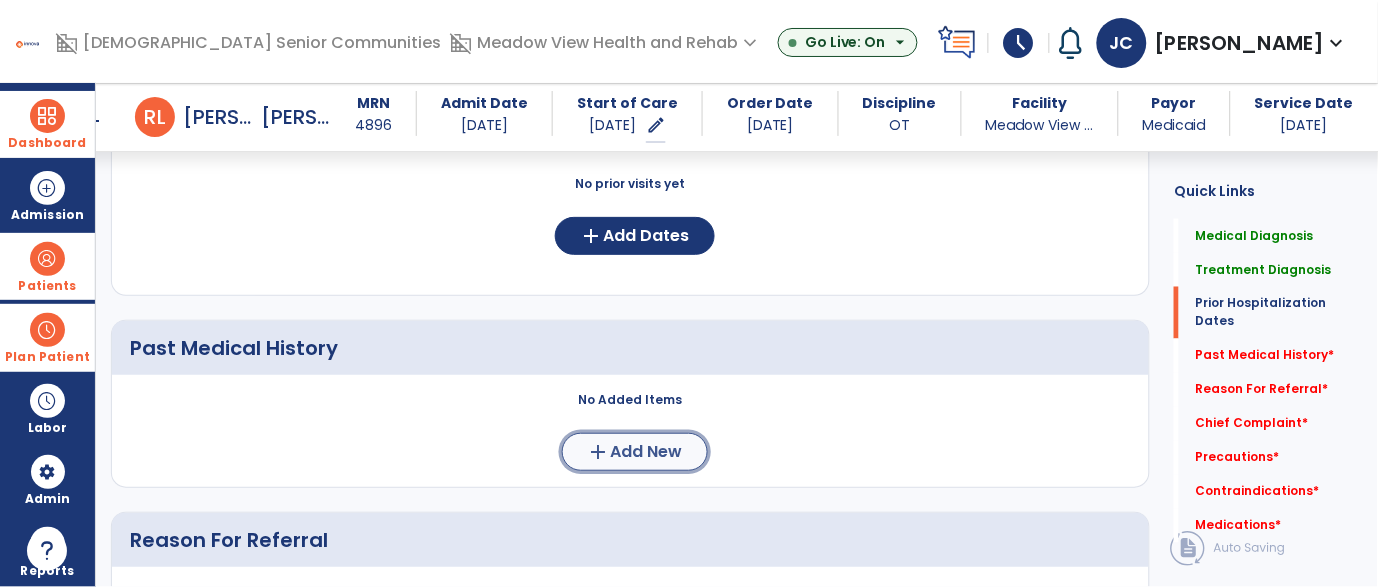 click on "Add New" 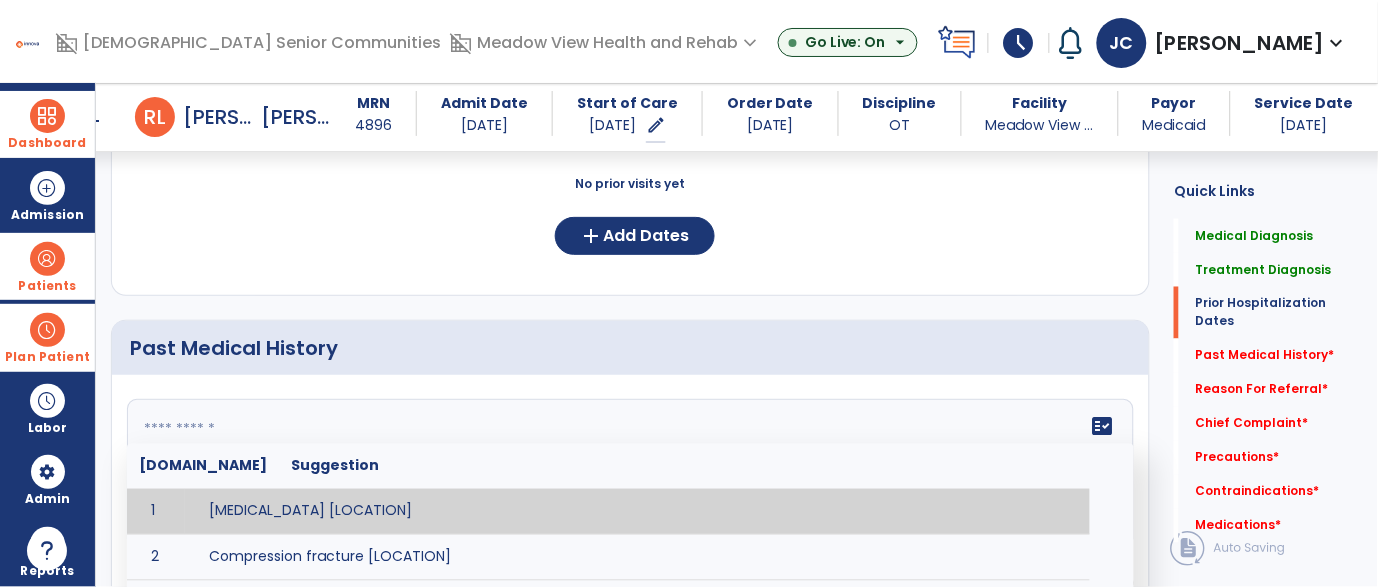 click 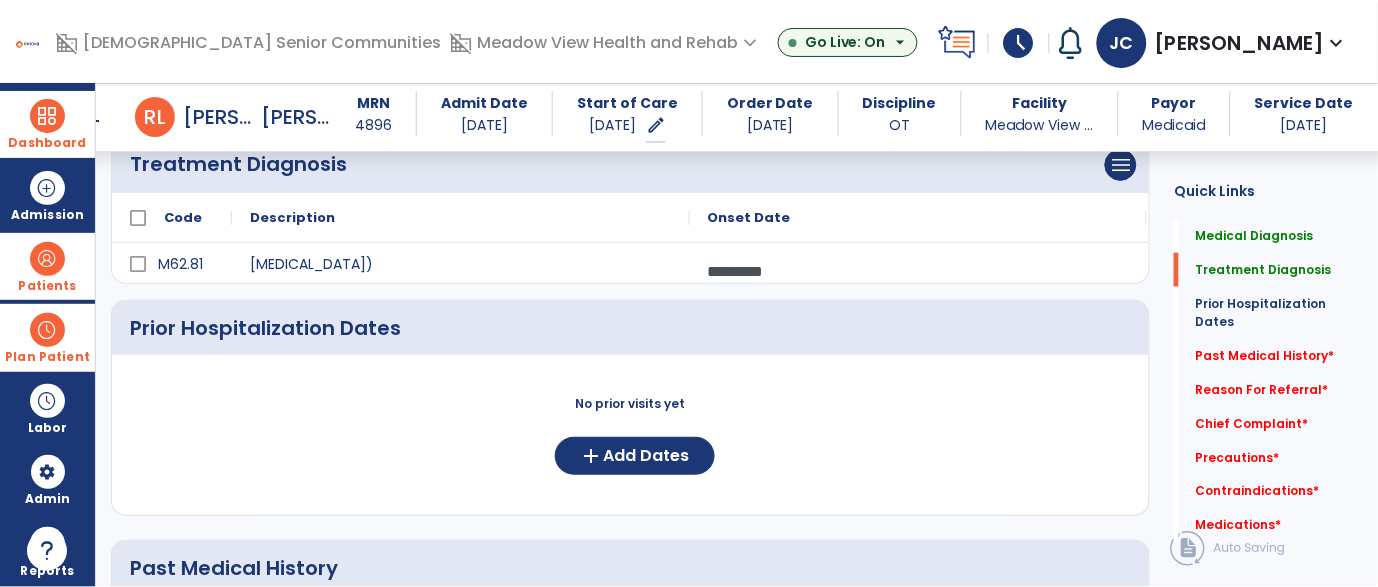 scroll, scrollTop: 269, scrollLeft: 0, axis: vertical 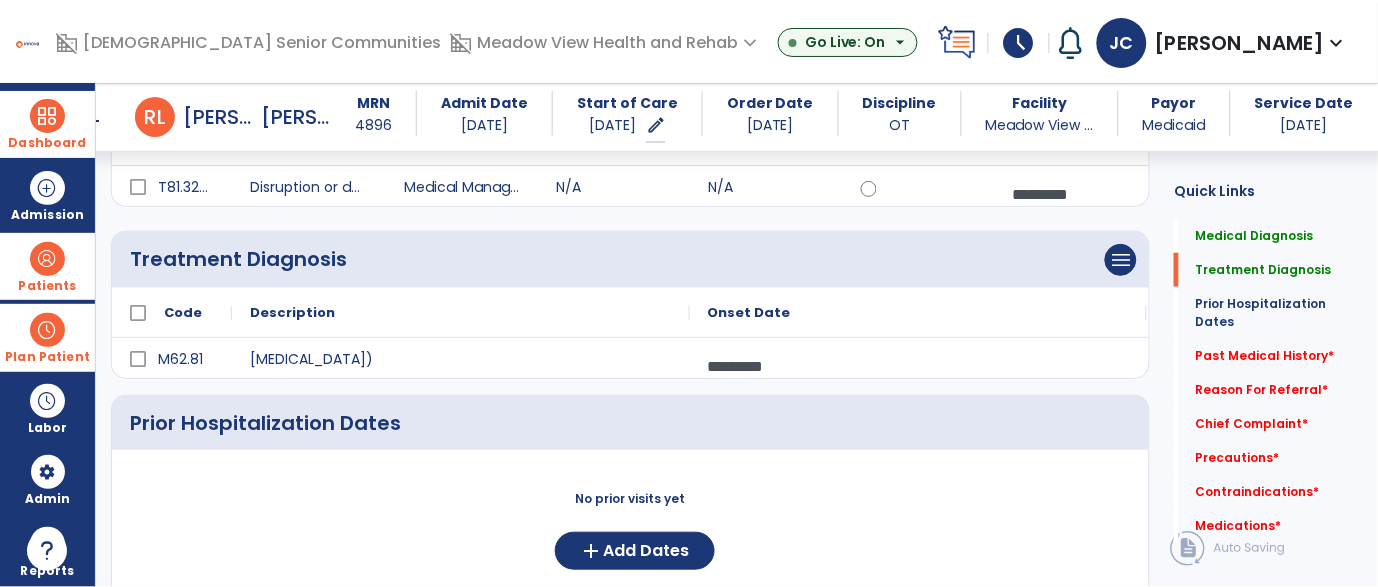 click on "No prior visits yet  add  Add Dates" 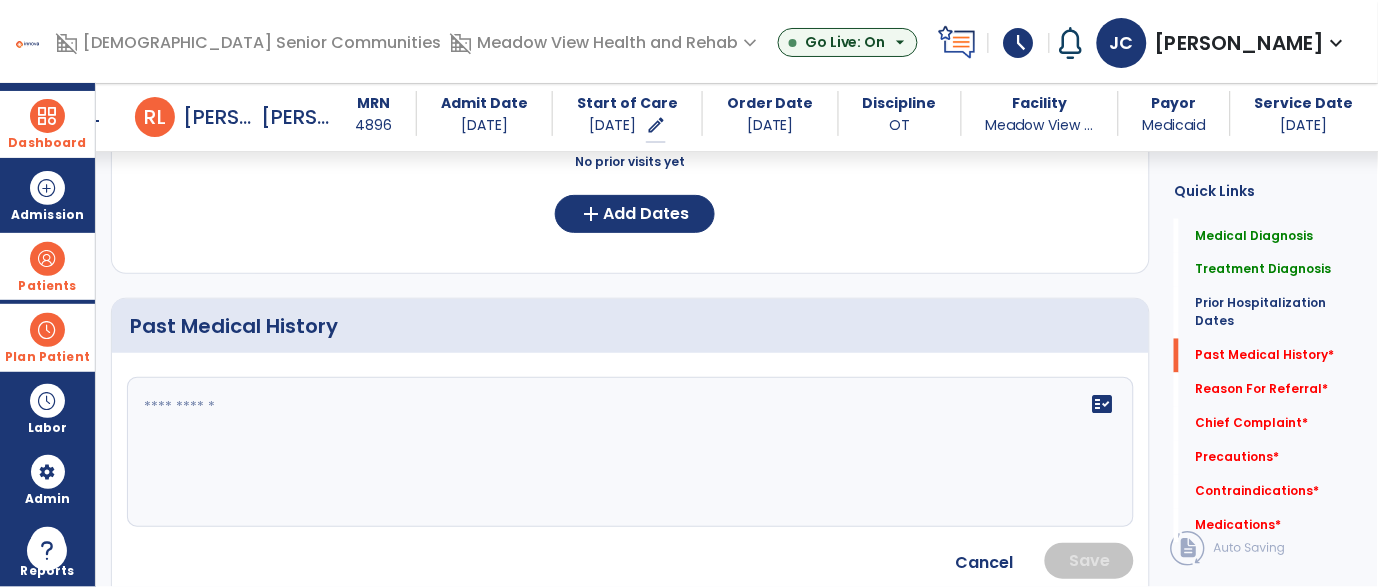 scroll, scrollTop: 630, scrollLeft: 0, axis: vertical 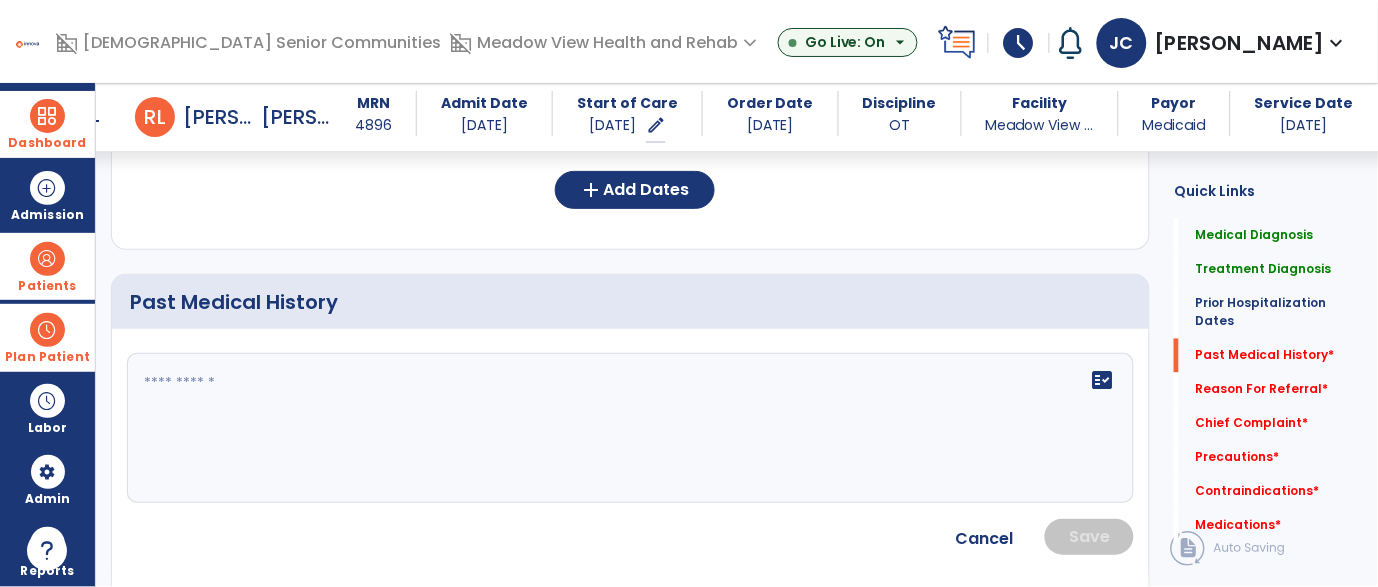click on "fact_check" 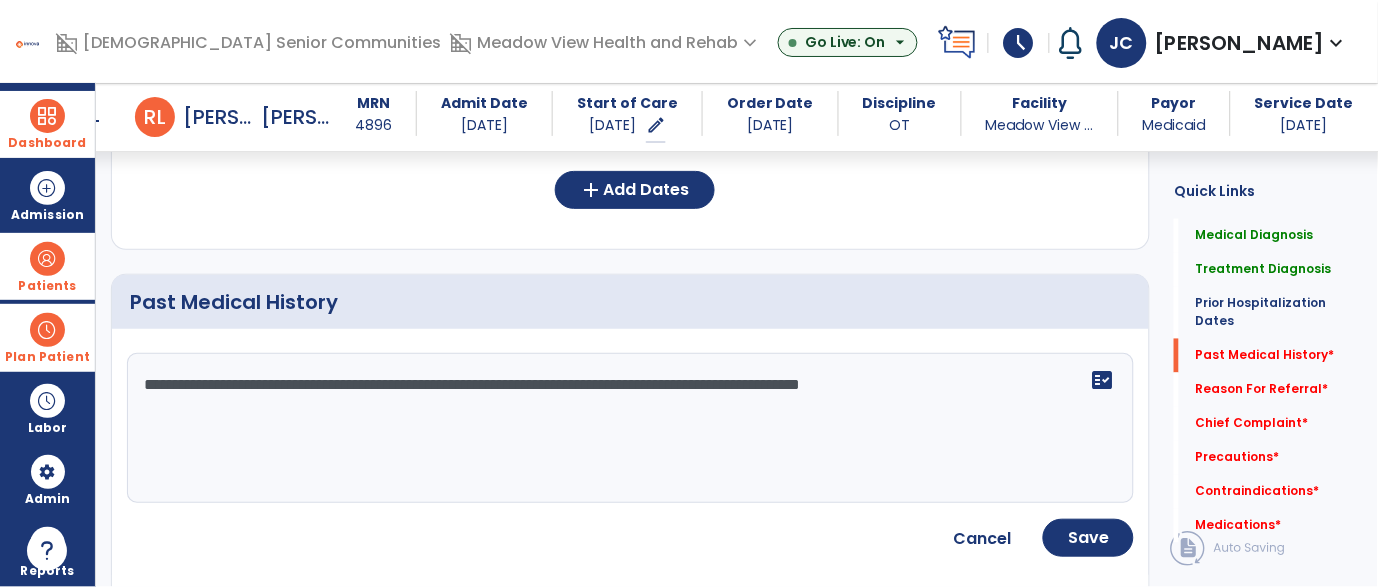 type on "**********" 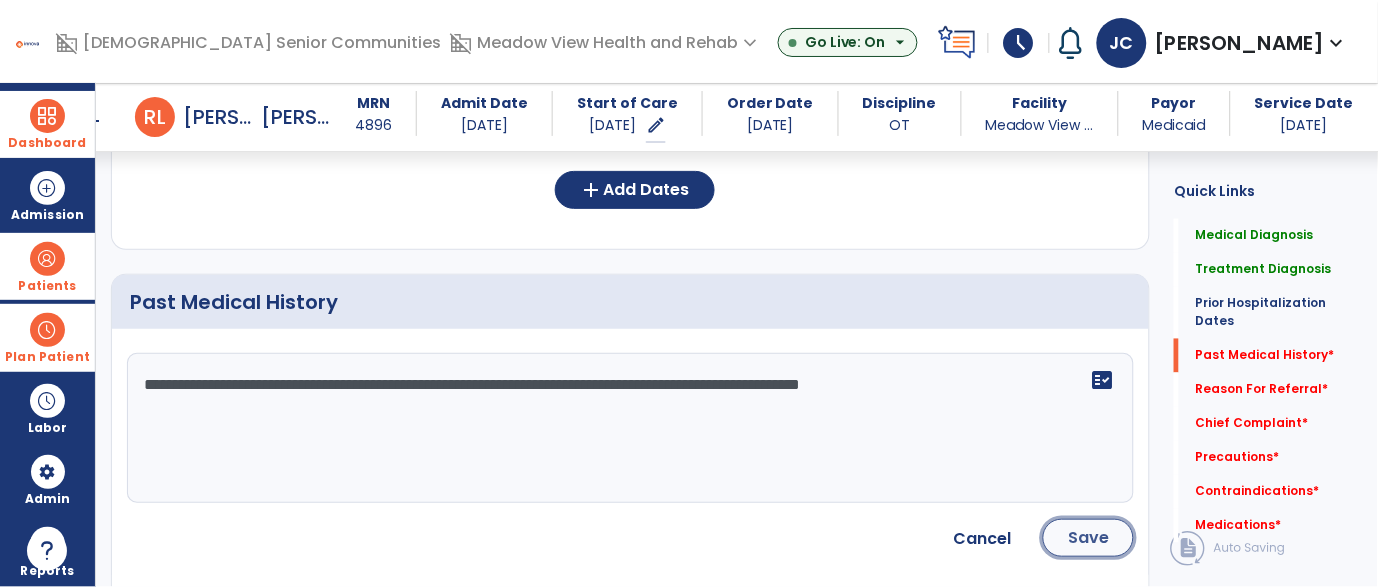 click on "Save" 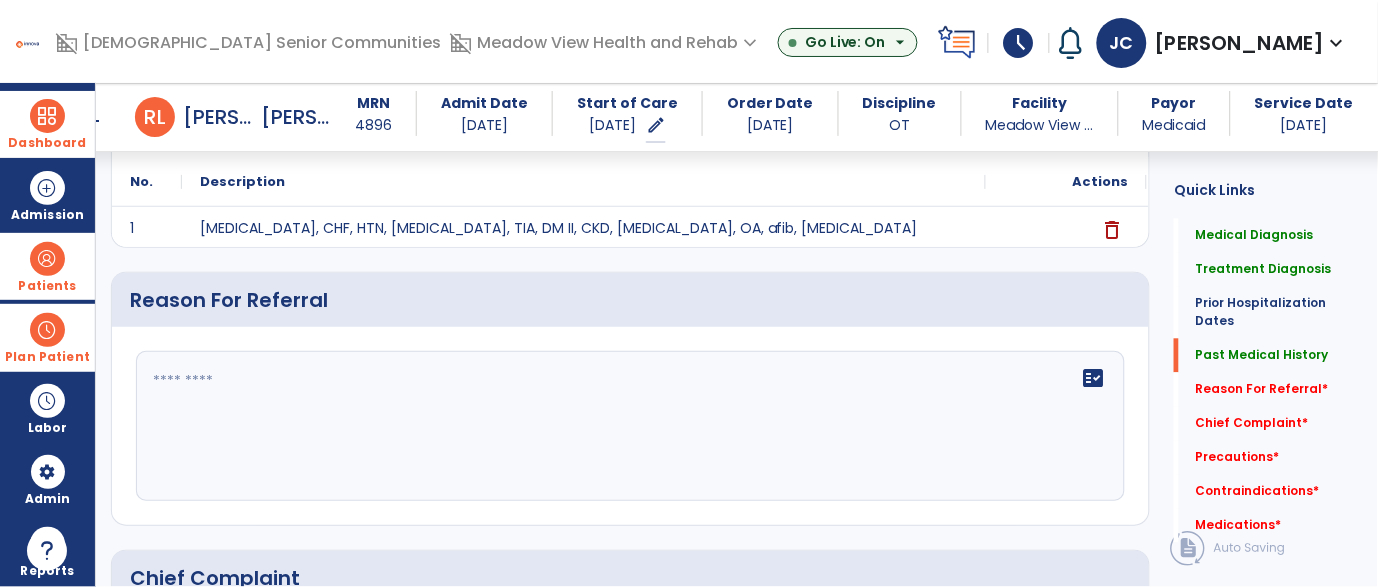 scroll, scrollTop: 839, scrollLeft: 0, axis: vertical 